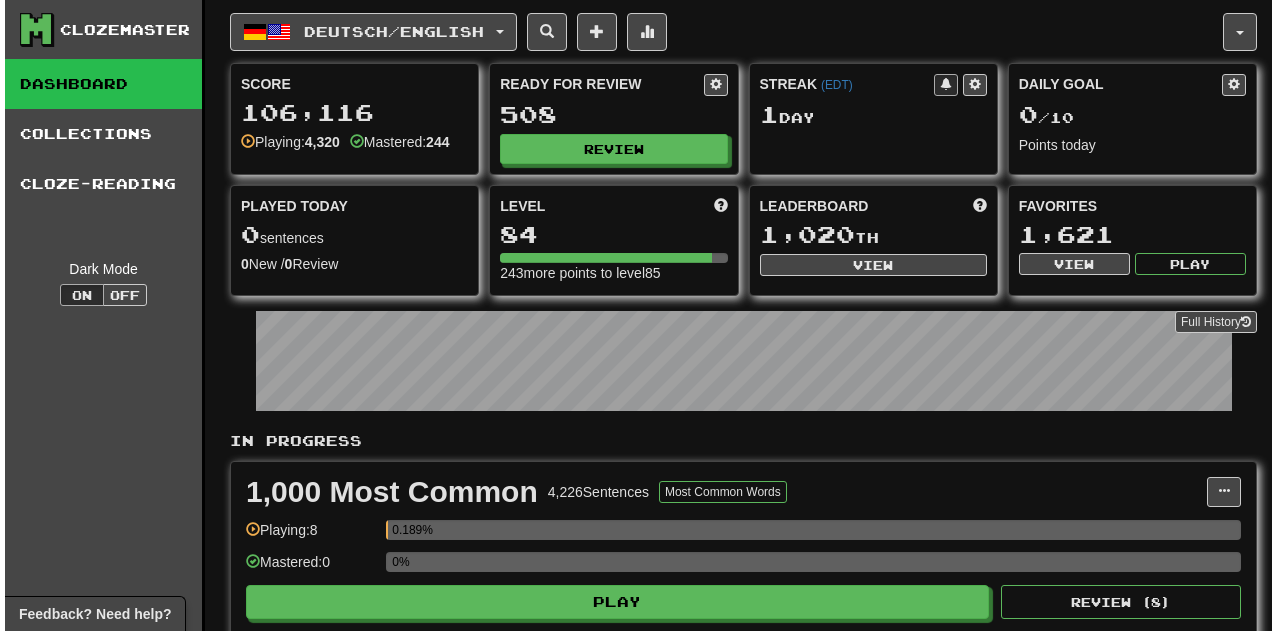 scroll, scrollTop: 0, scrollLeft: 0, axis: both 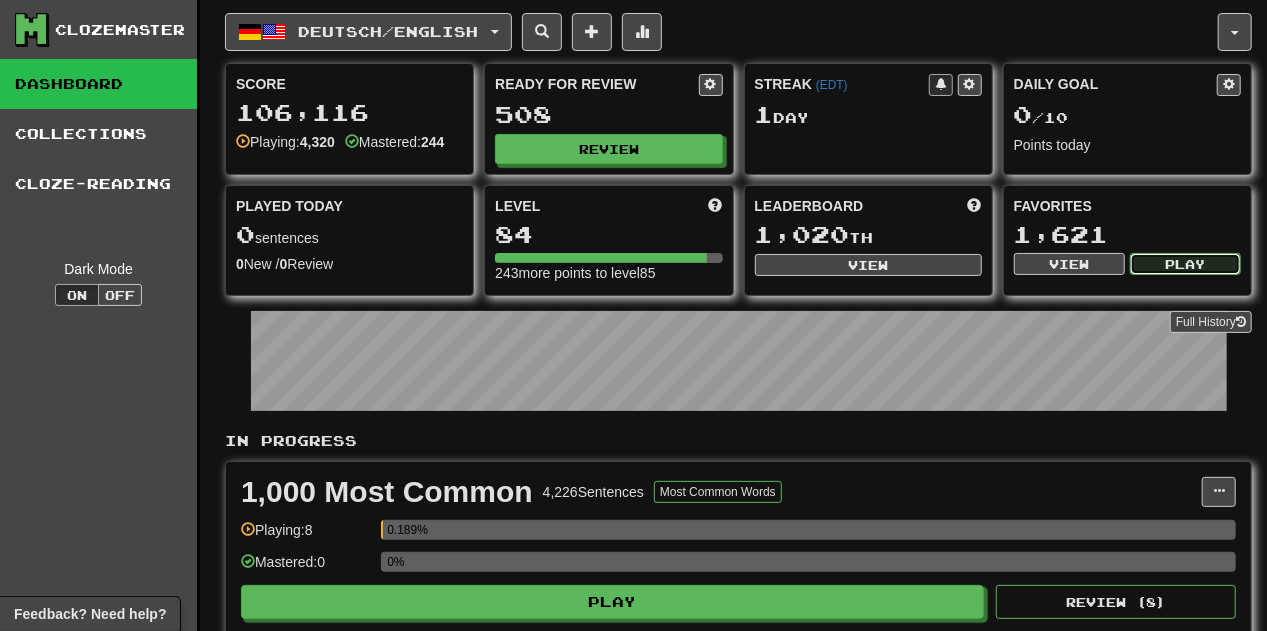 click on "Play" at bounding box center [1185, 264] 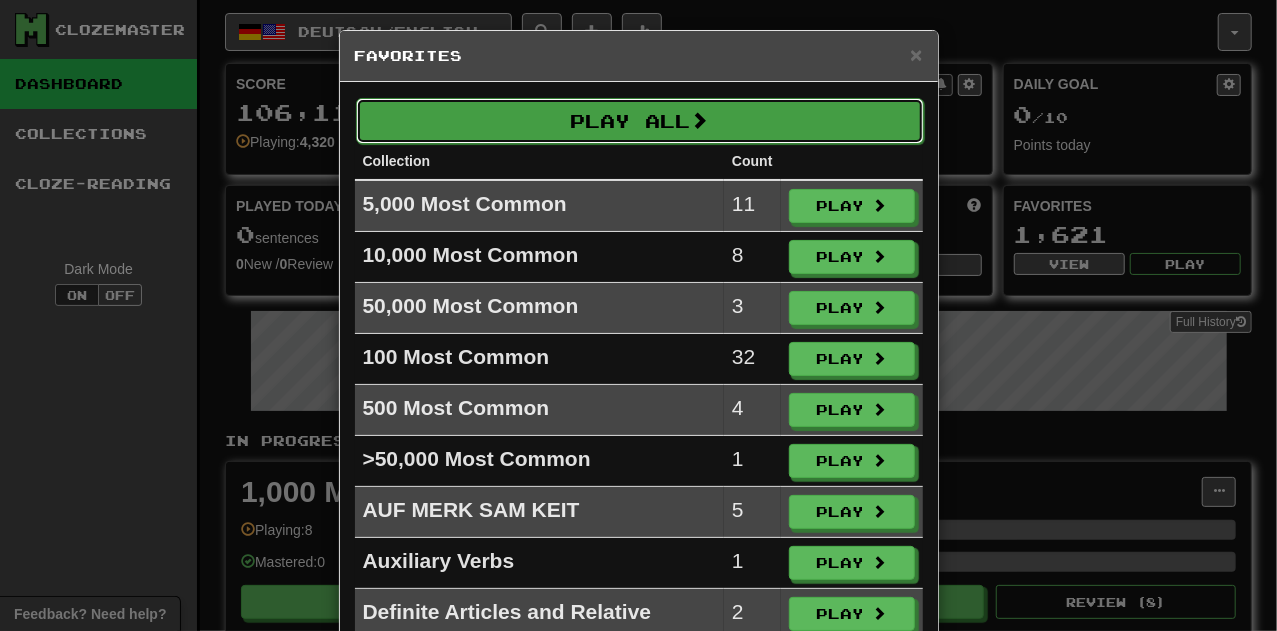 click on "Play All" at bounding box center (640, 121) 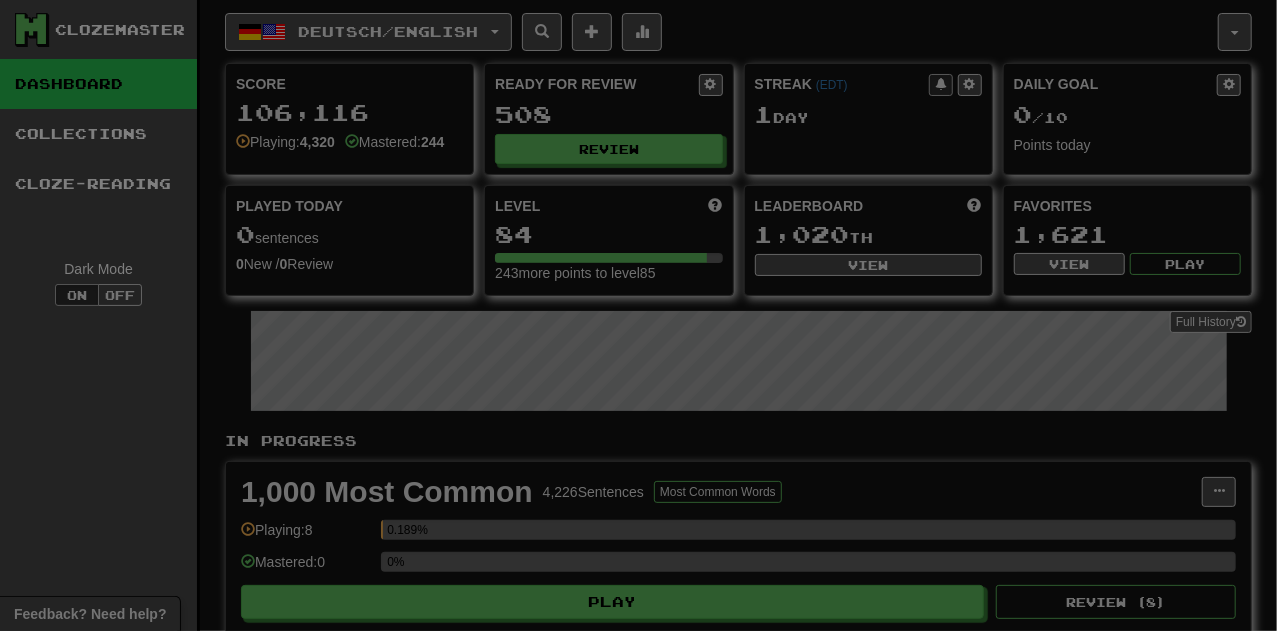 select on "**" 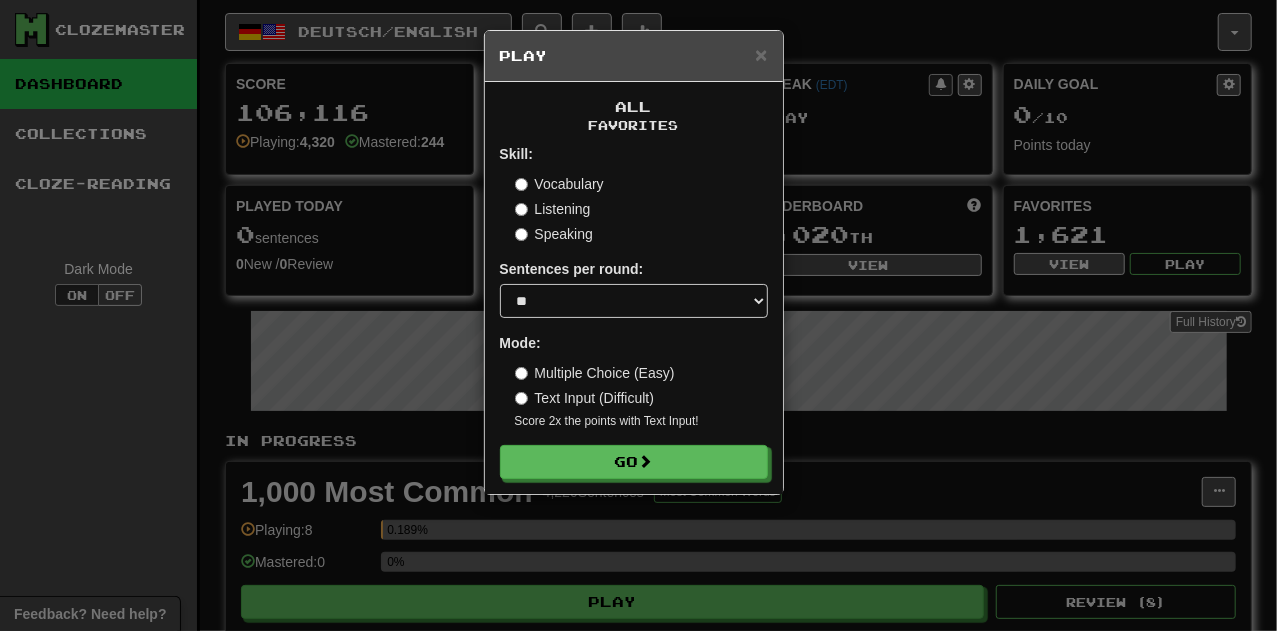 click on "Skill: Vocabulary Listening Speaking Sentences per round: * ** ** ** ** ** *** ******** Mode: Multiple Choice (Easy) Text Input (Difficult) Score 2x the points with Text Input ! Go" at bounding box center [634, 311] 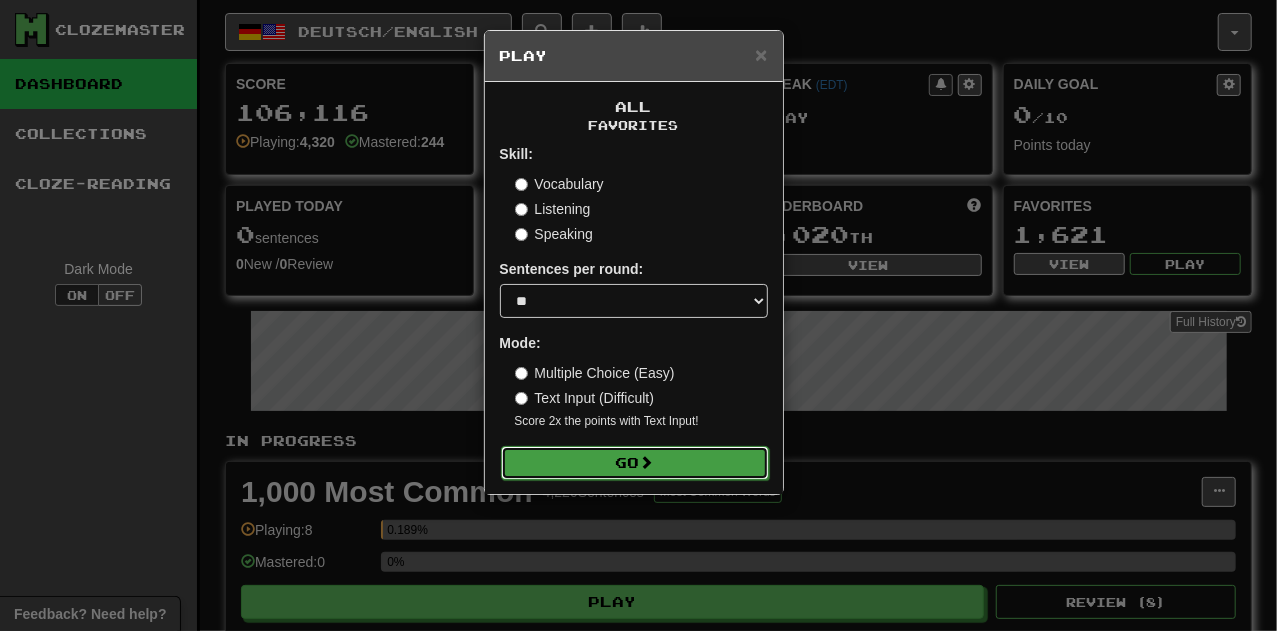 click on "Go" at bounding box center [635, 463] 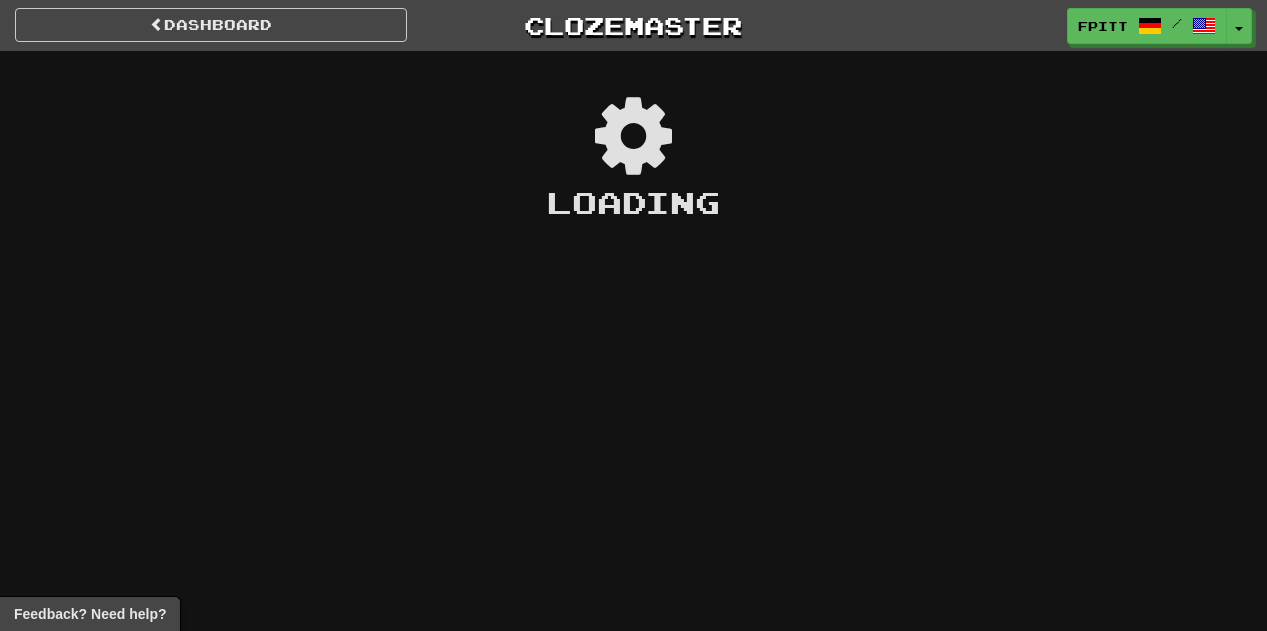 scroll, scrollTop: 0, scrollLeft: 0, axis: both 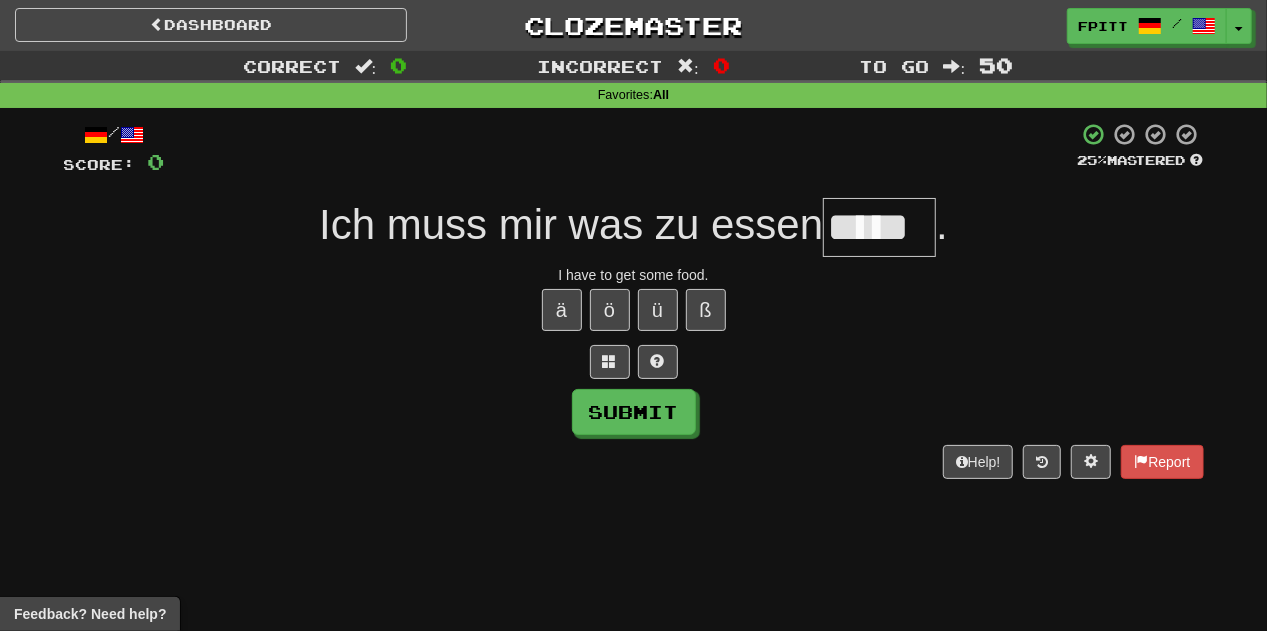 type on "*****" 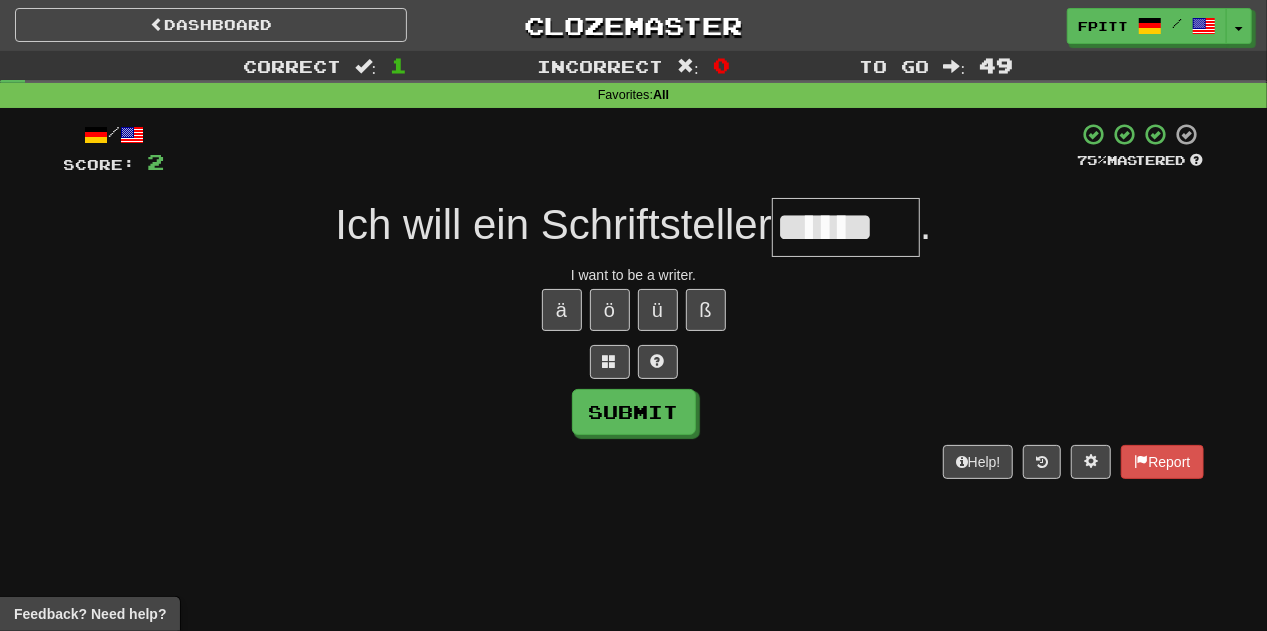 type on "******" 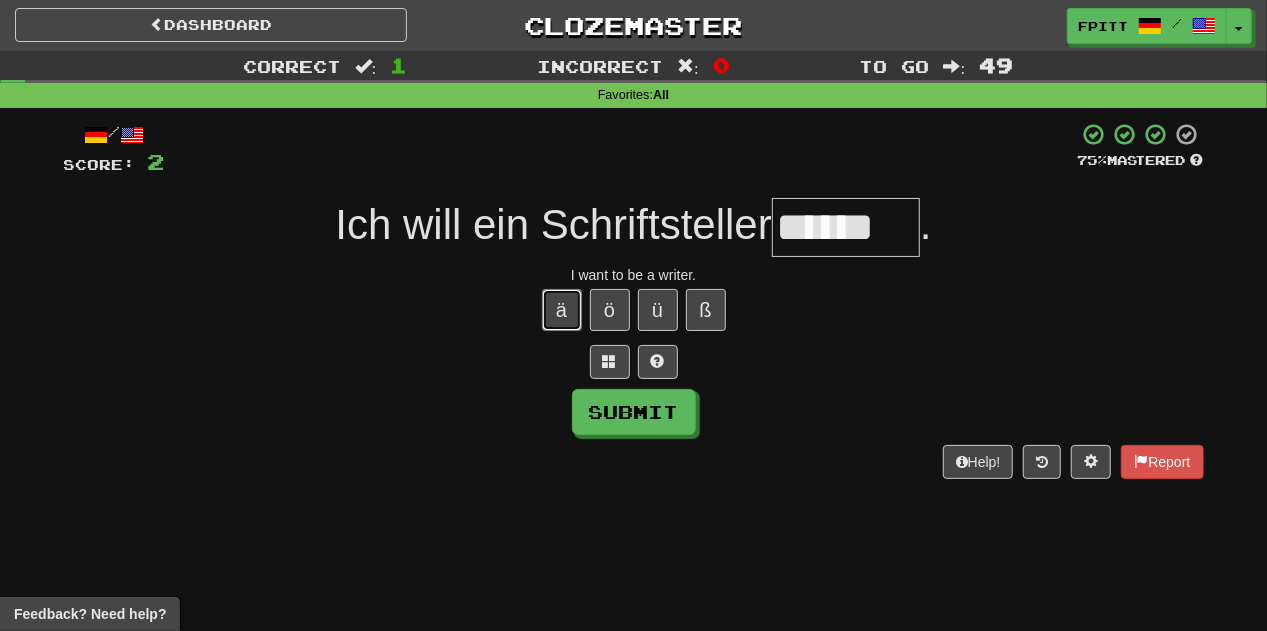 type 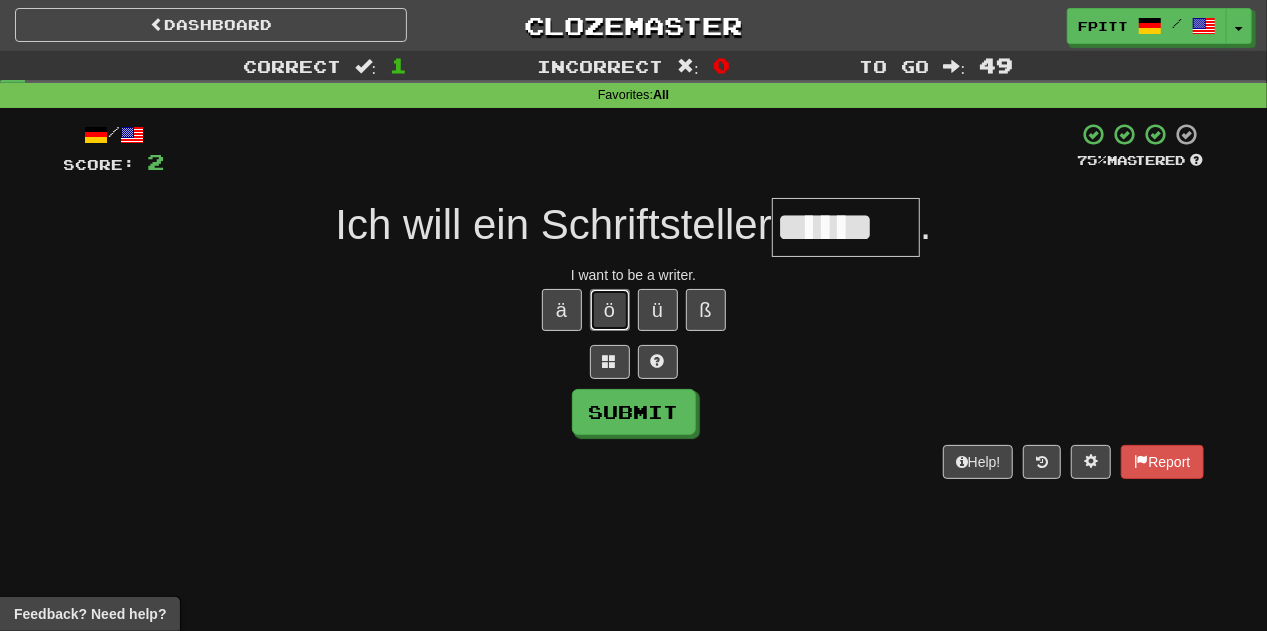 type 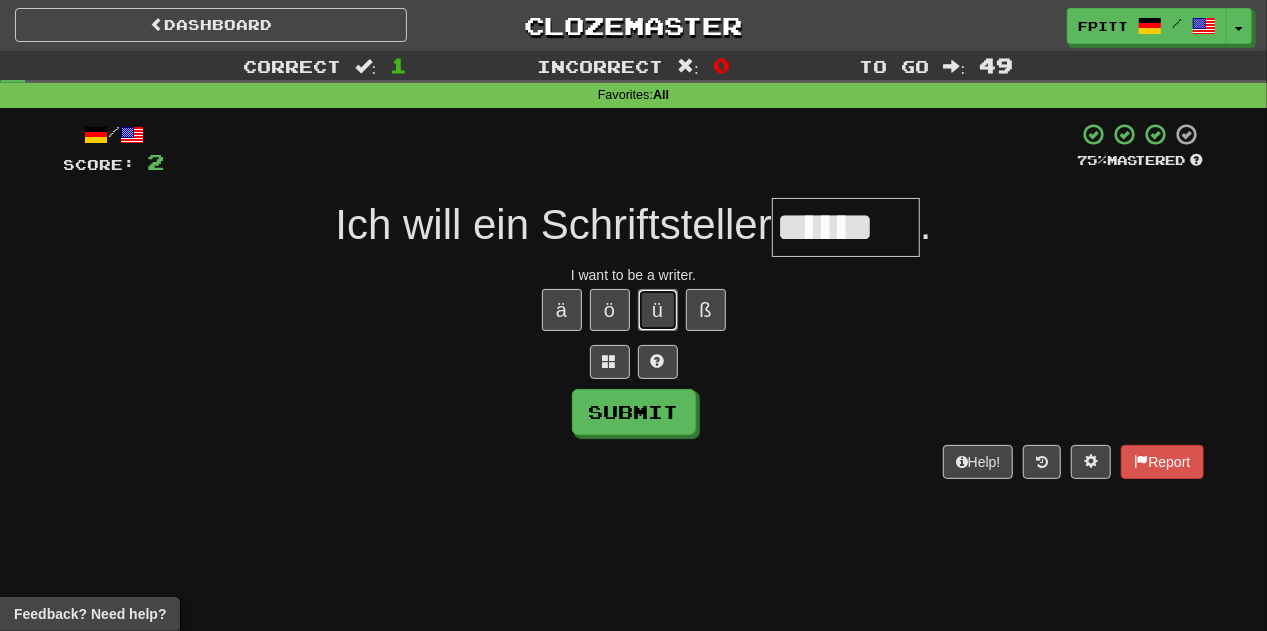 type 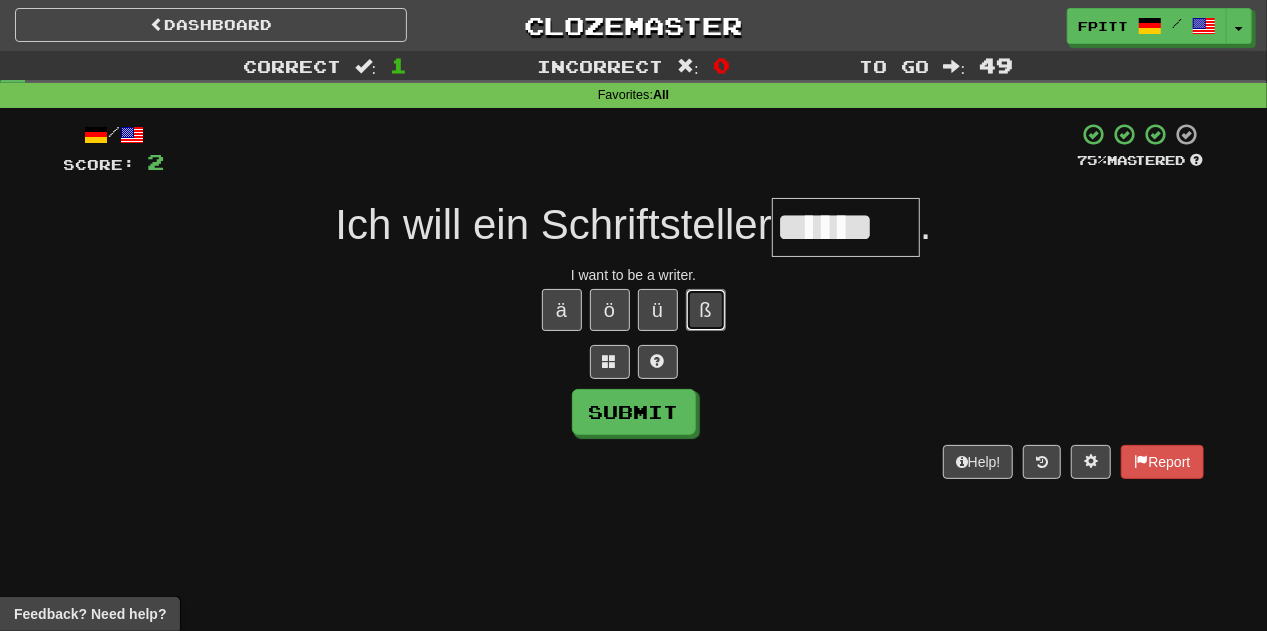 type 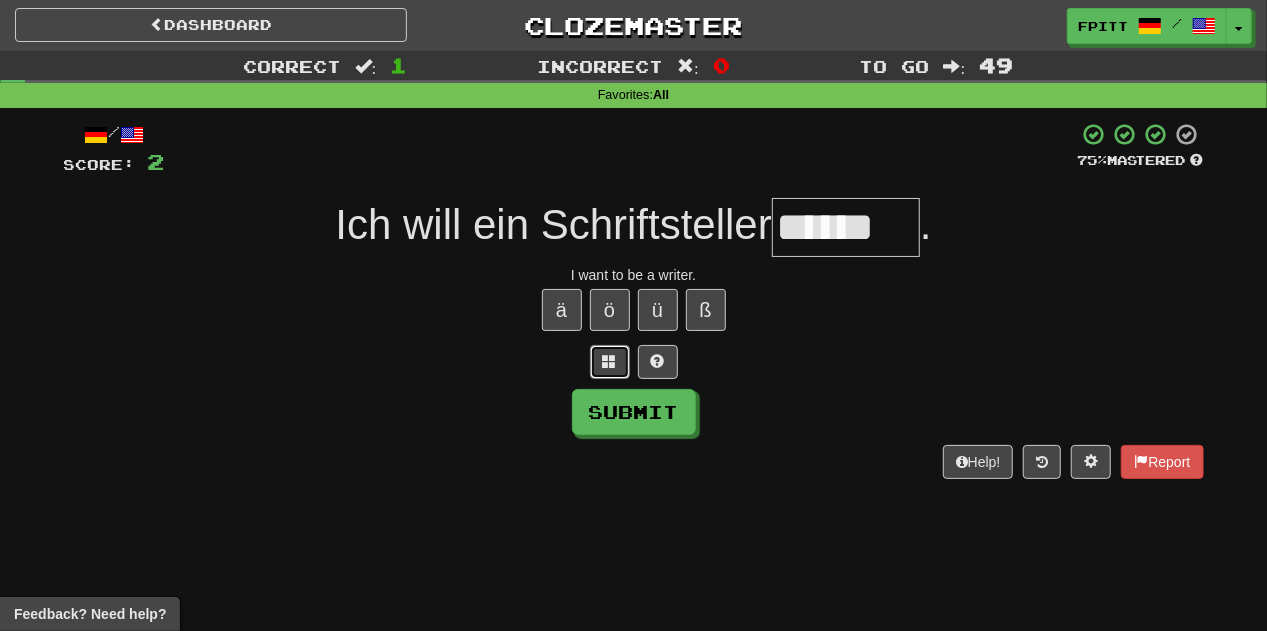 type 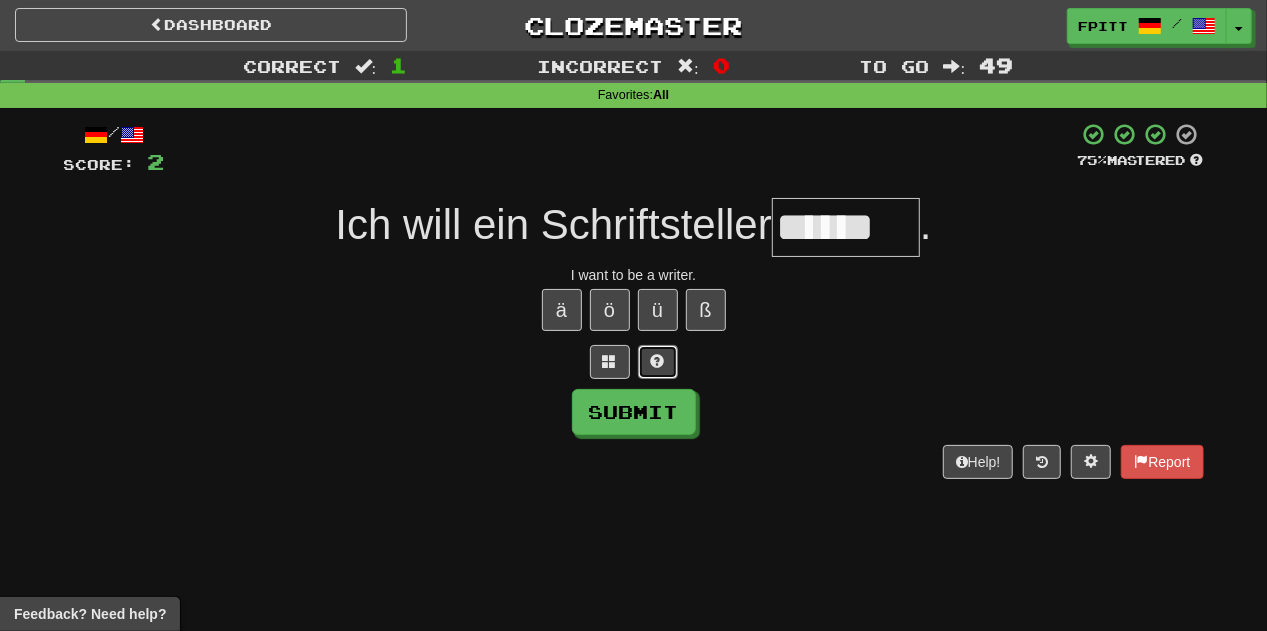 type 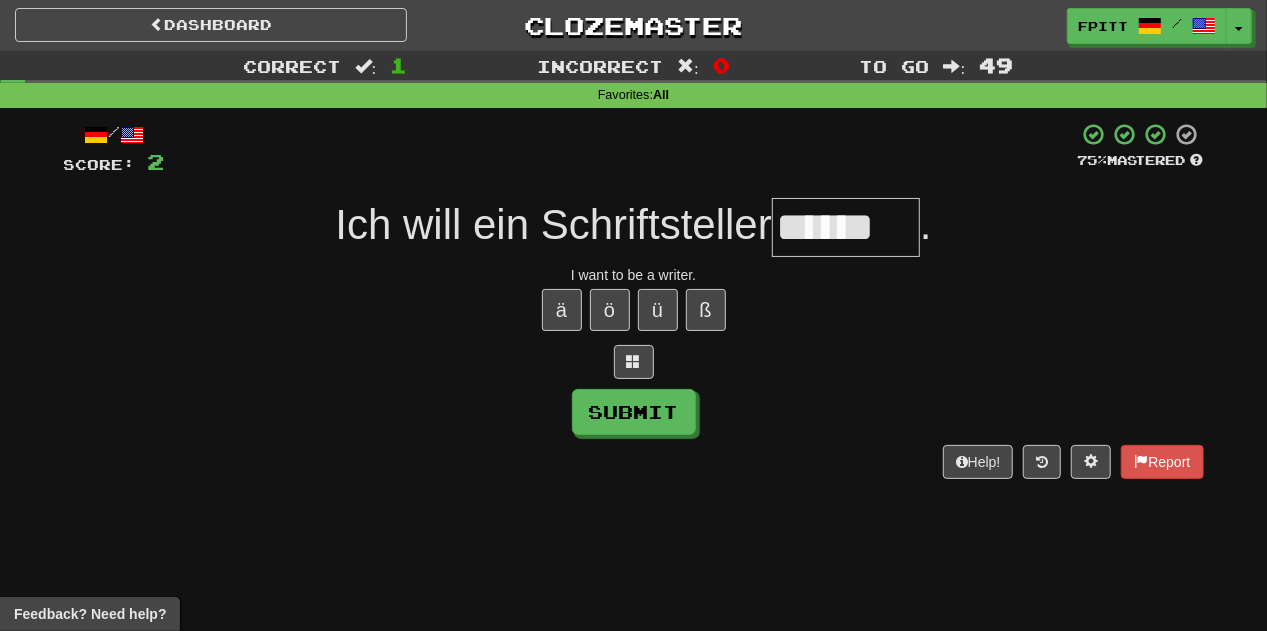 type on "******" 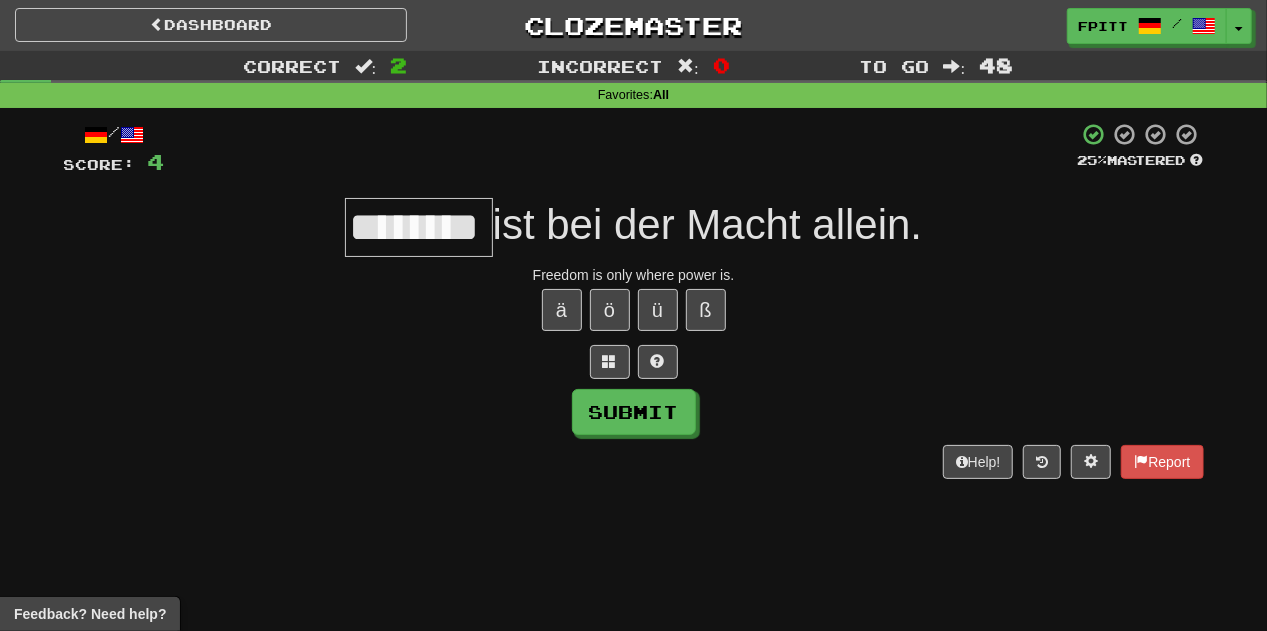 type on "********" 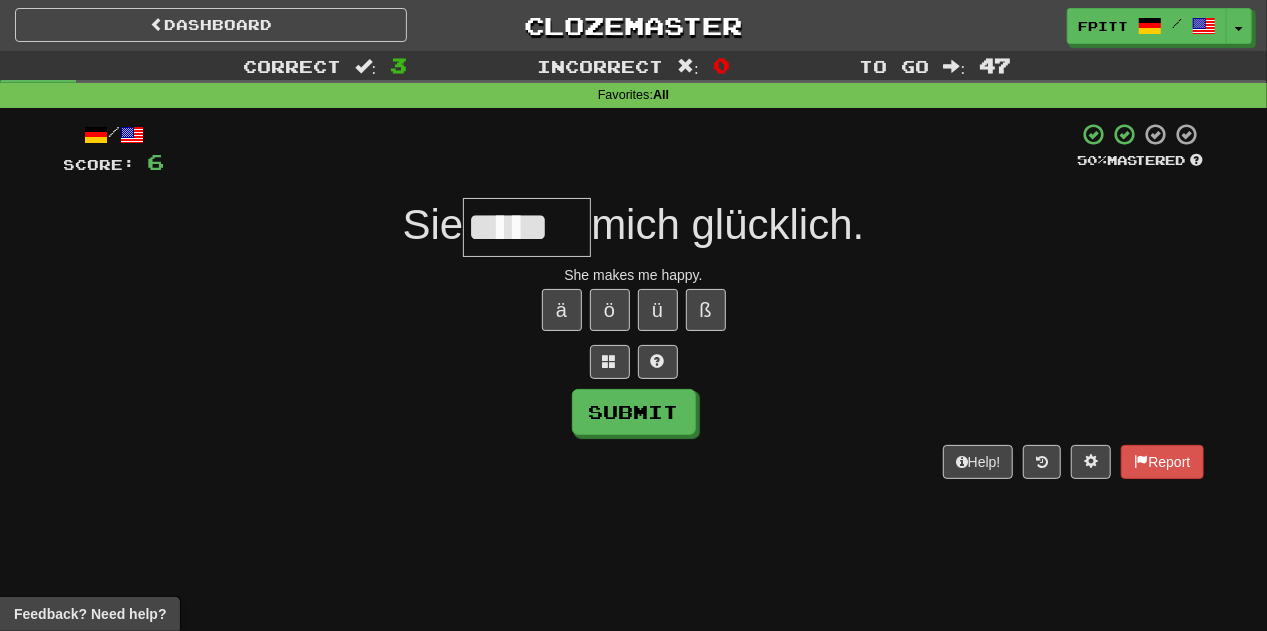 type on "*****" 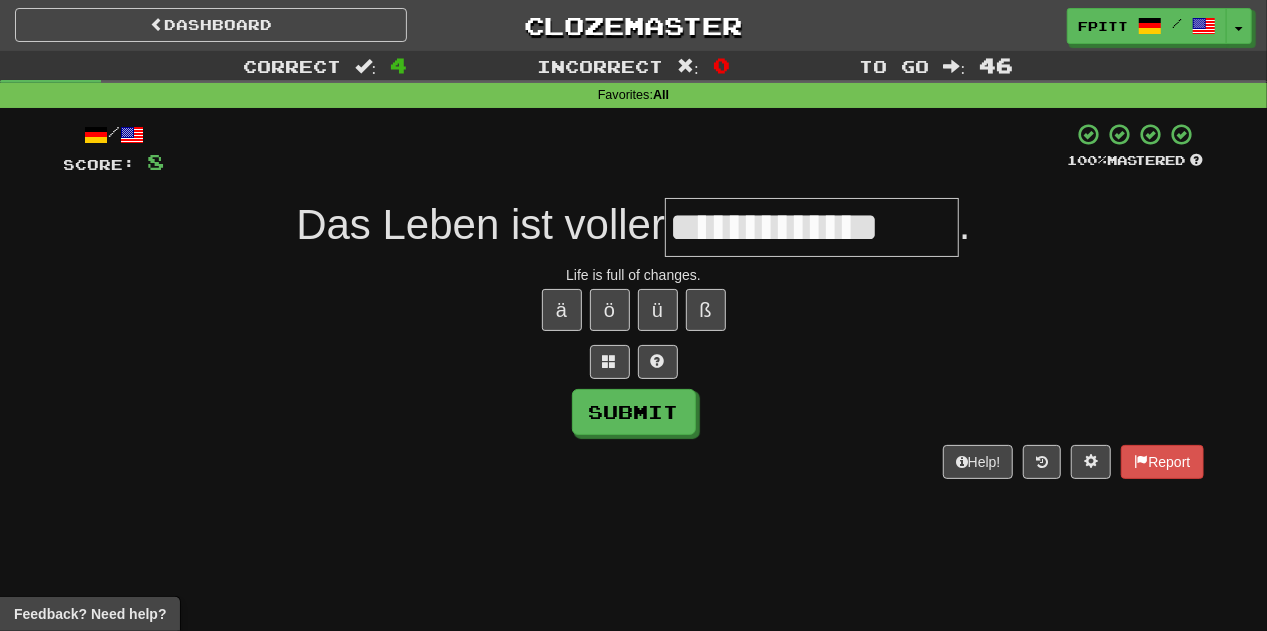 type on "**********" 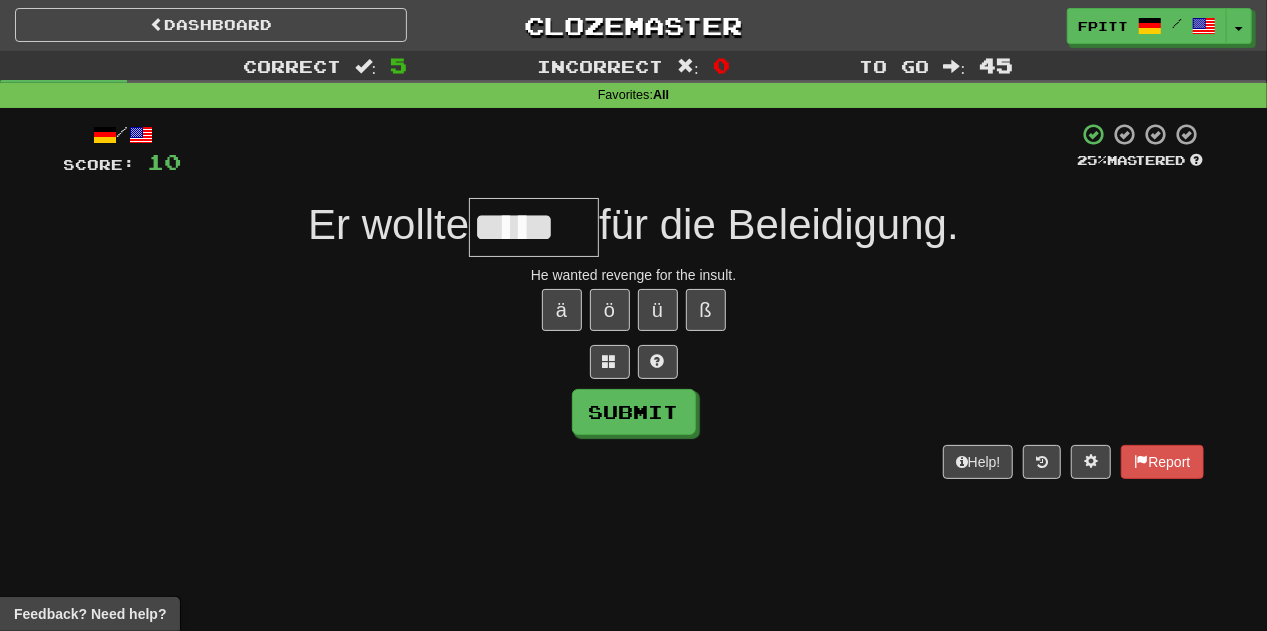 type on "*****" 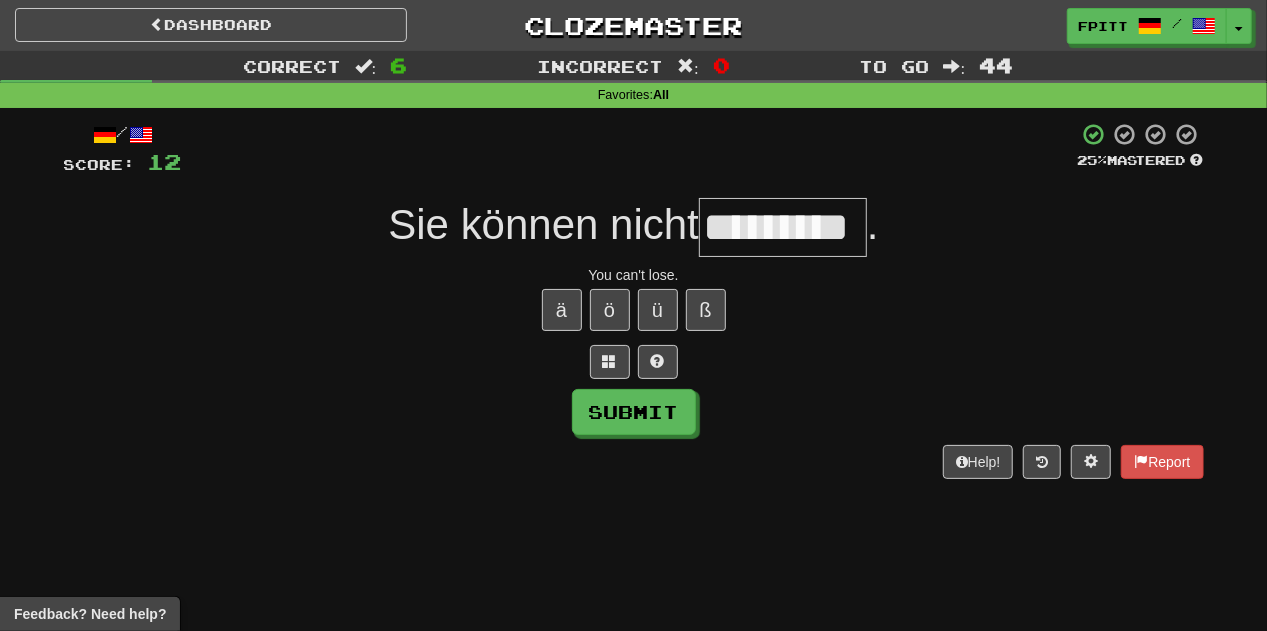 type on "*********" 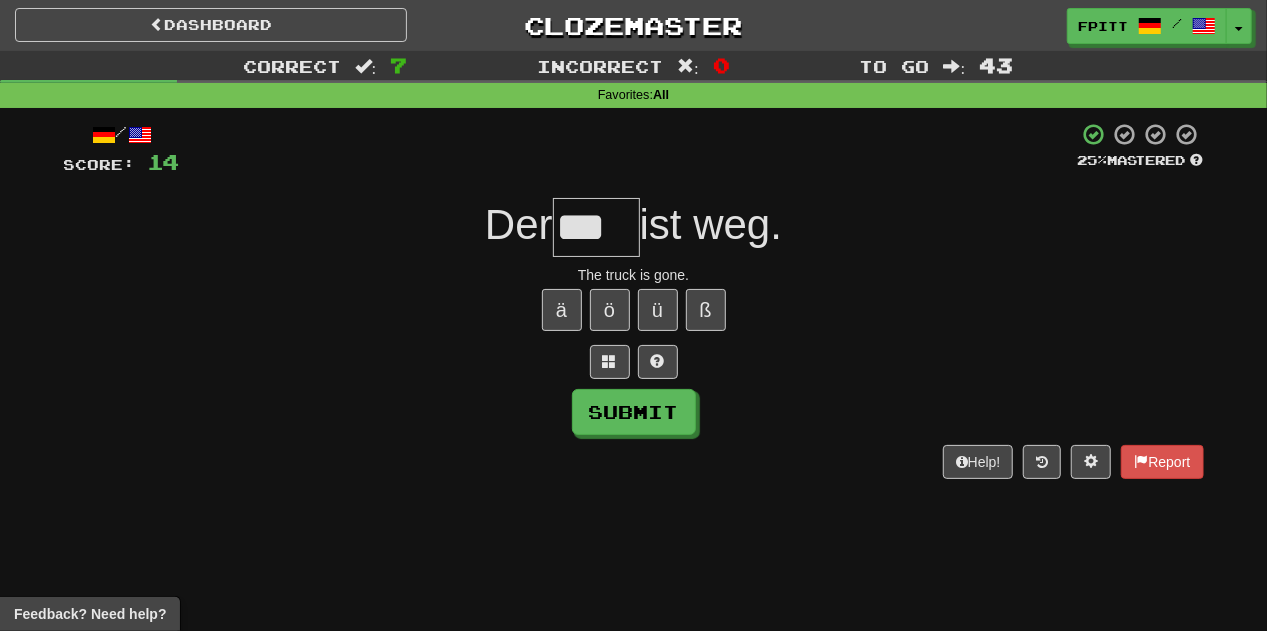 type on "***" 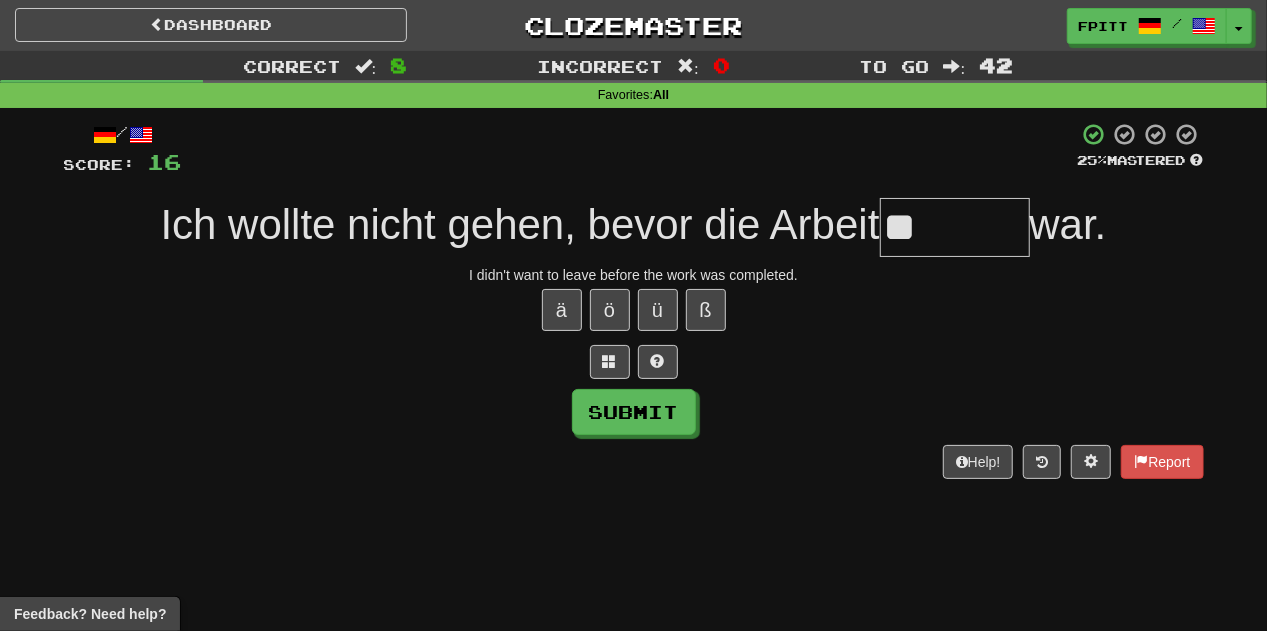 type on "*" 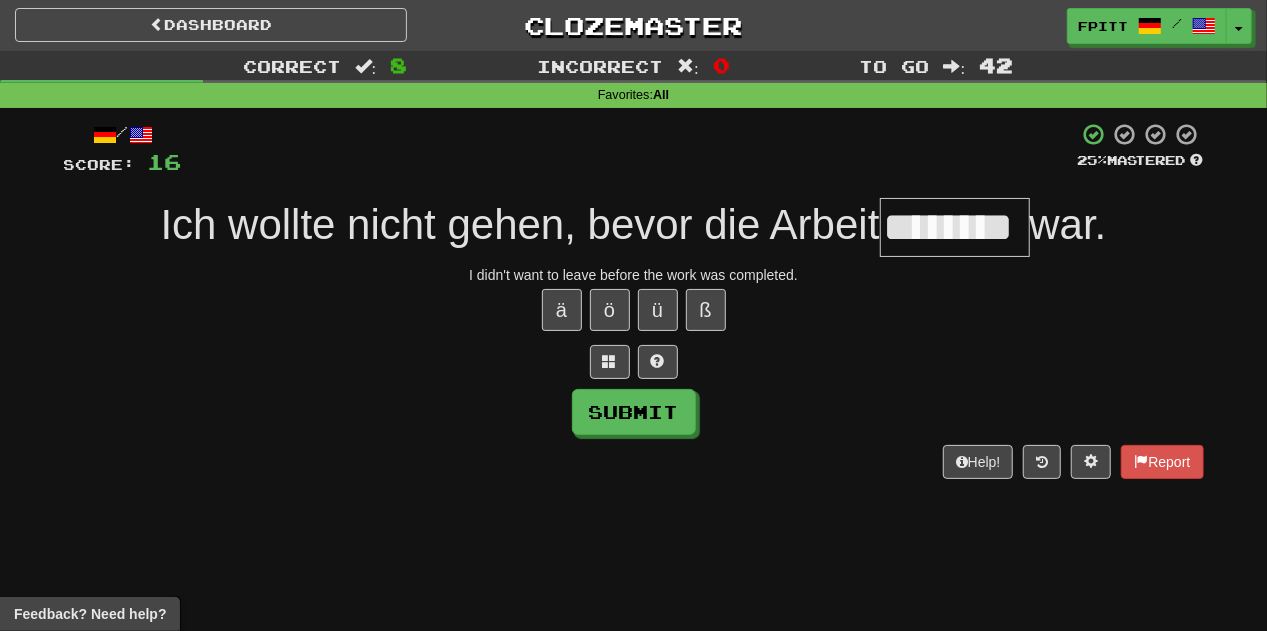 type on "********" 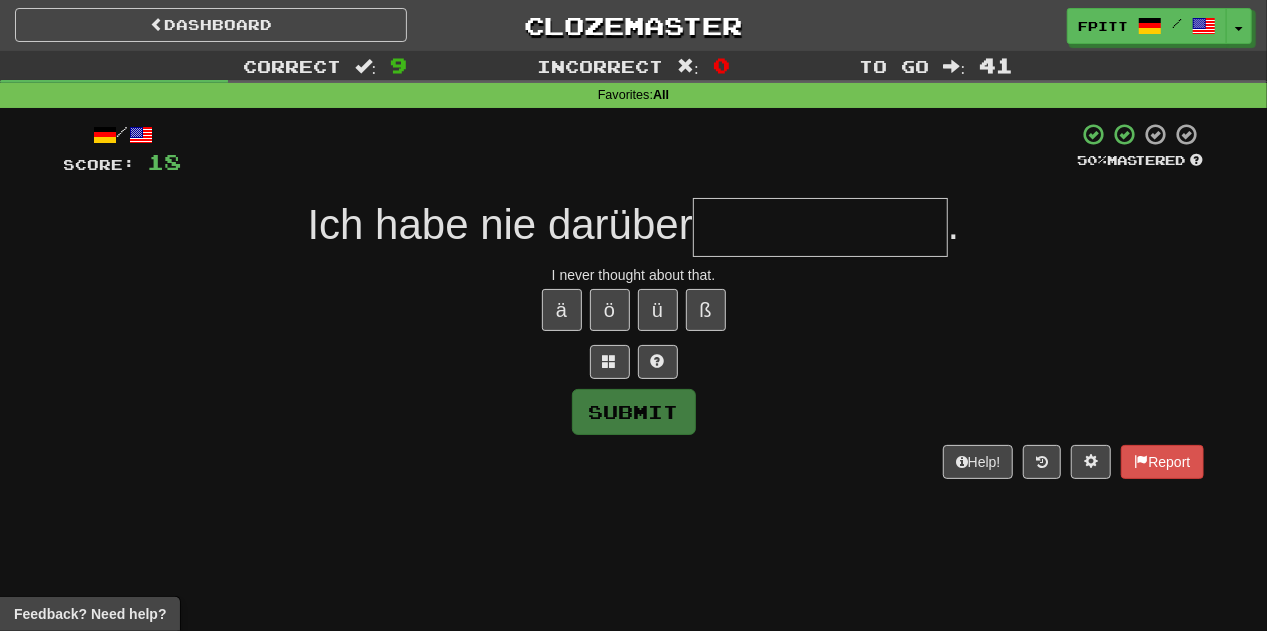 type on "*" 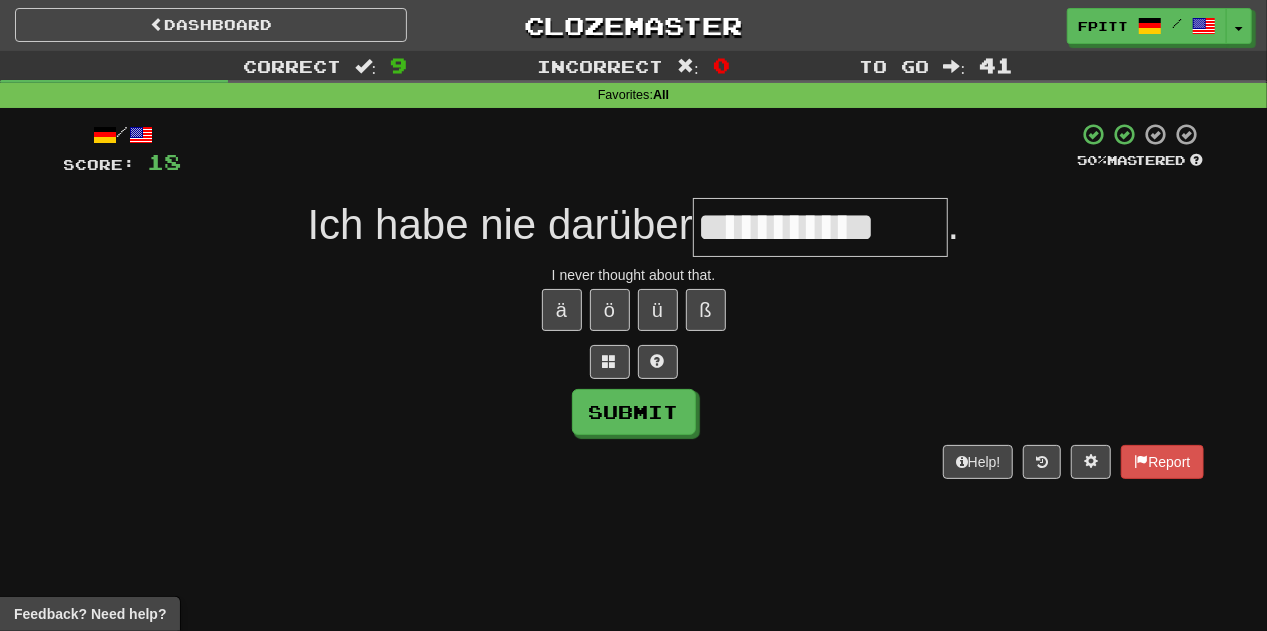 type on "**********" 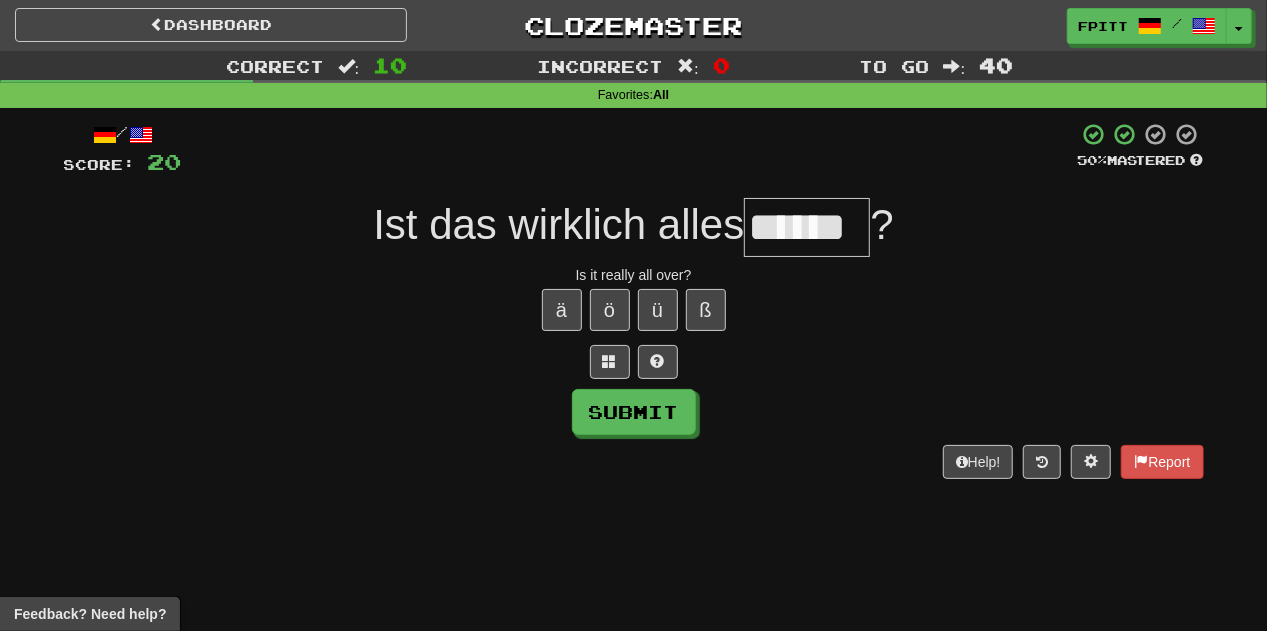 type on "******" 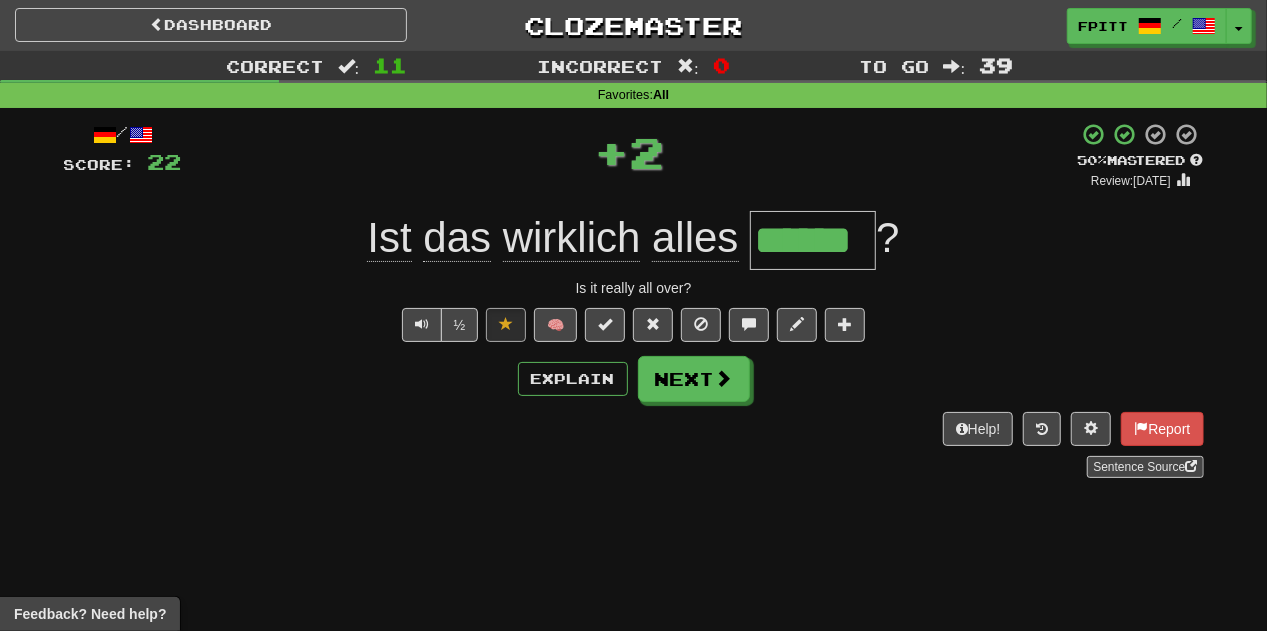 type 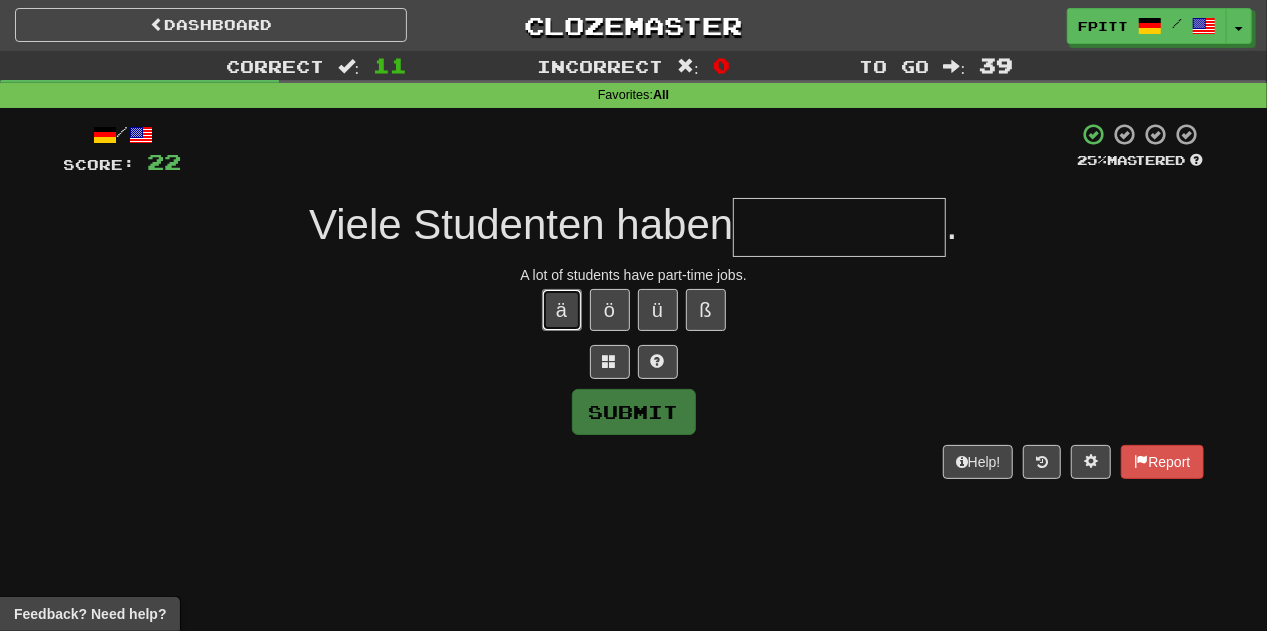type 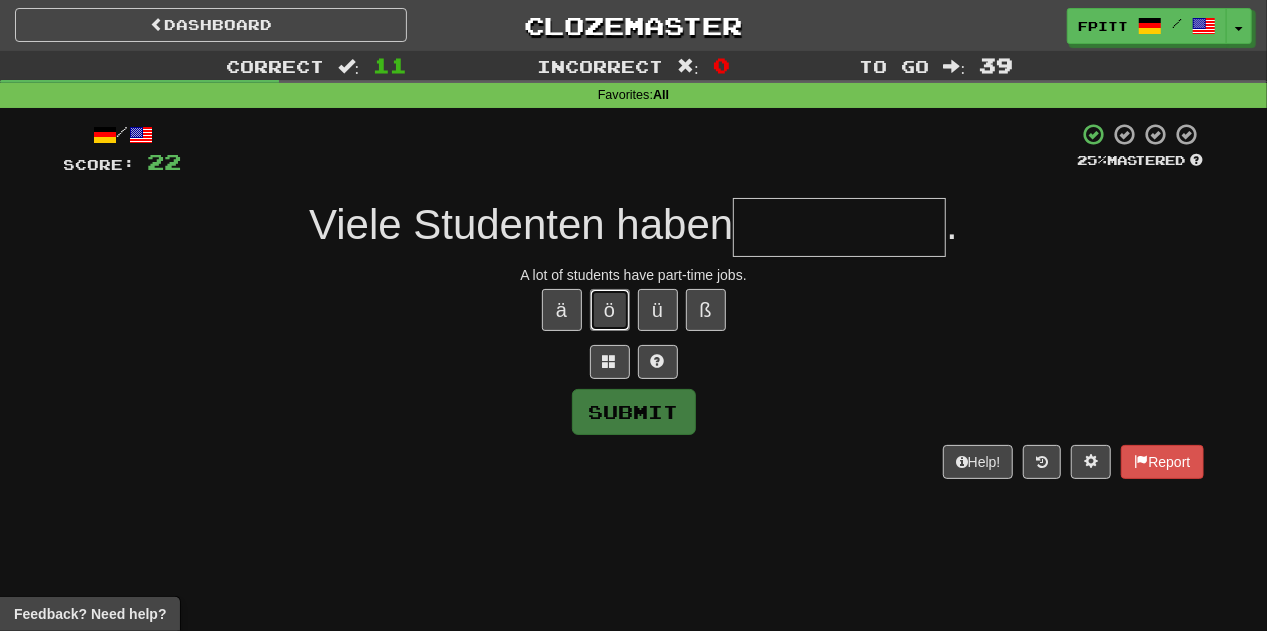 type 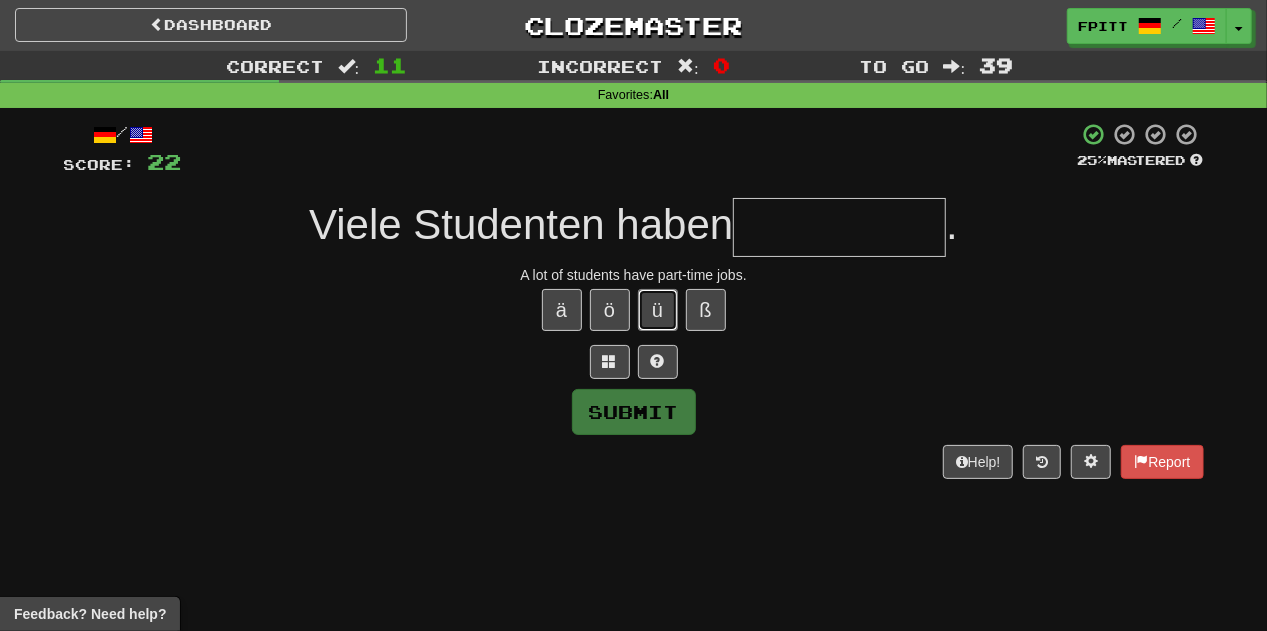 type 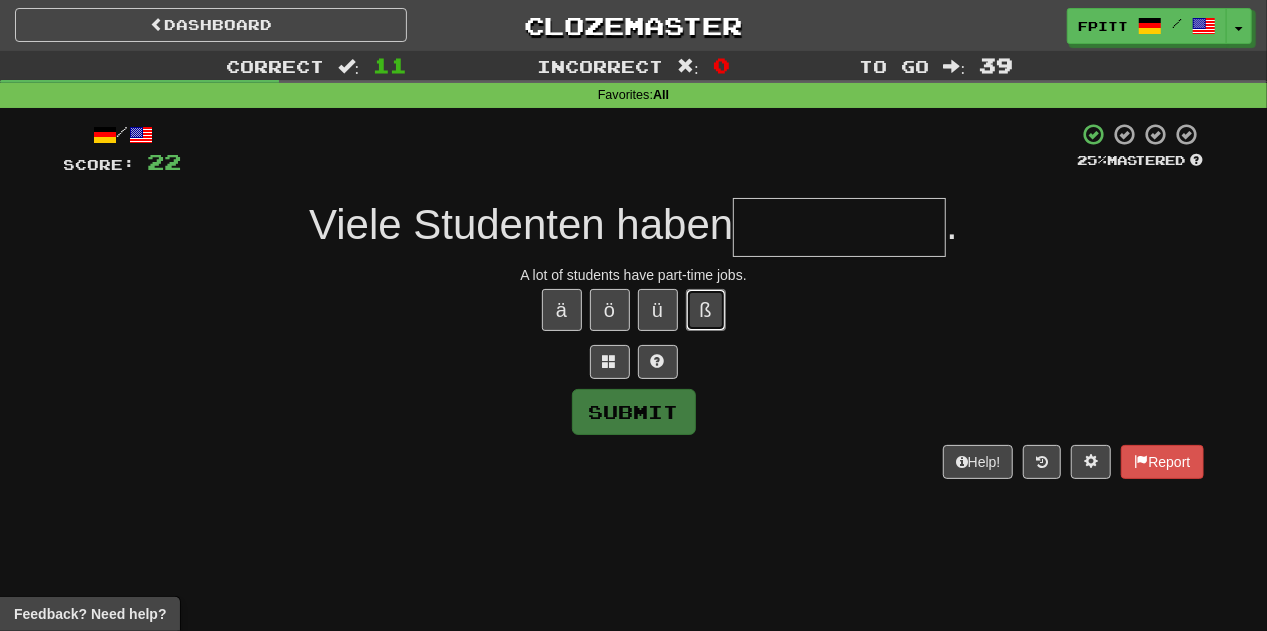 type 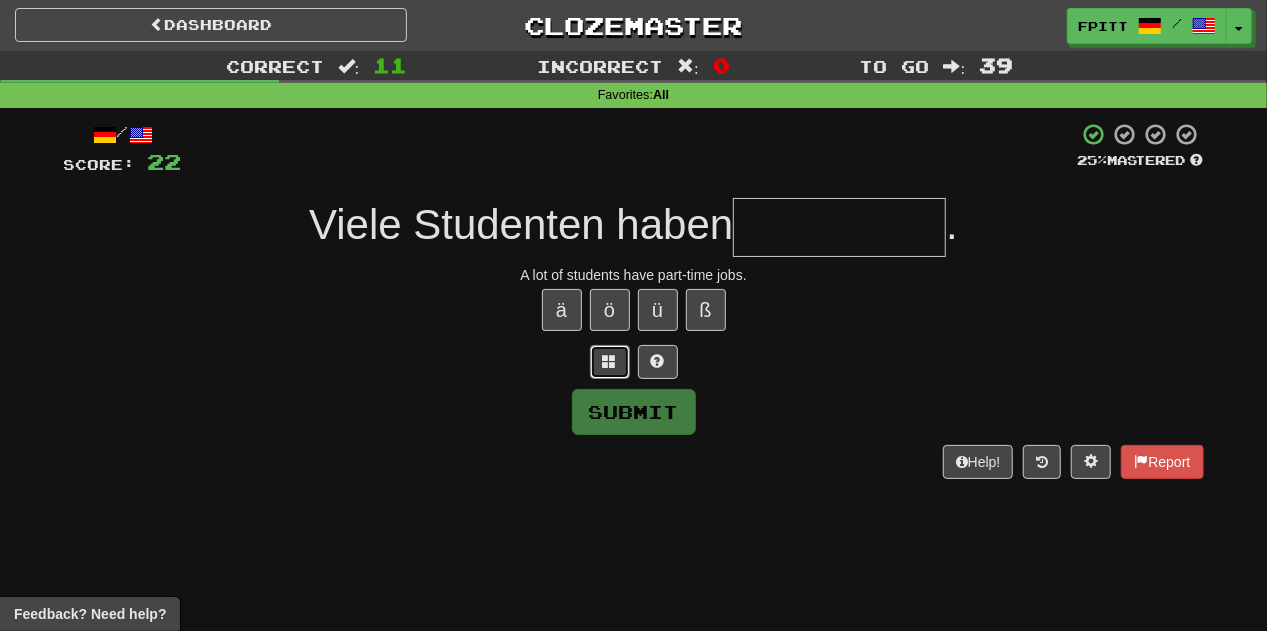 type 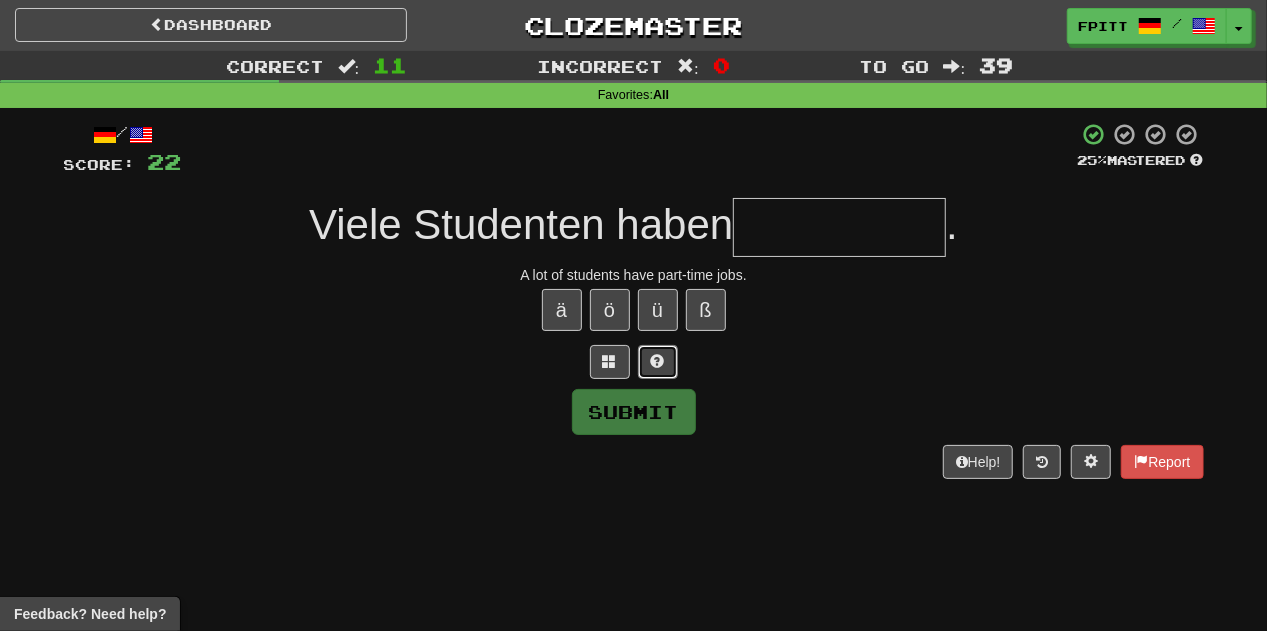 type 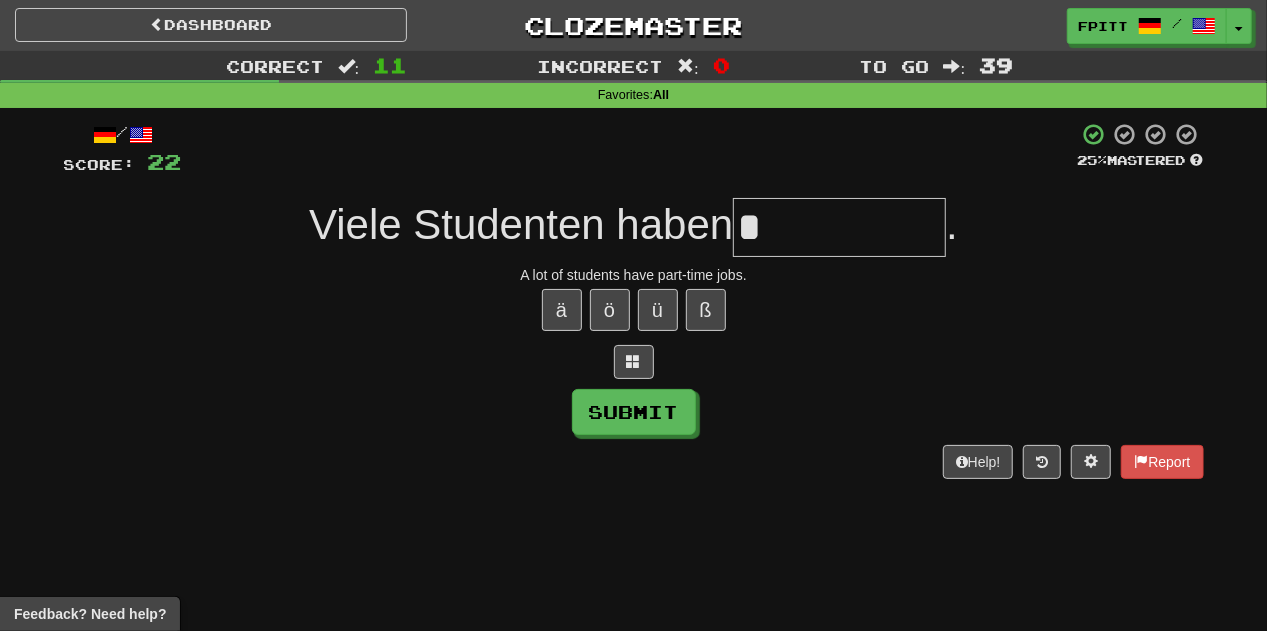 type on "*********" 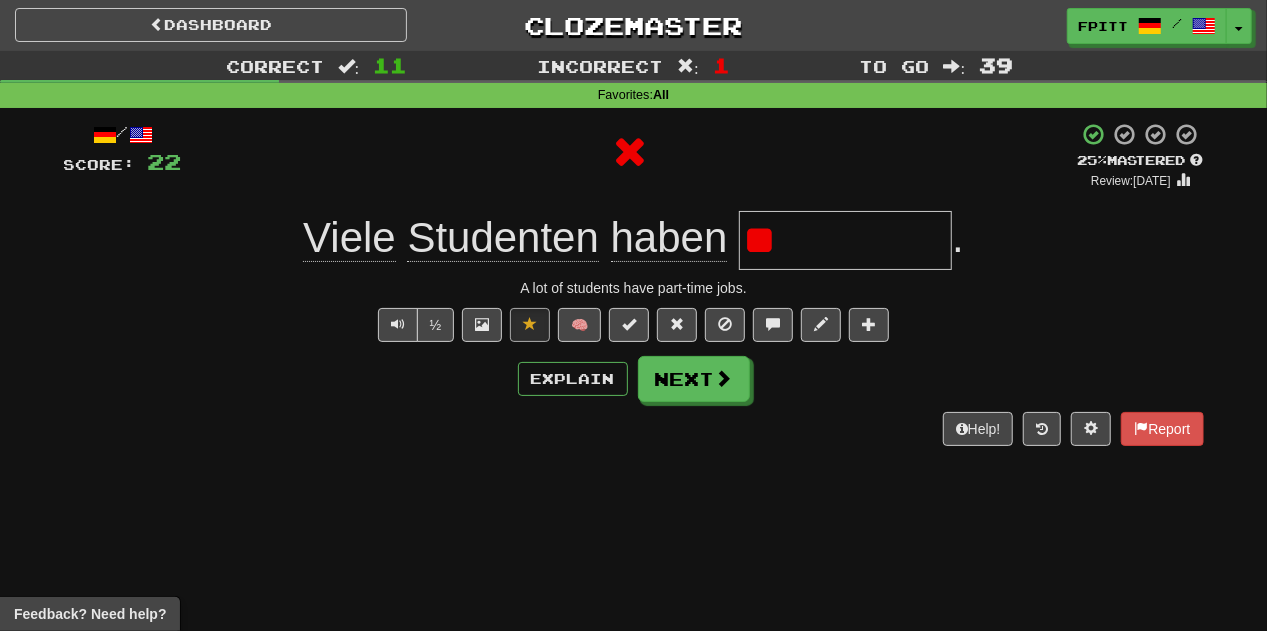 type on "*" 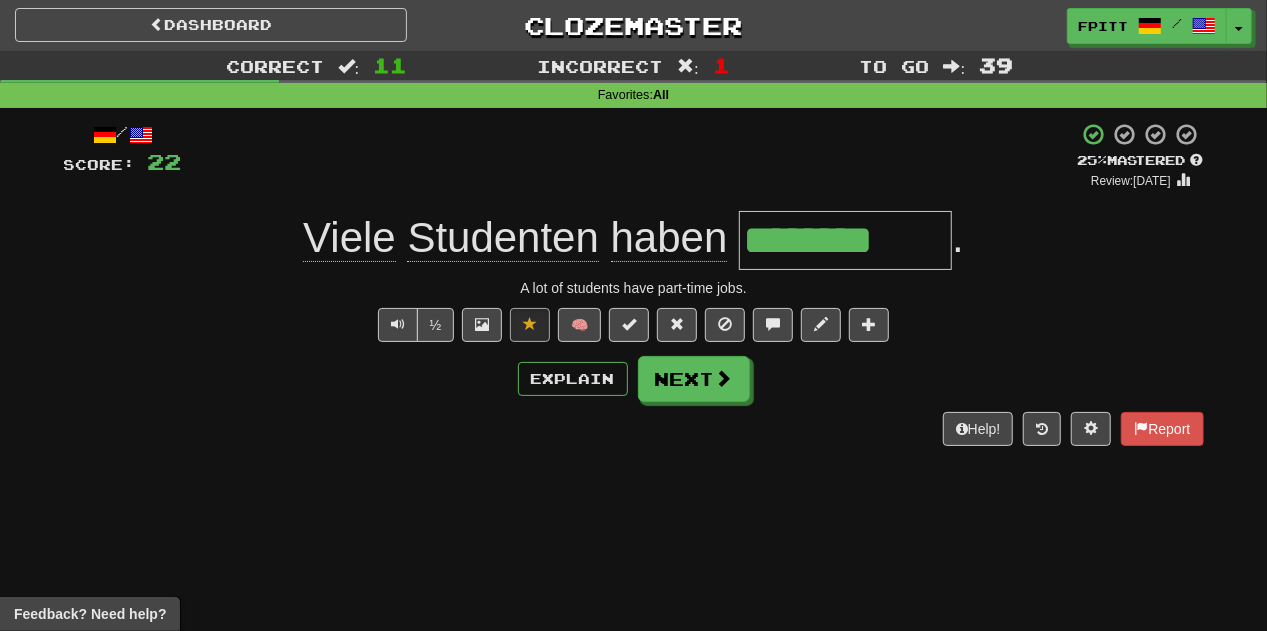 type on "*********" 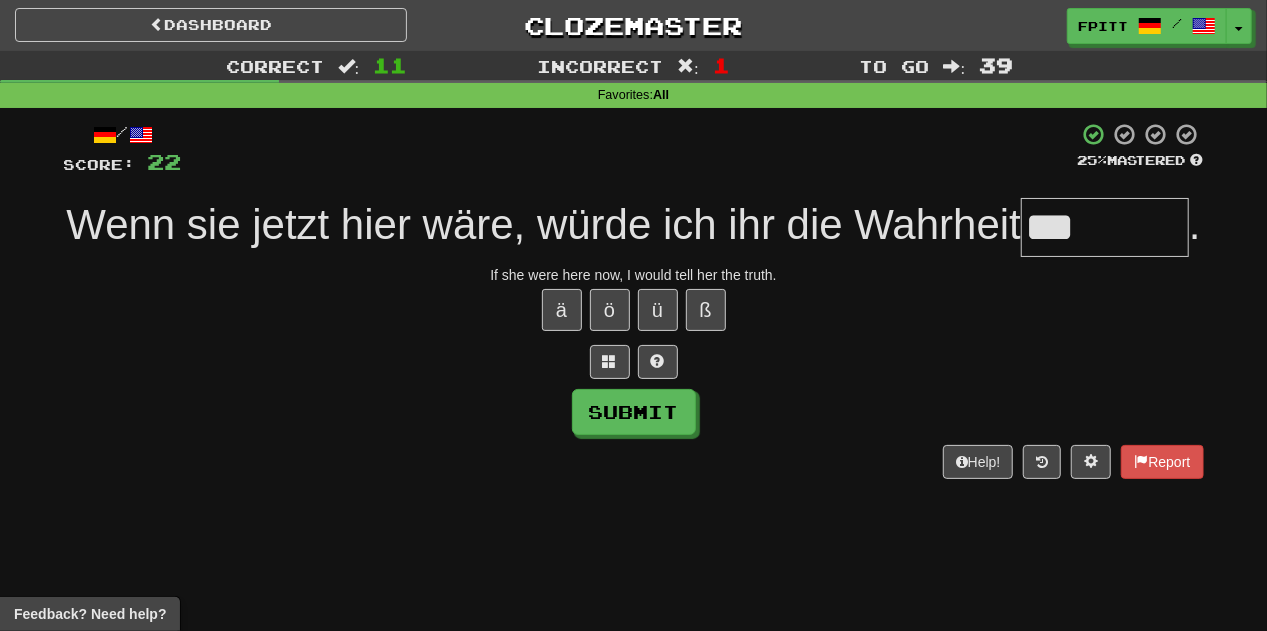 type on "***" 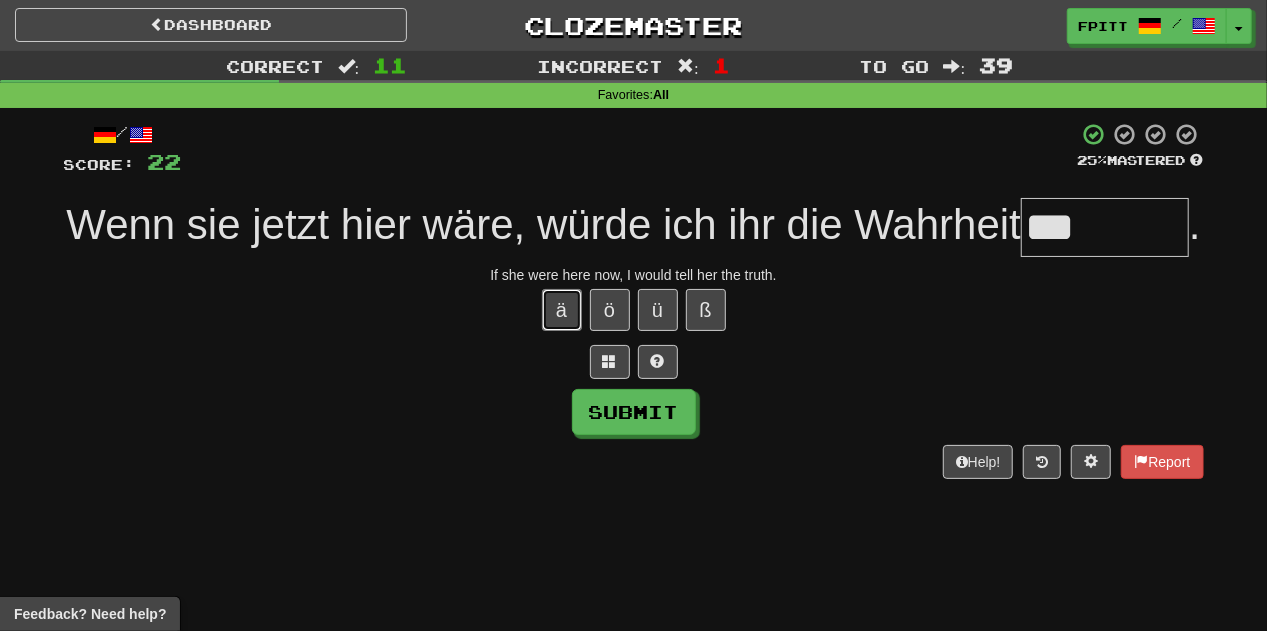 type 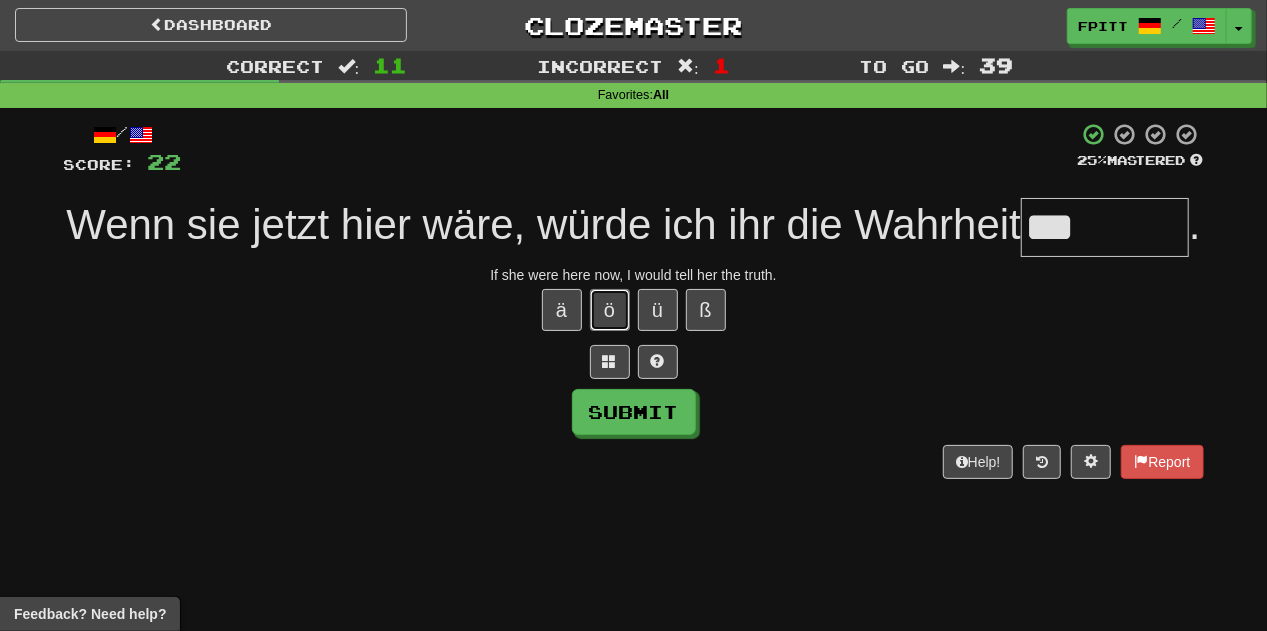type 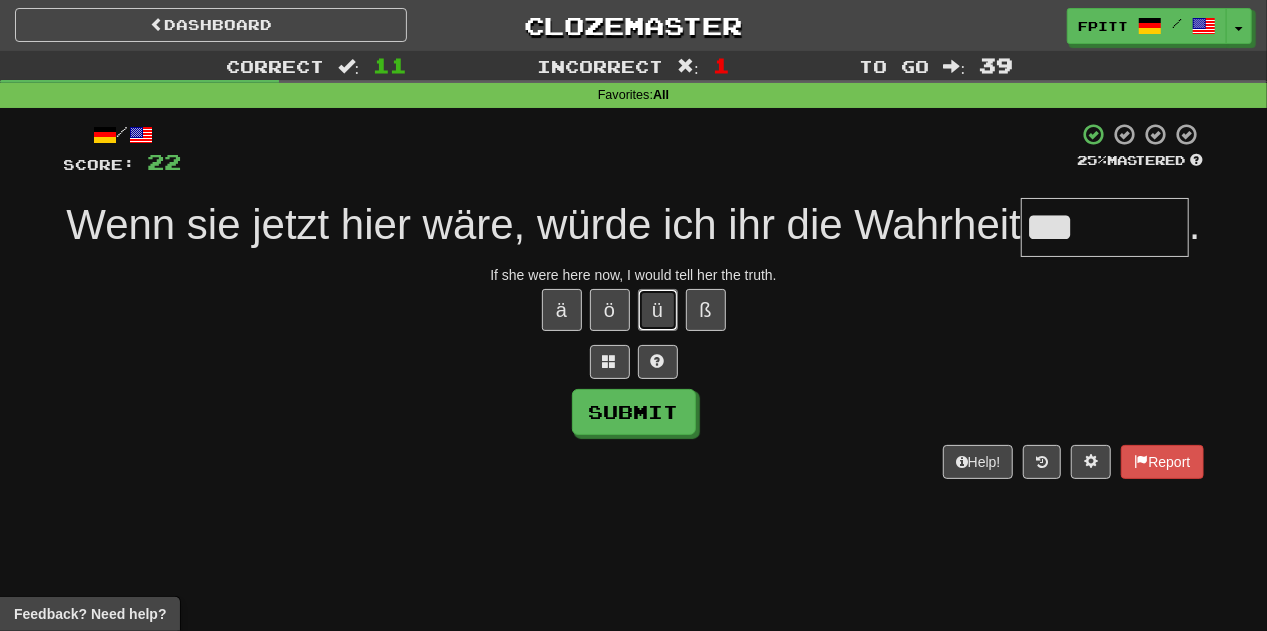 type 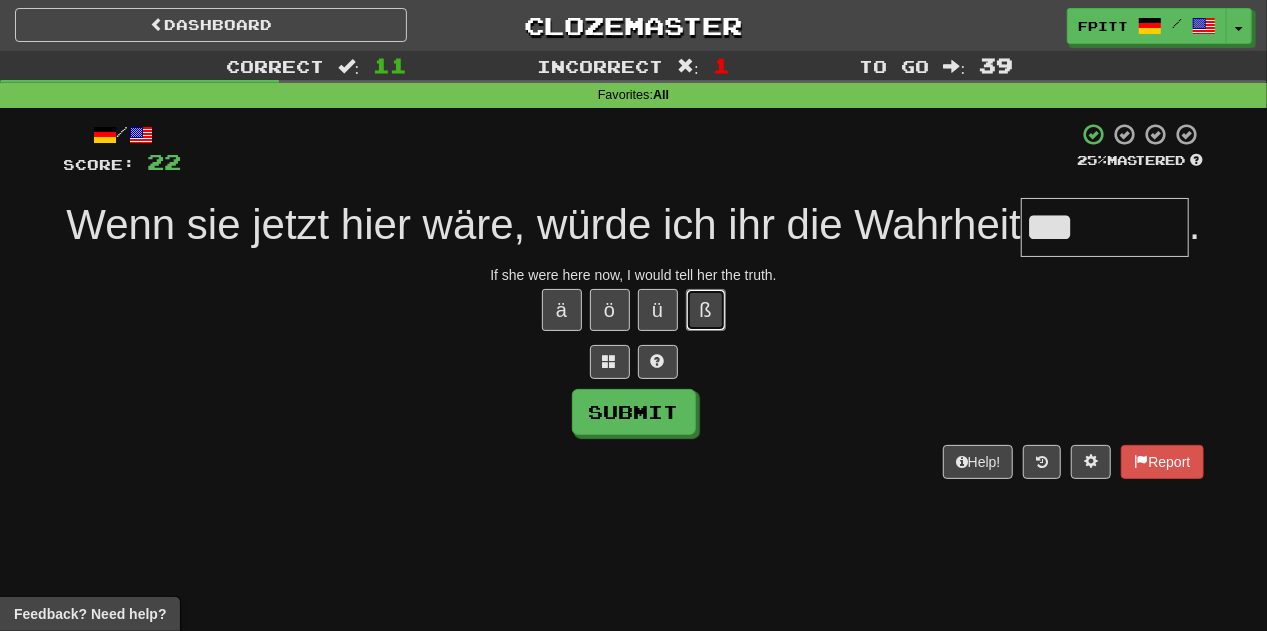 type 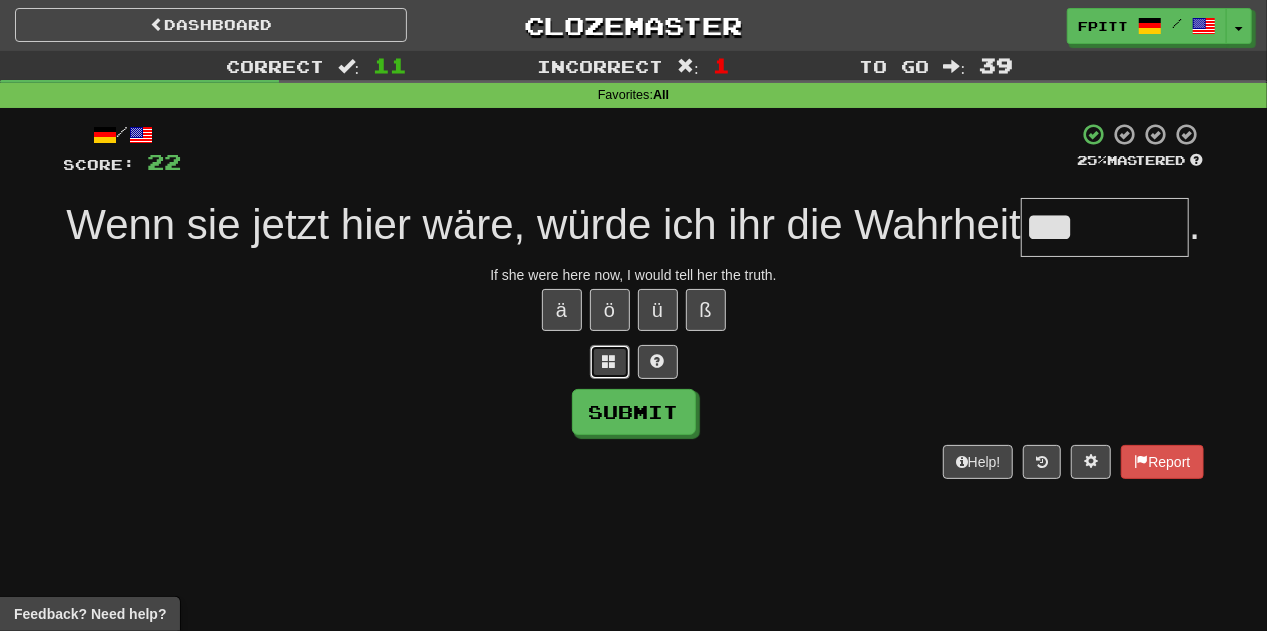 type 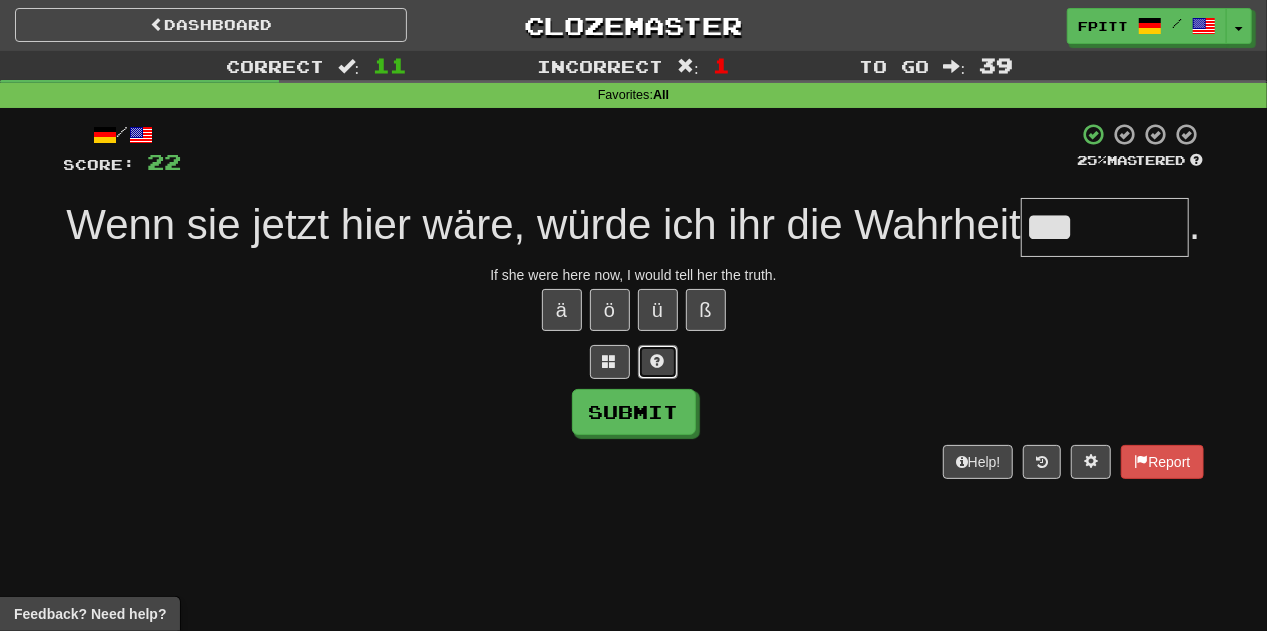 type 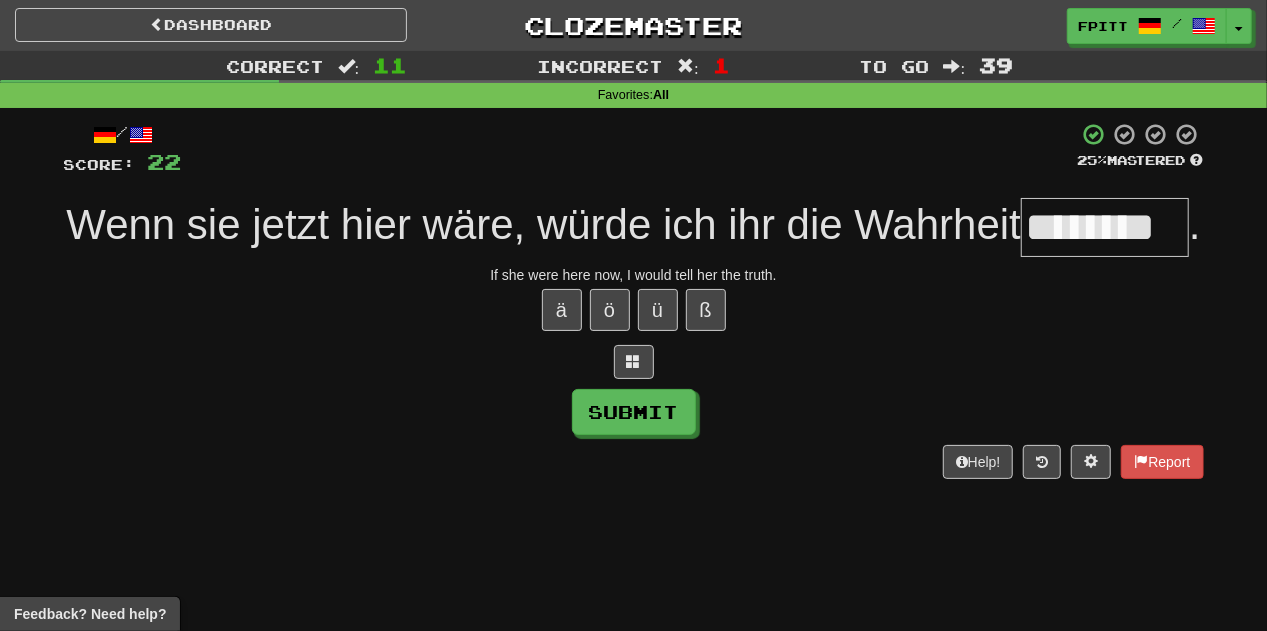 type on "********" 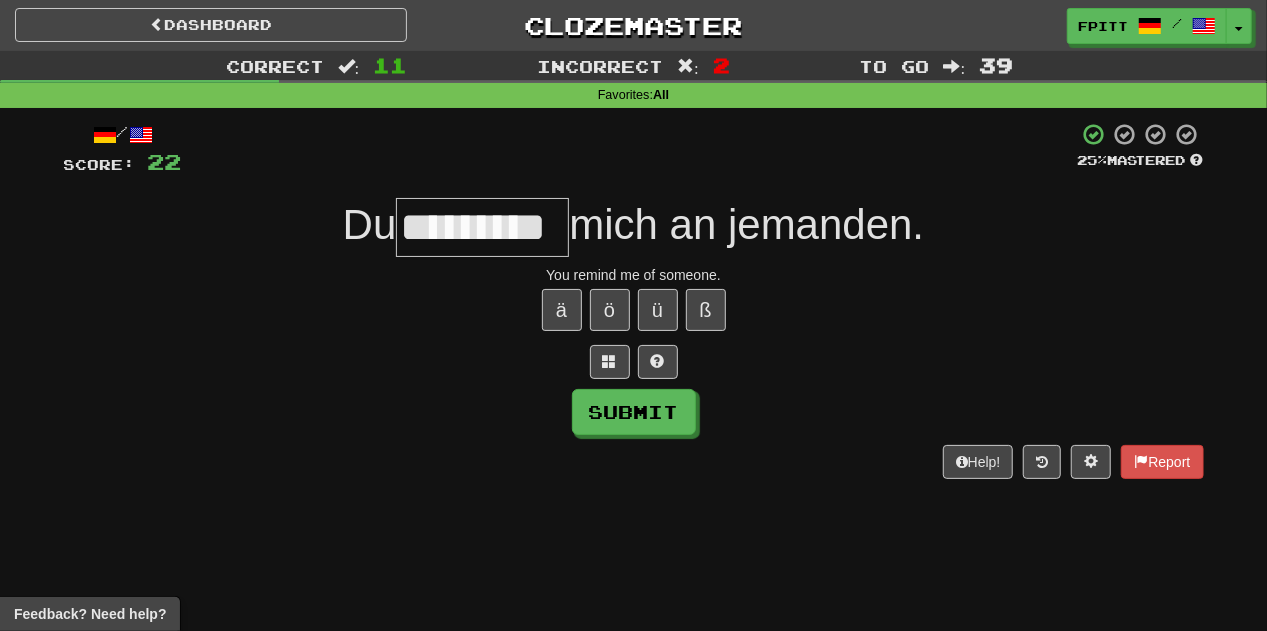 type on "*********" 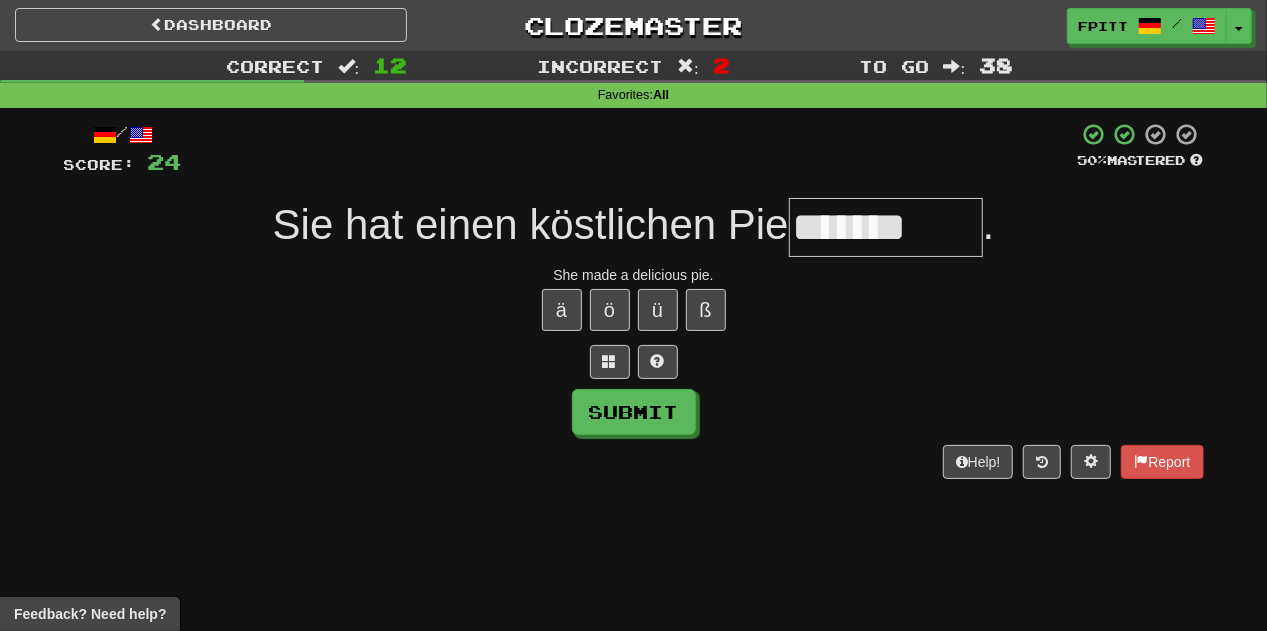 type on "********" 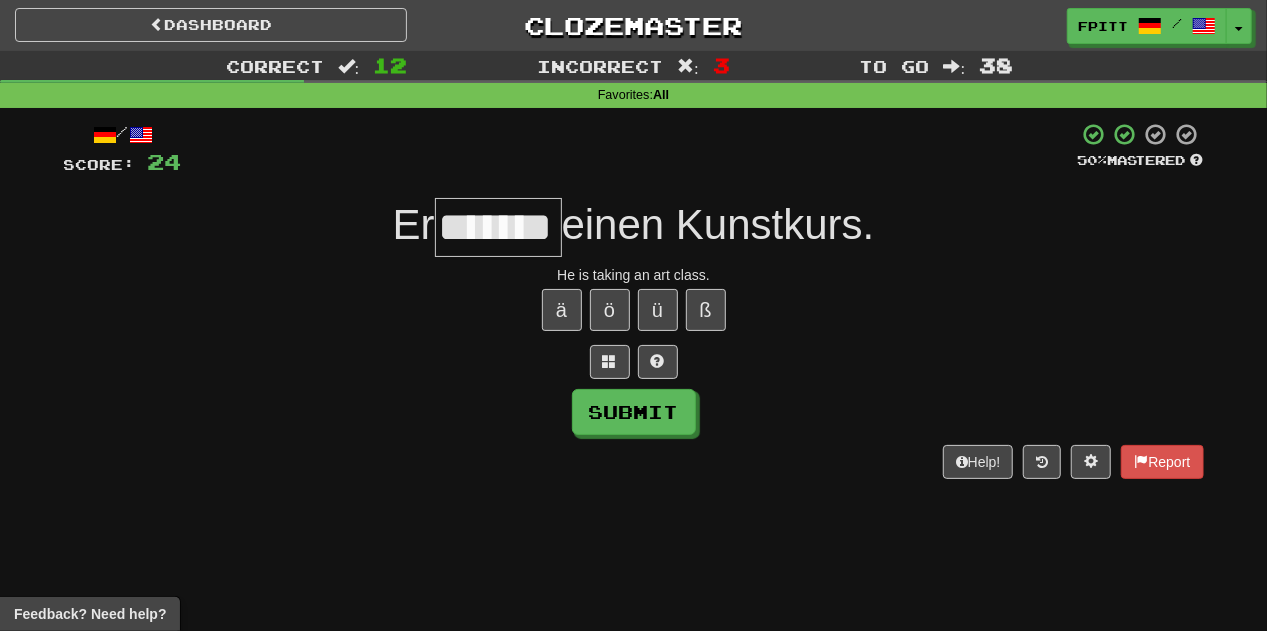scroll, scrollTop: 0, scrollLeft: 7, axis: horizontal 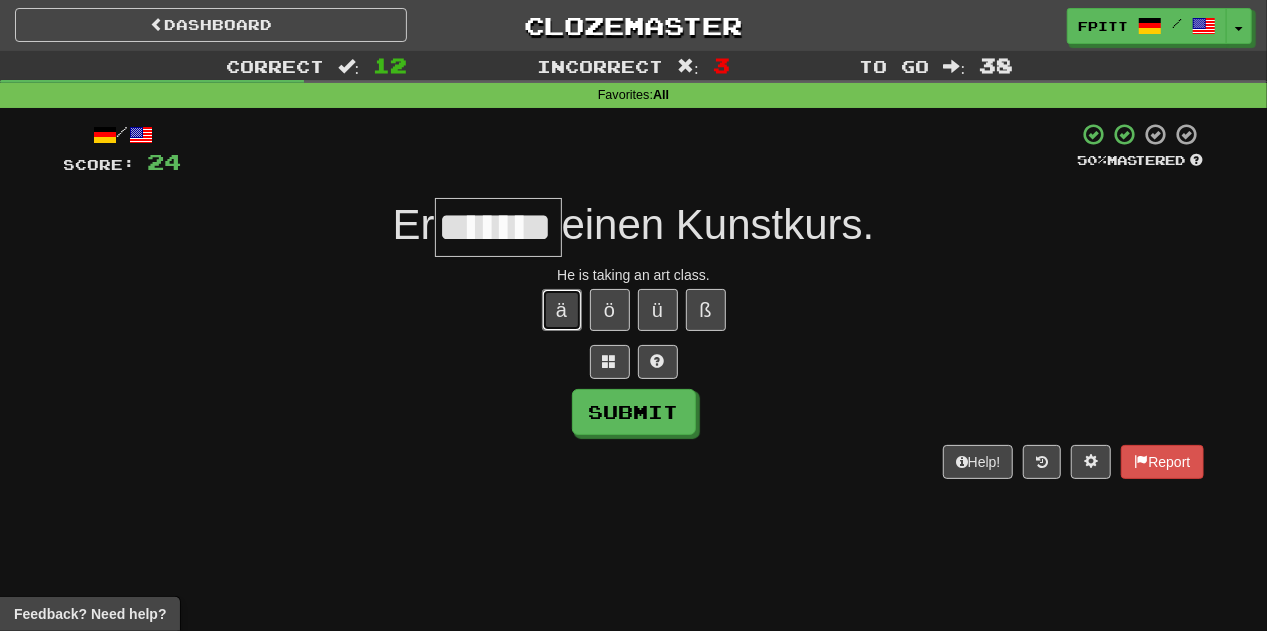 type 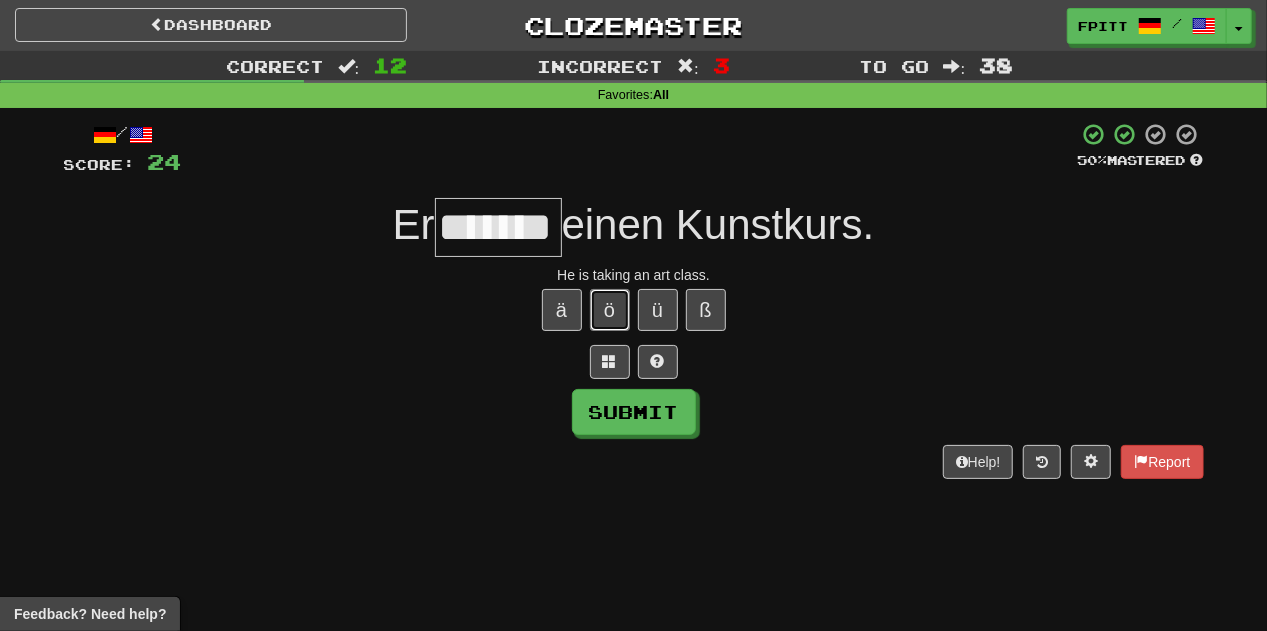type 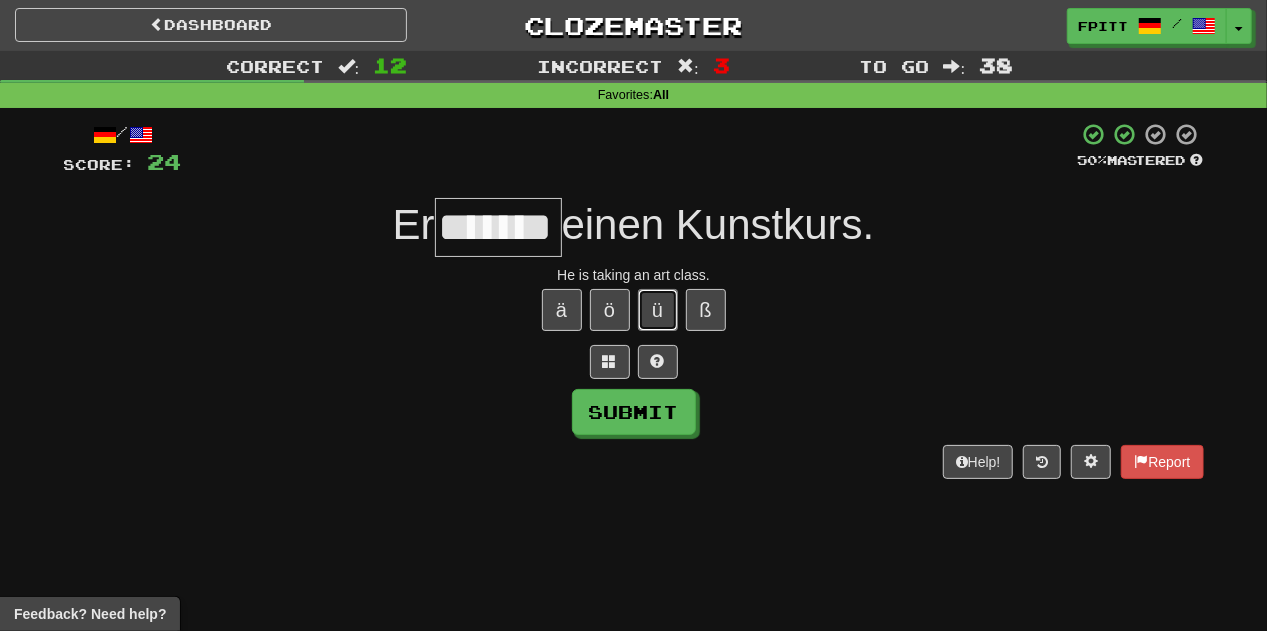 type 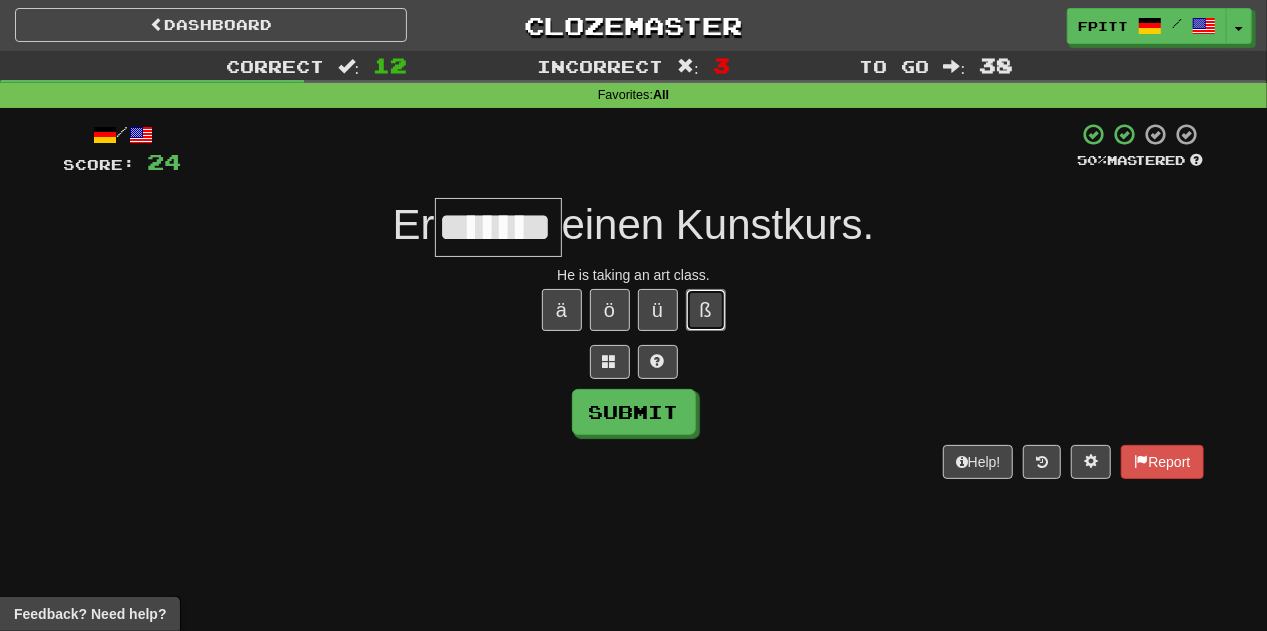 type 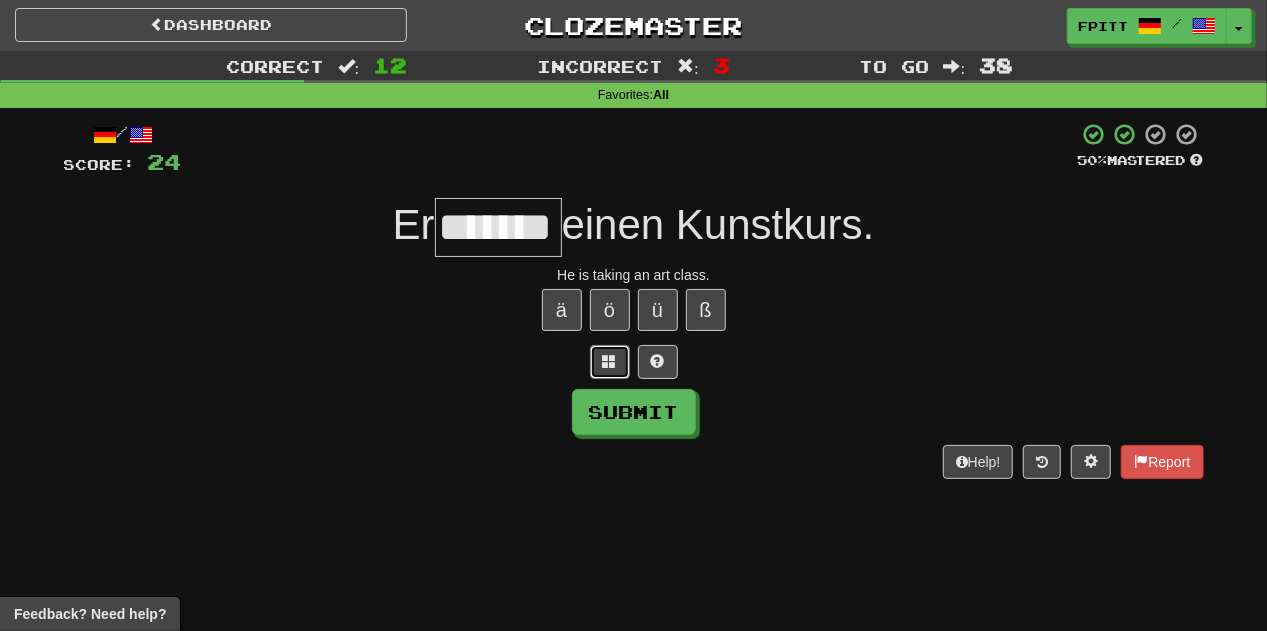 type 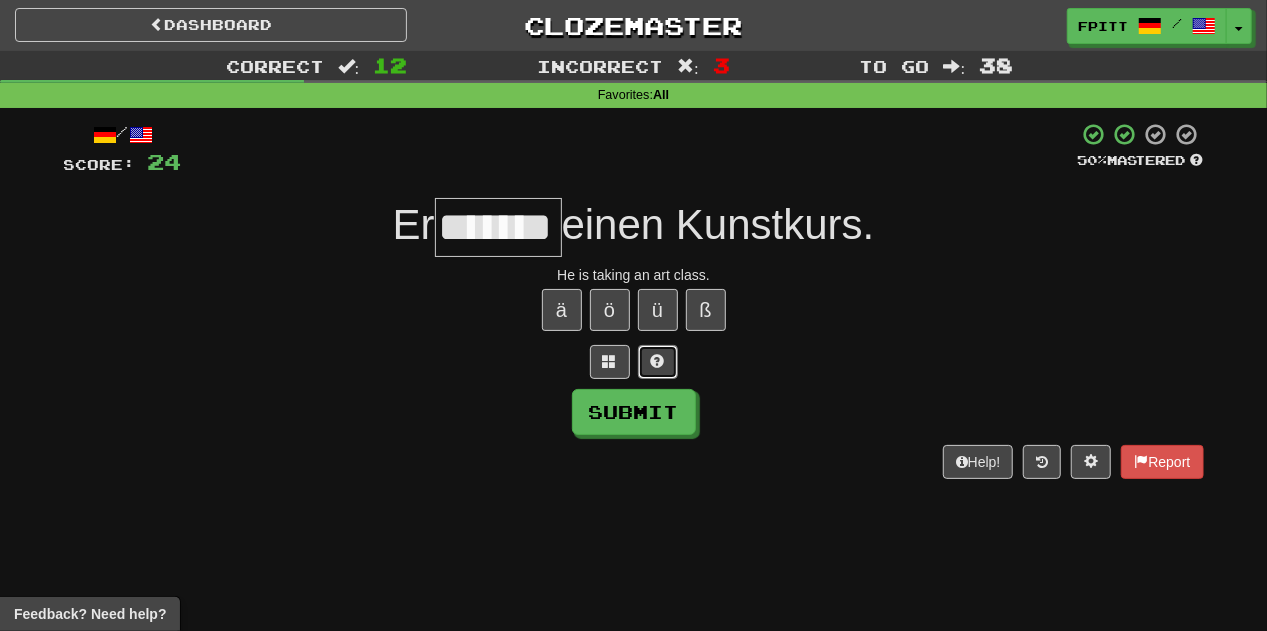 type 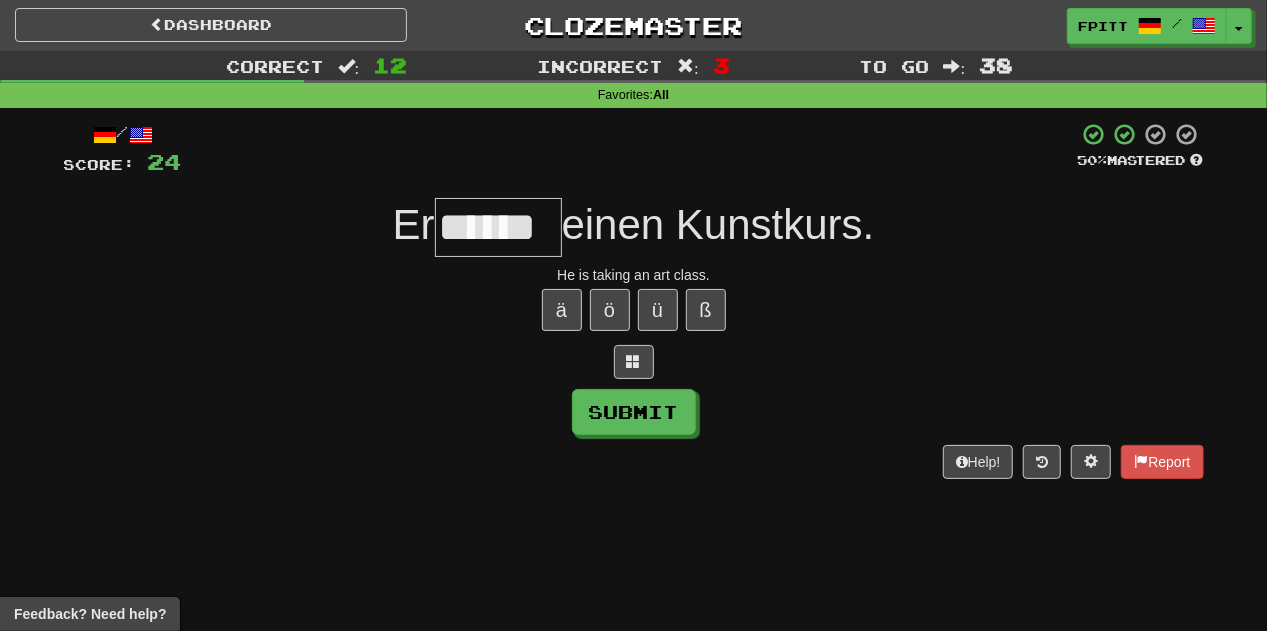 type on "******" 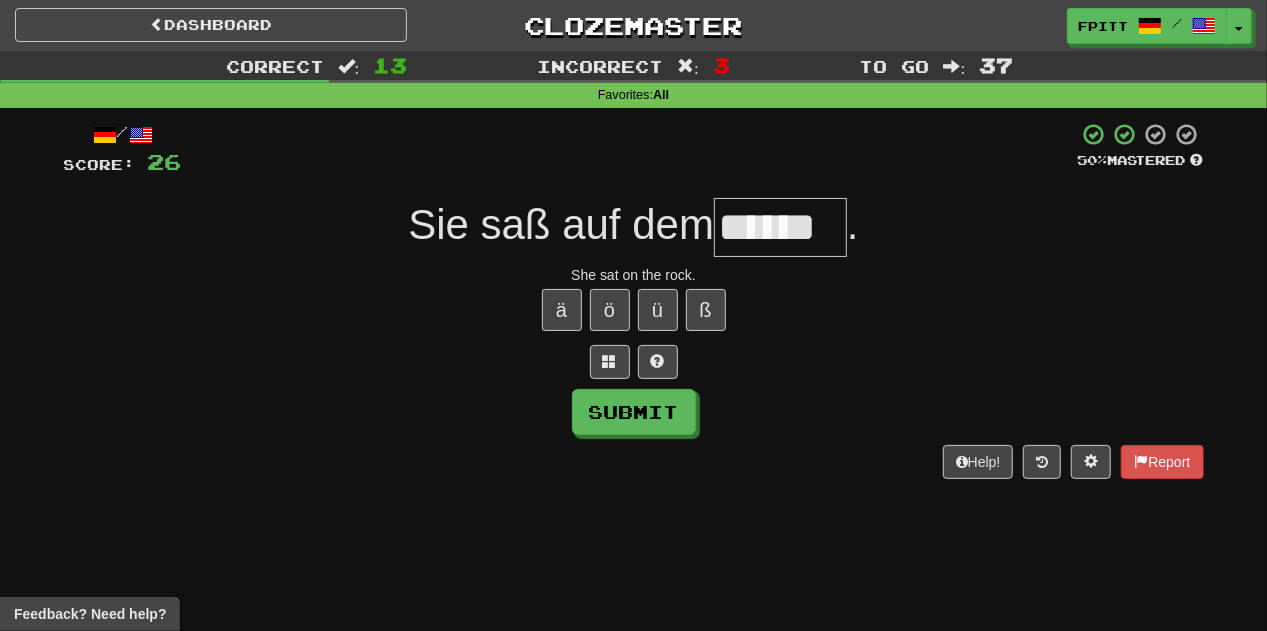 type on "******" 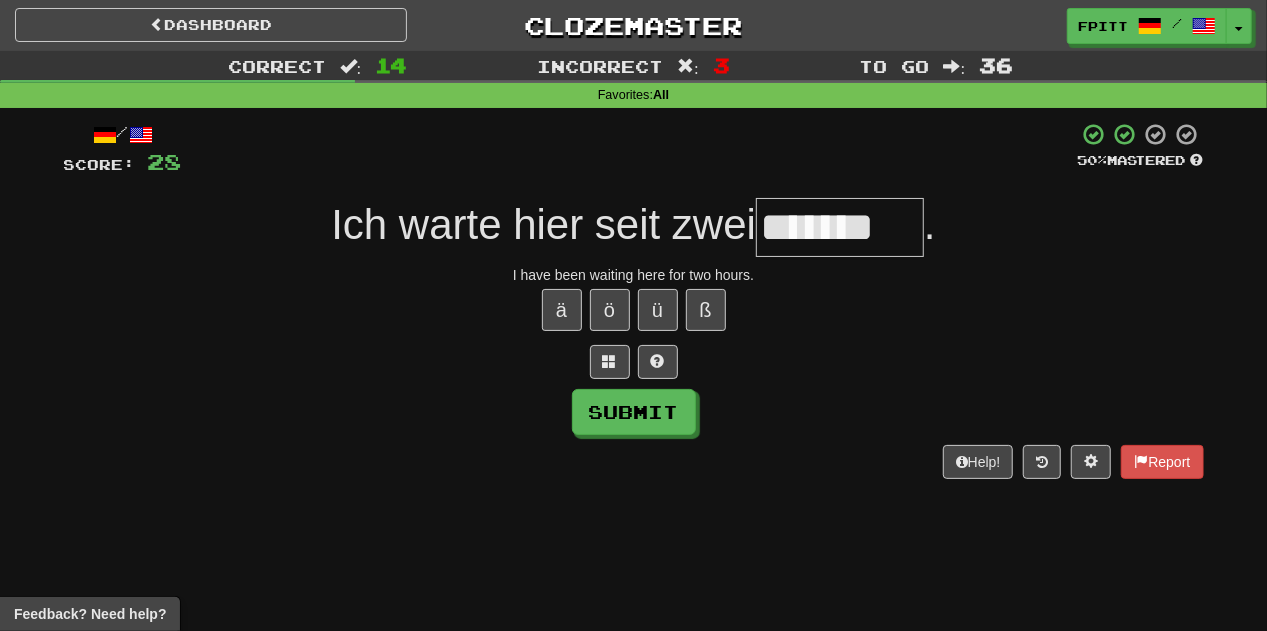 type on "*******" 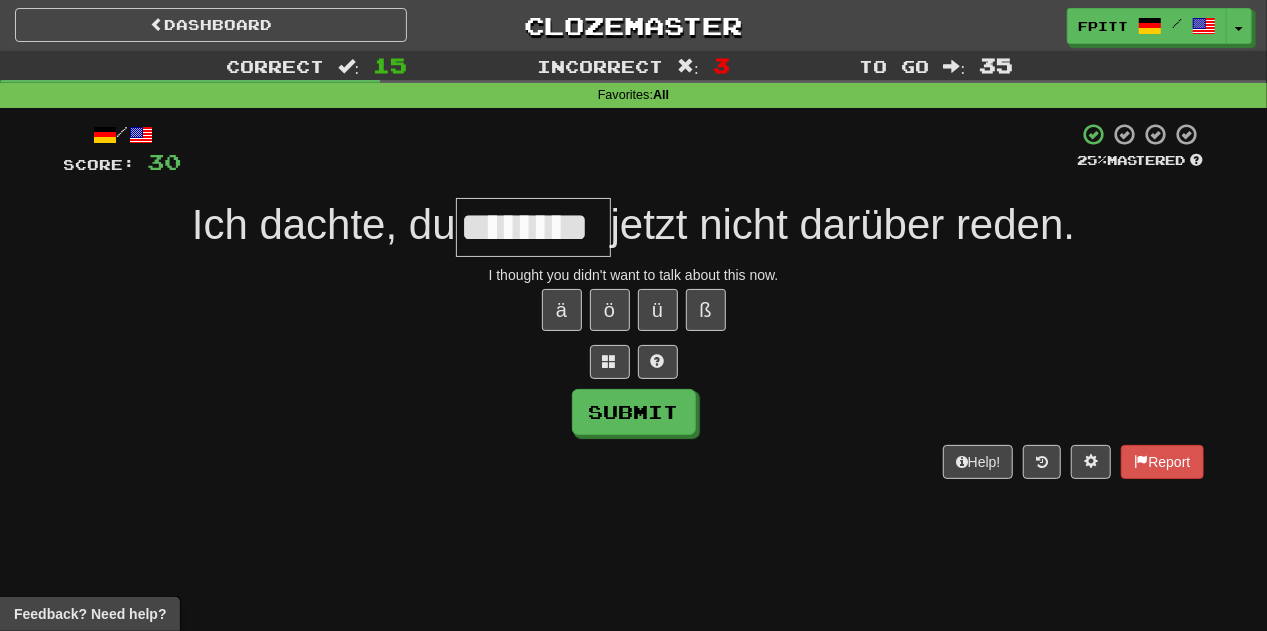 type on "********" 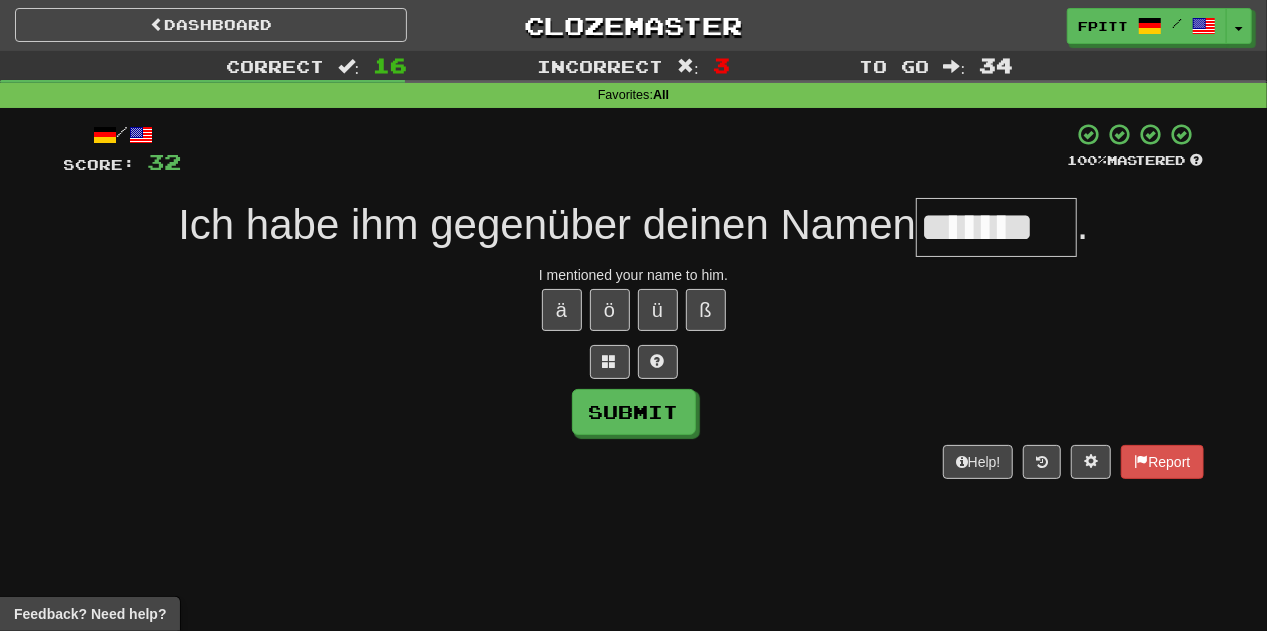 type on "*******" 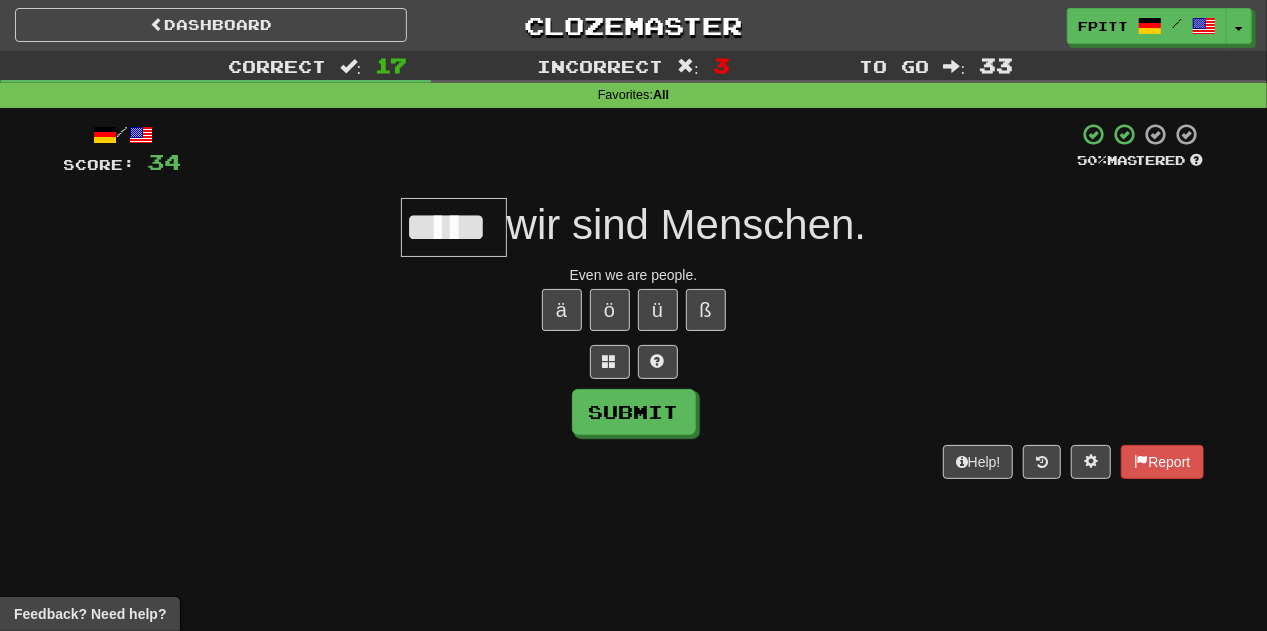 scroll, scrollTop: 0, scrollLeft: 8, axis: horizontal 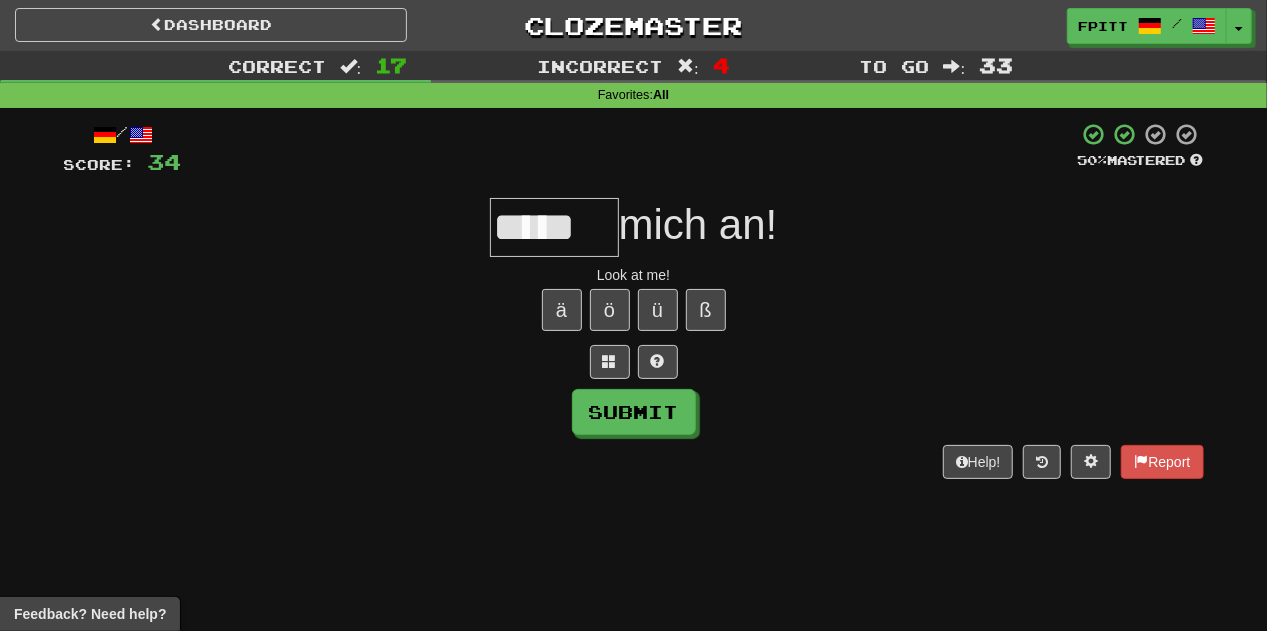 type on "*****" 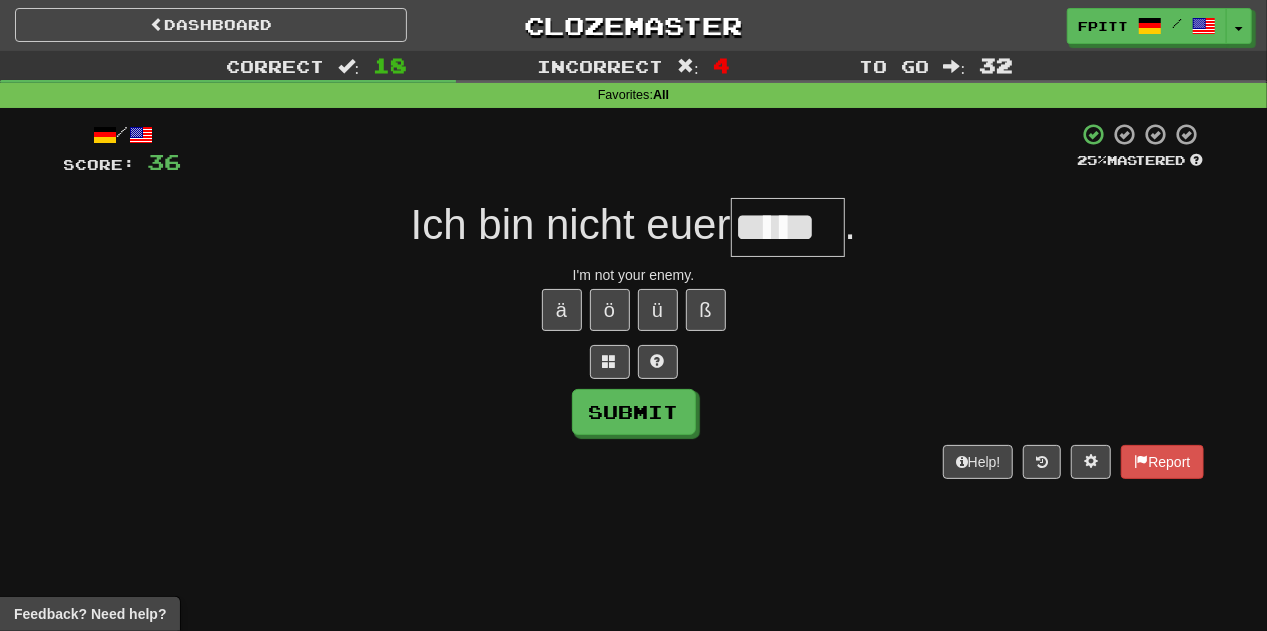 type on "*****" 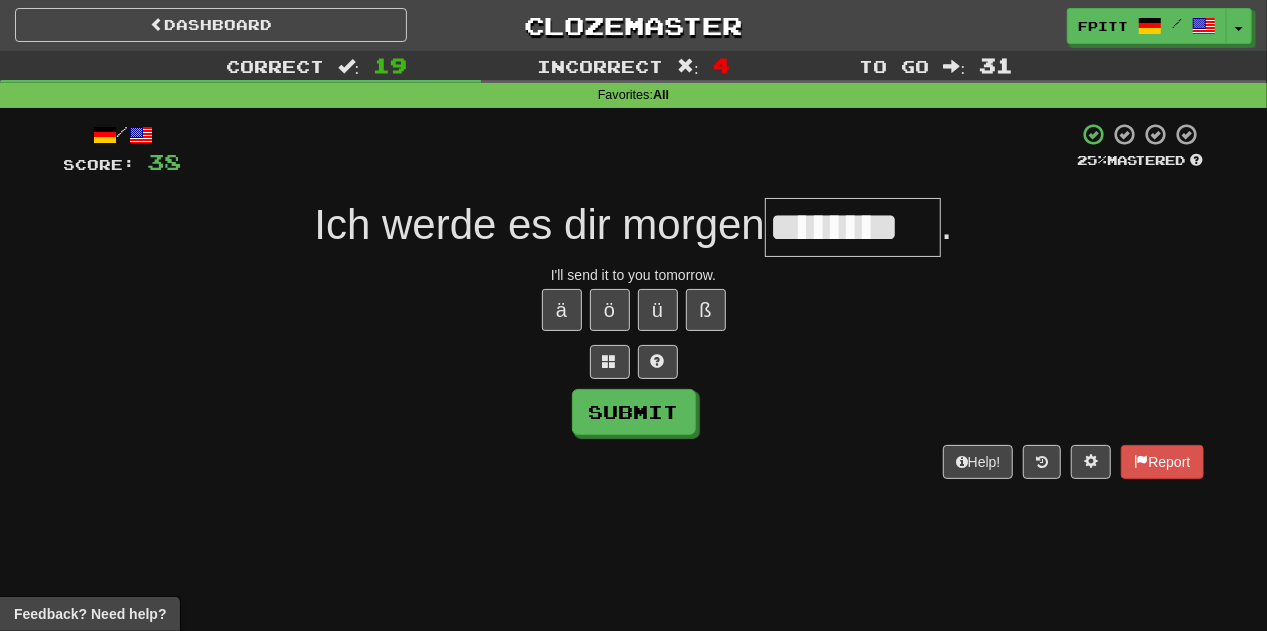 type on "********" 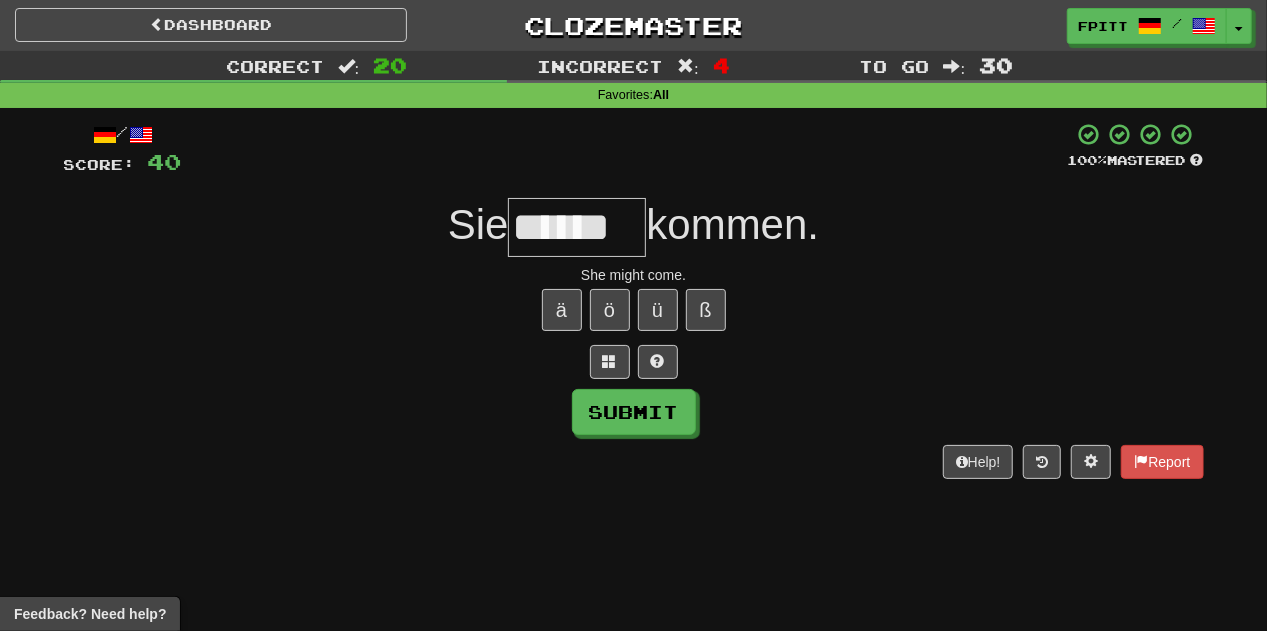 type on "******" 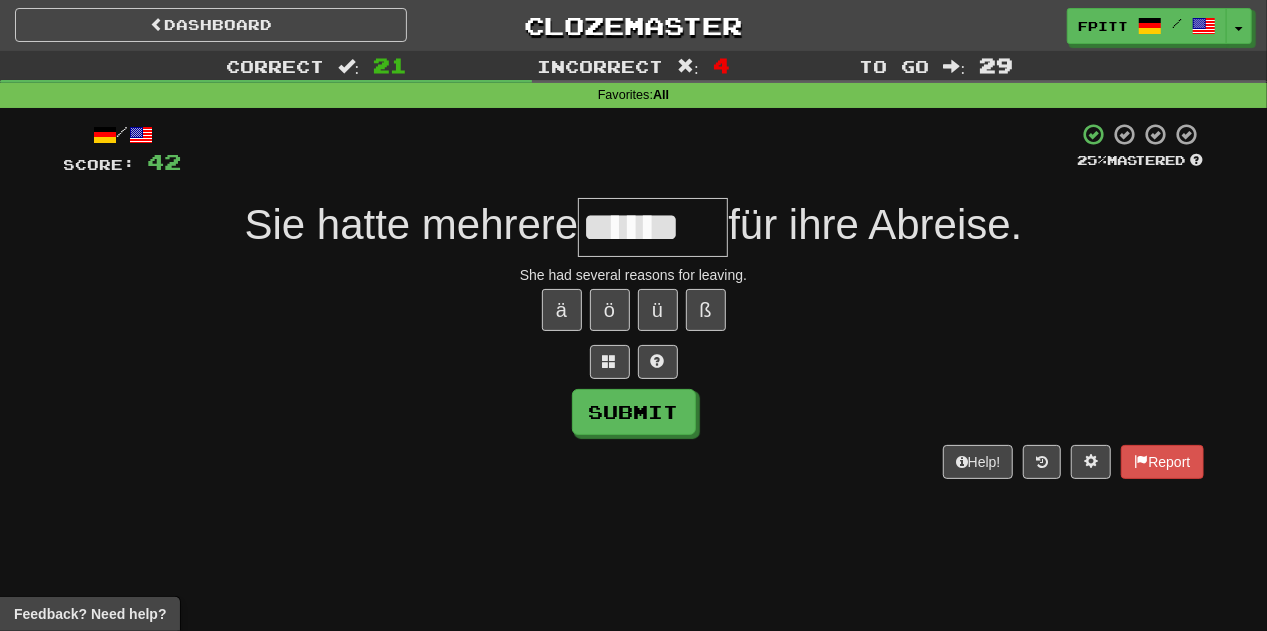 type on "******" 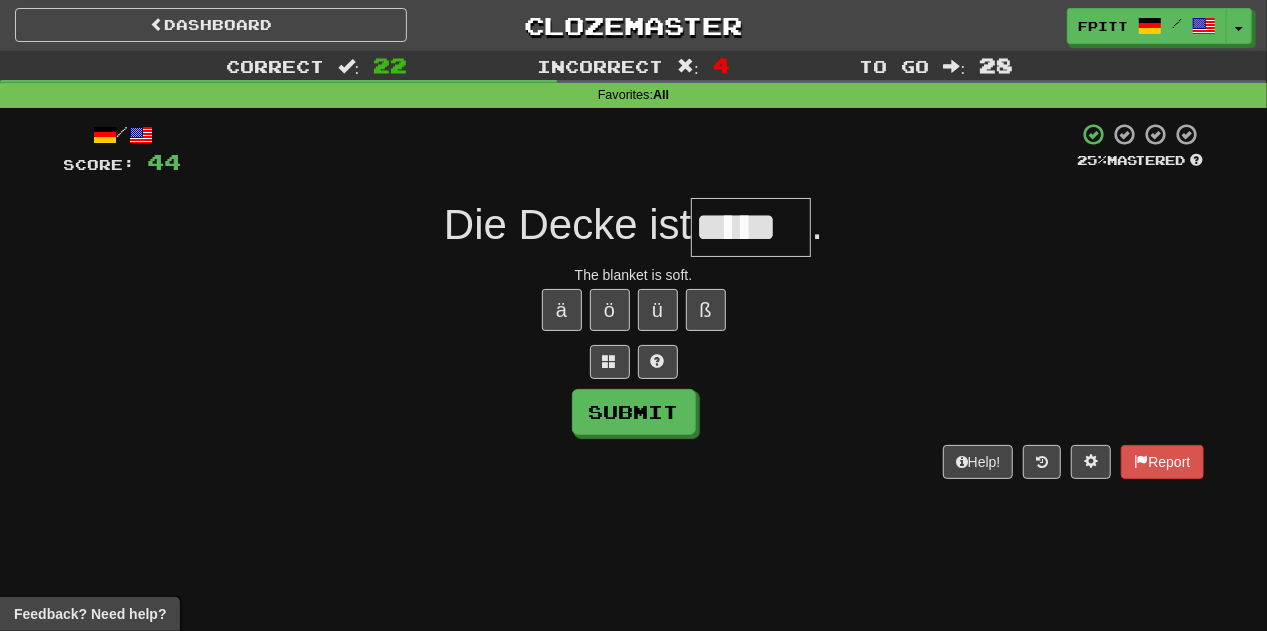 type on "*****" 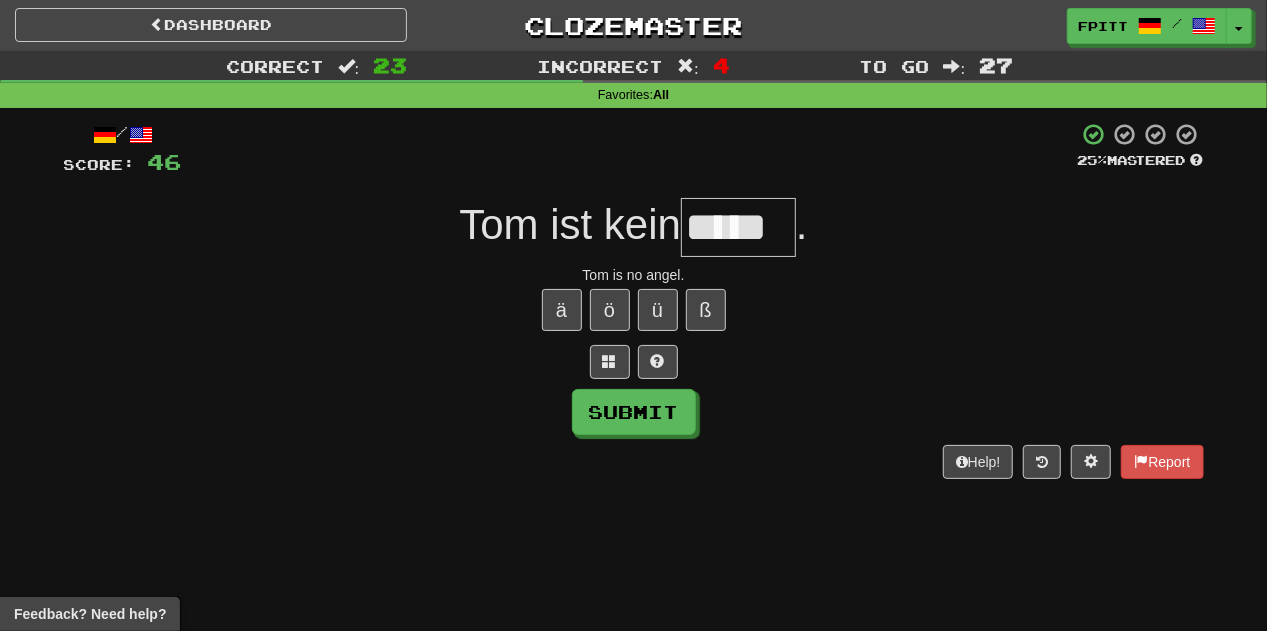 type on "*****" 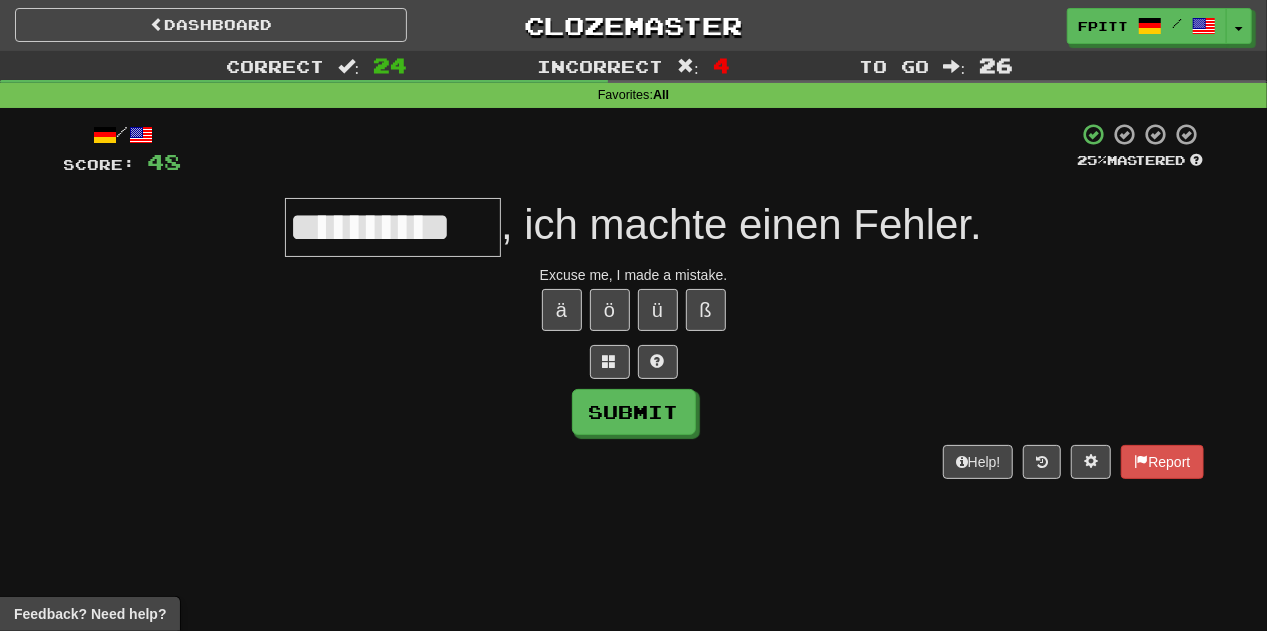 type on "**********" 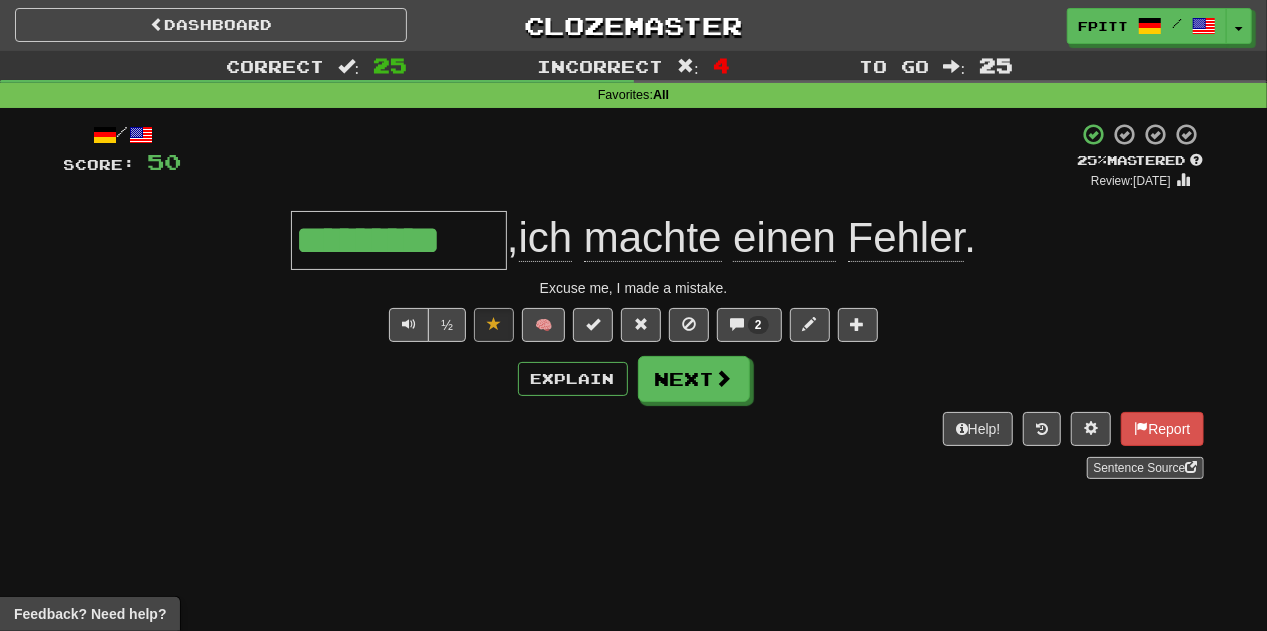 type on "**********" 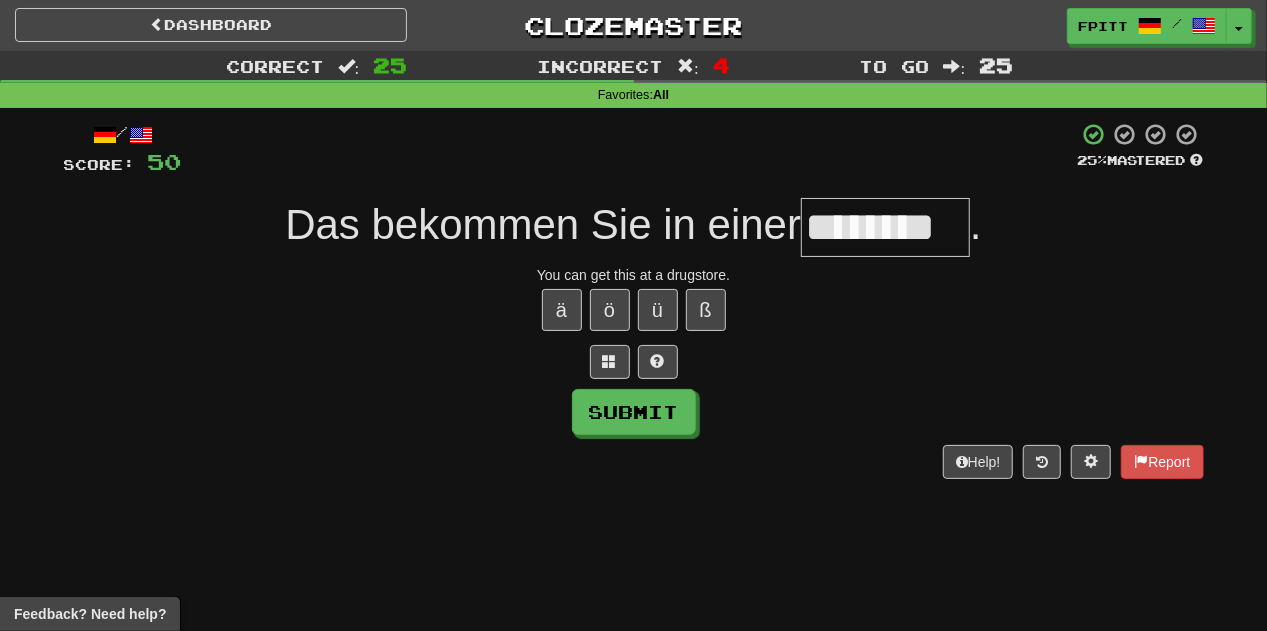 type on "********" 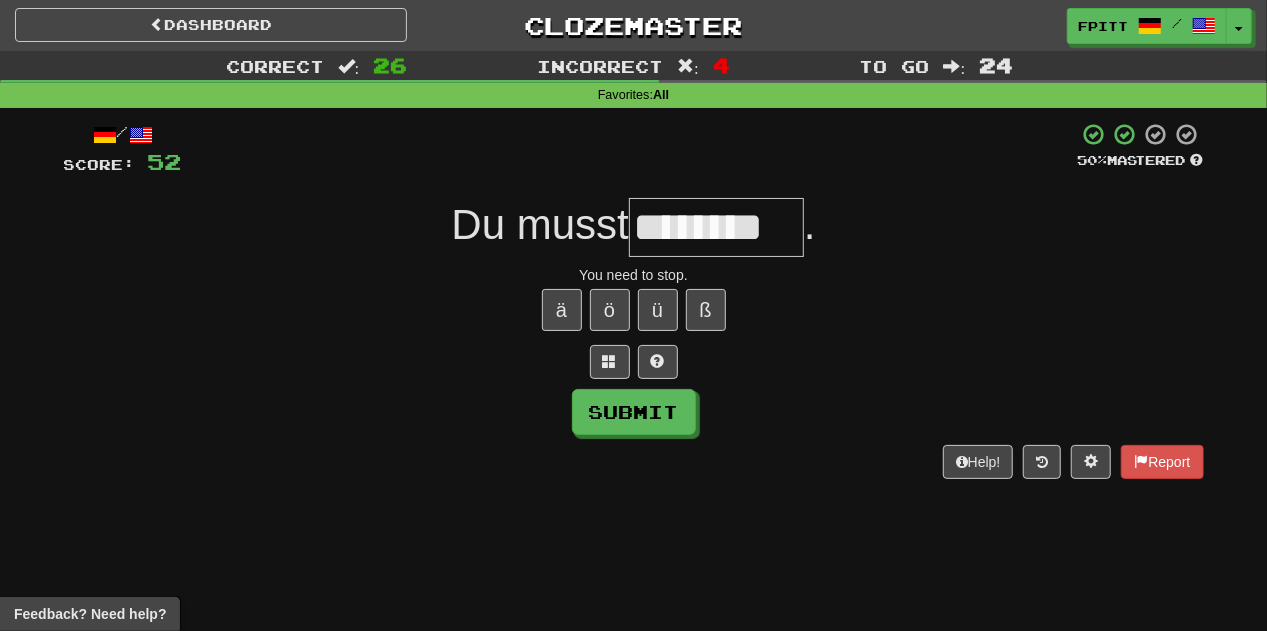 type on "********" 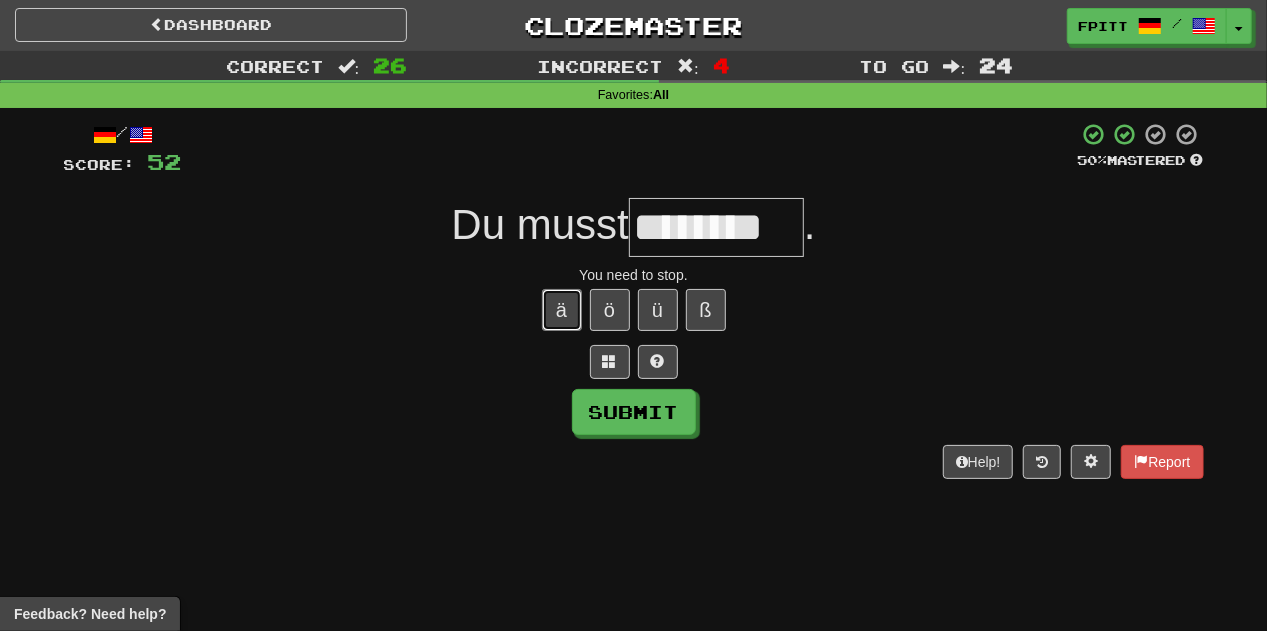 type 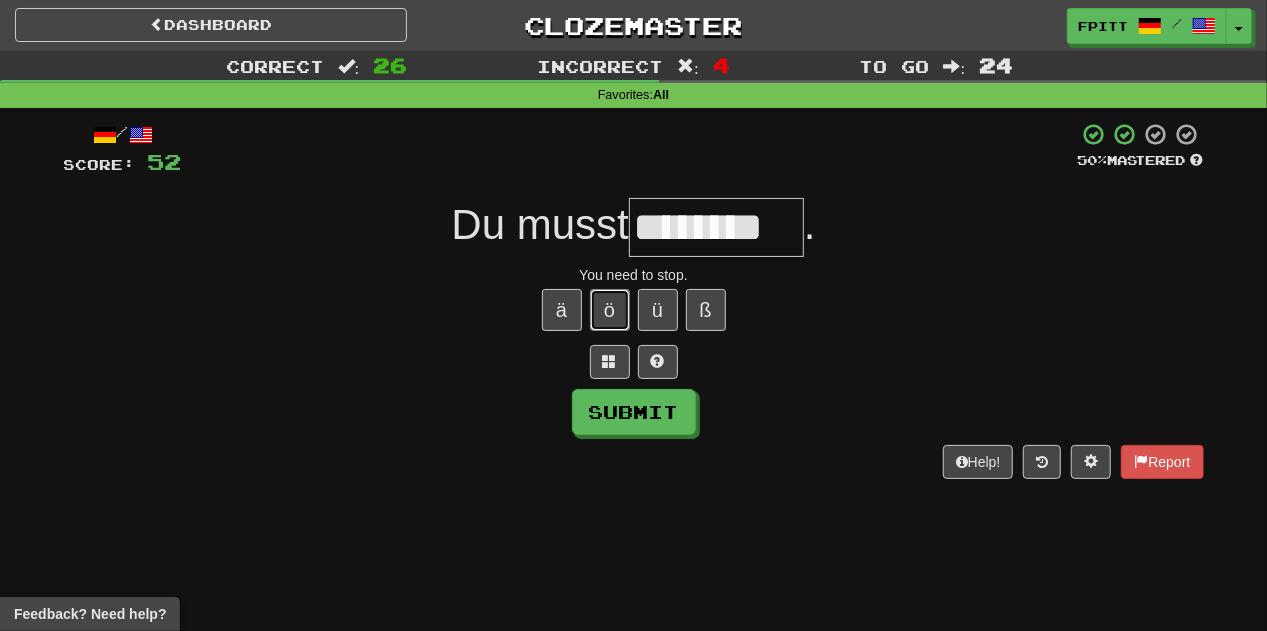 type 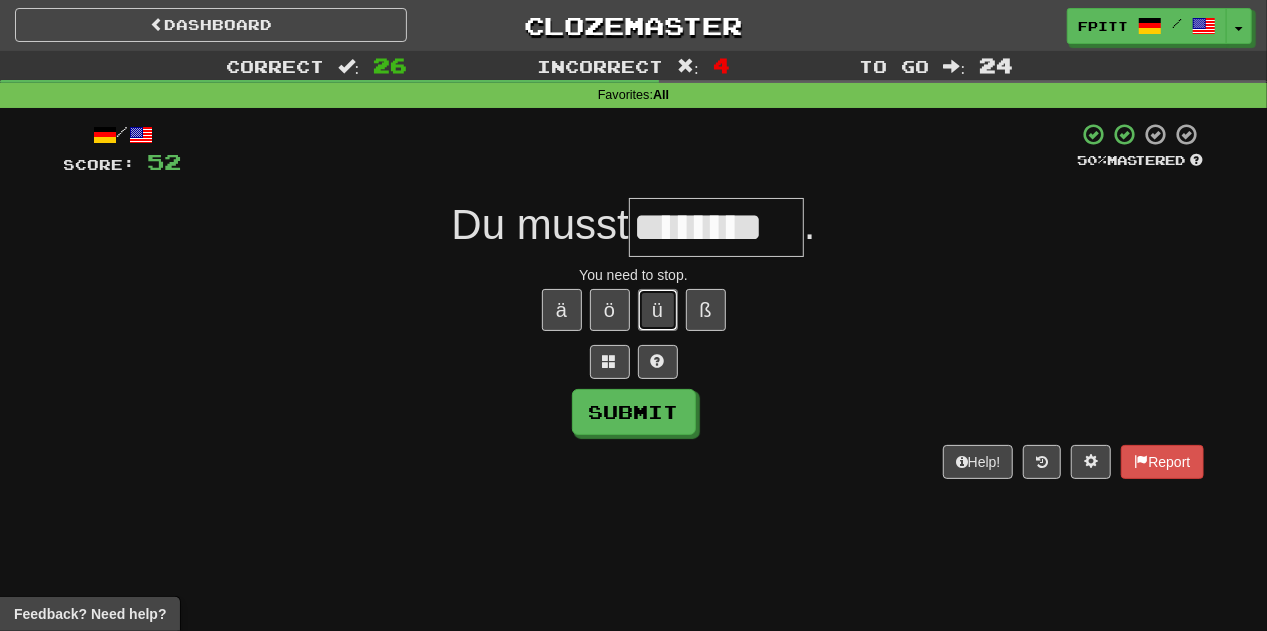 type 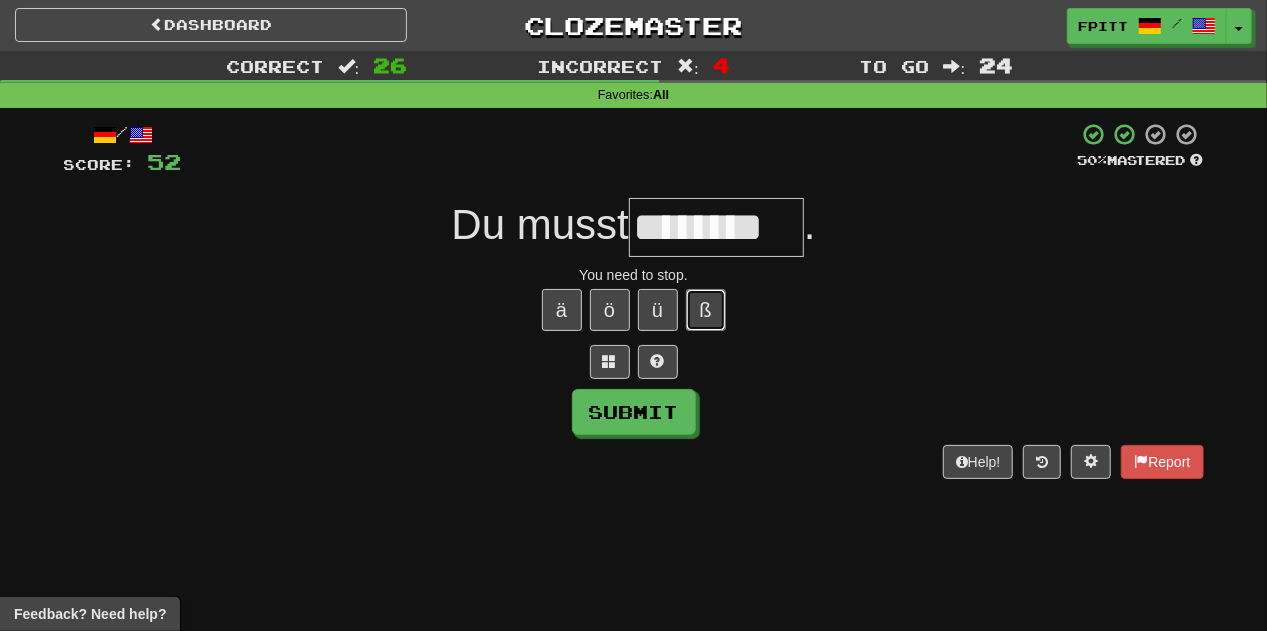 type 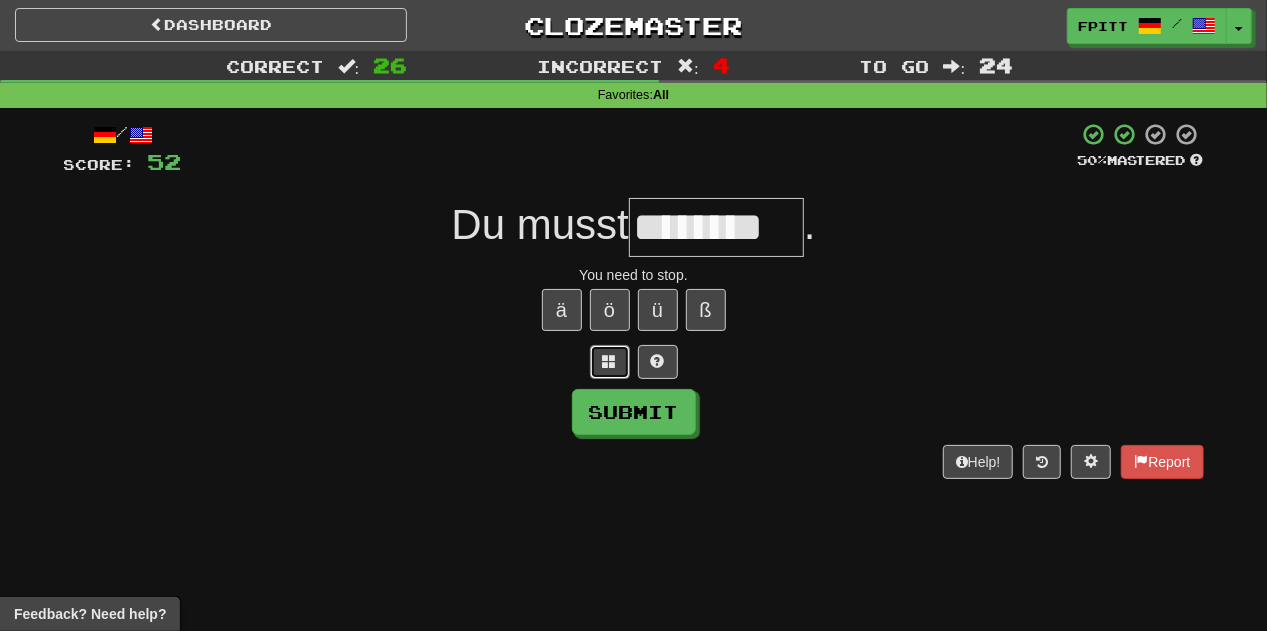 type 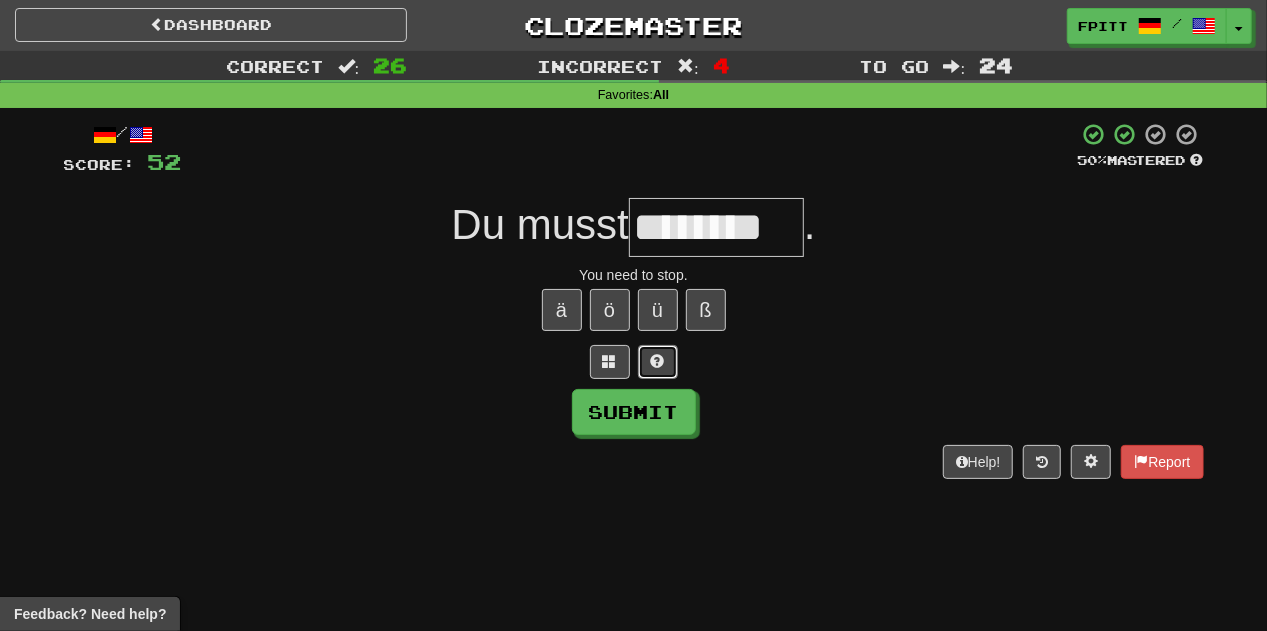 type 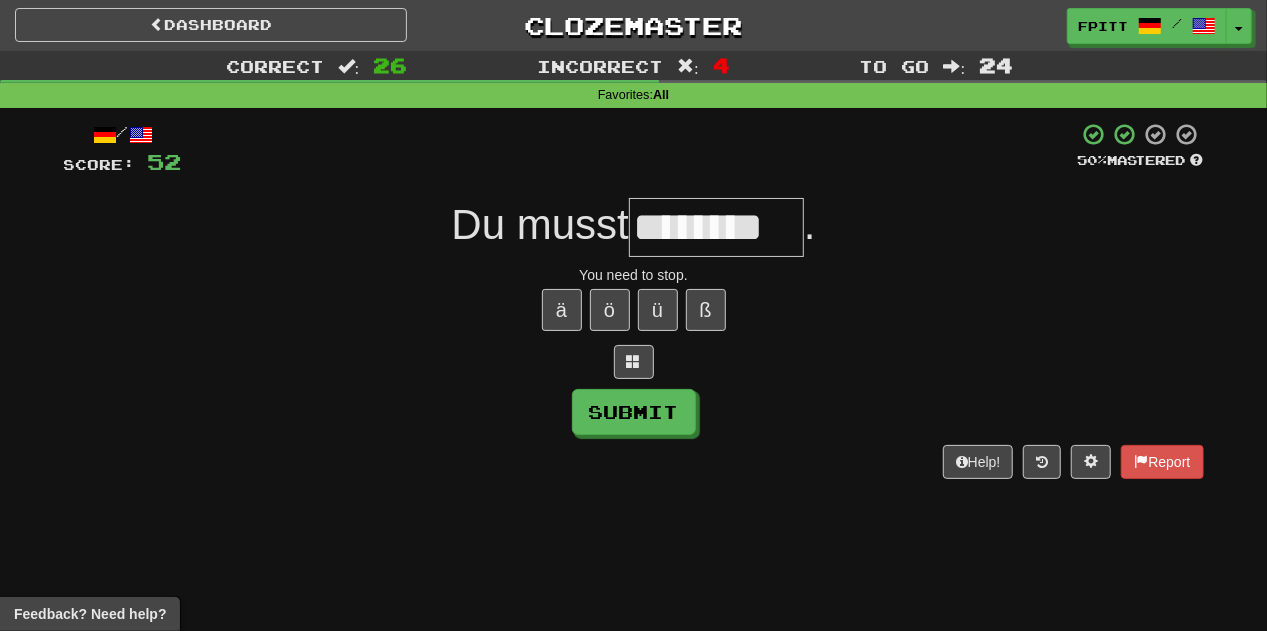 type on "********" 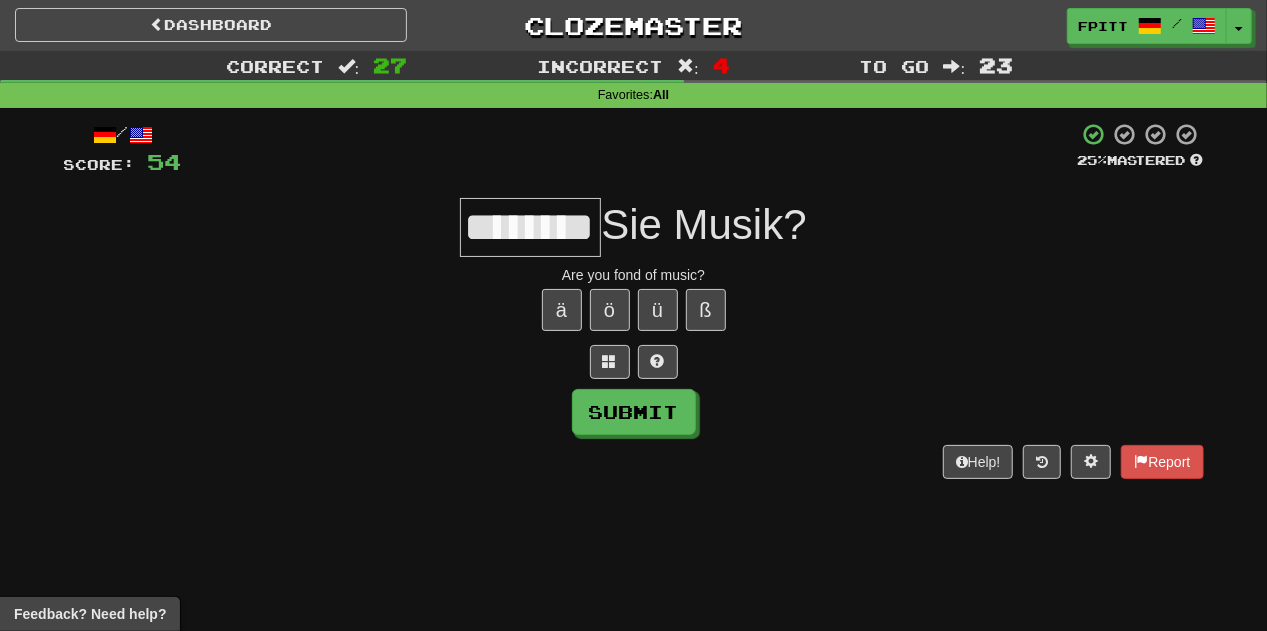 scroll, scrollTop: 0, scrollLeft: 12, axis: horizontal 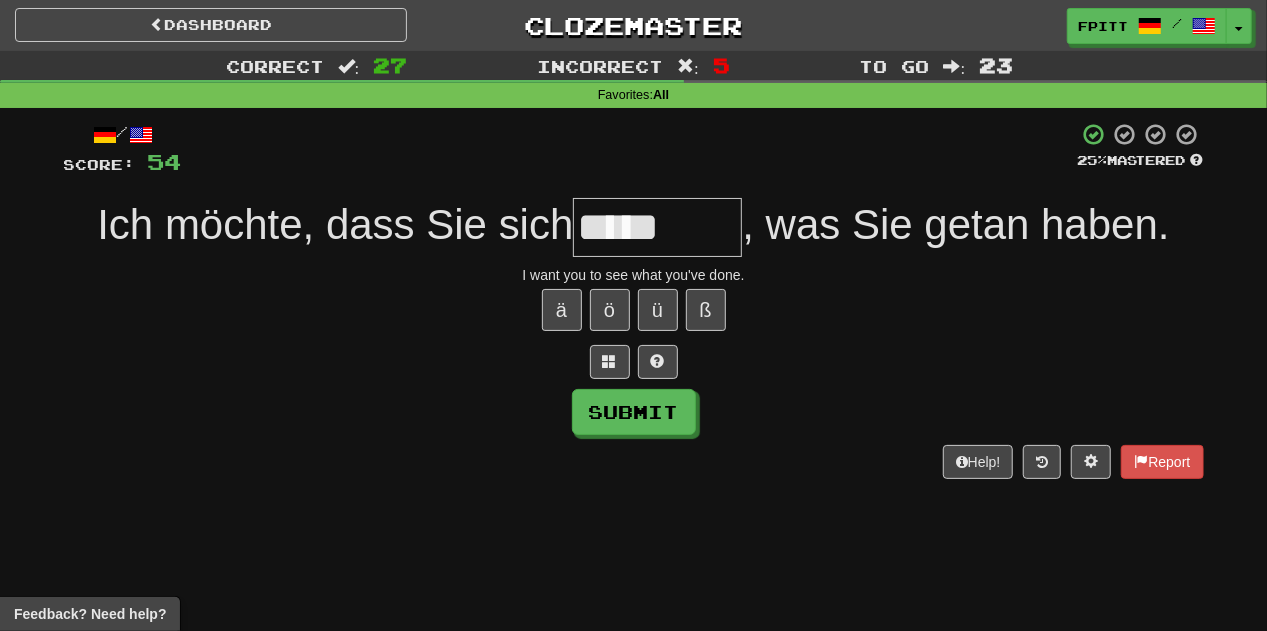 type on "*****" 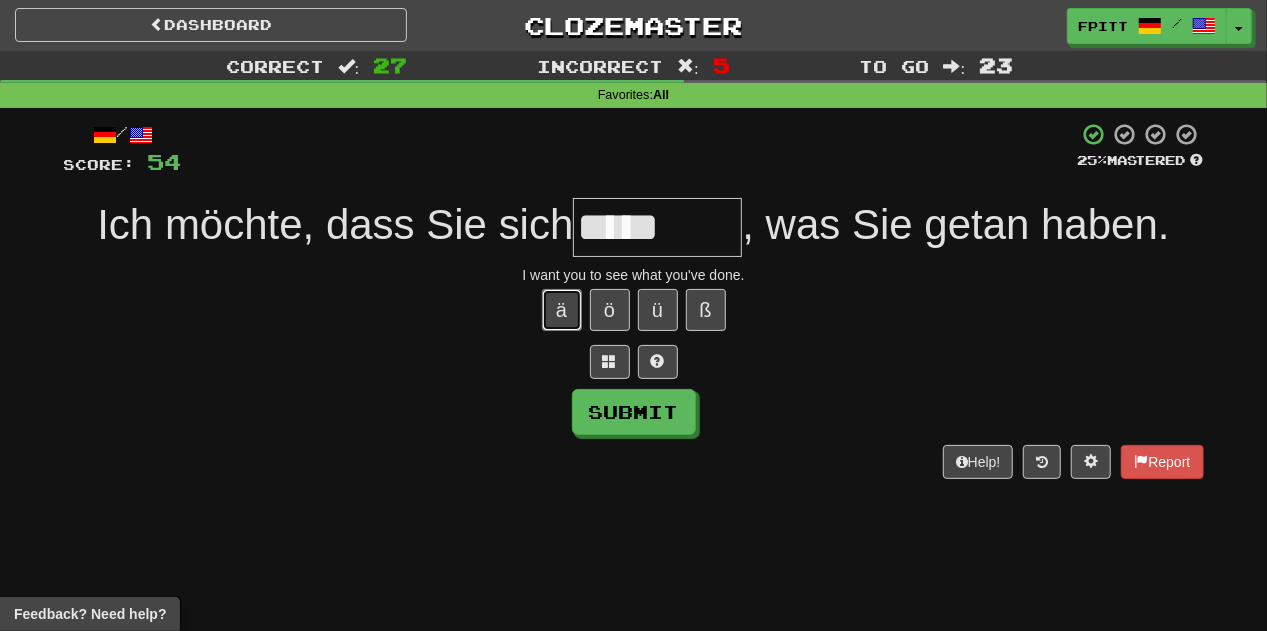 type 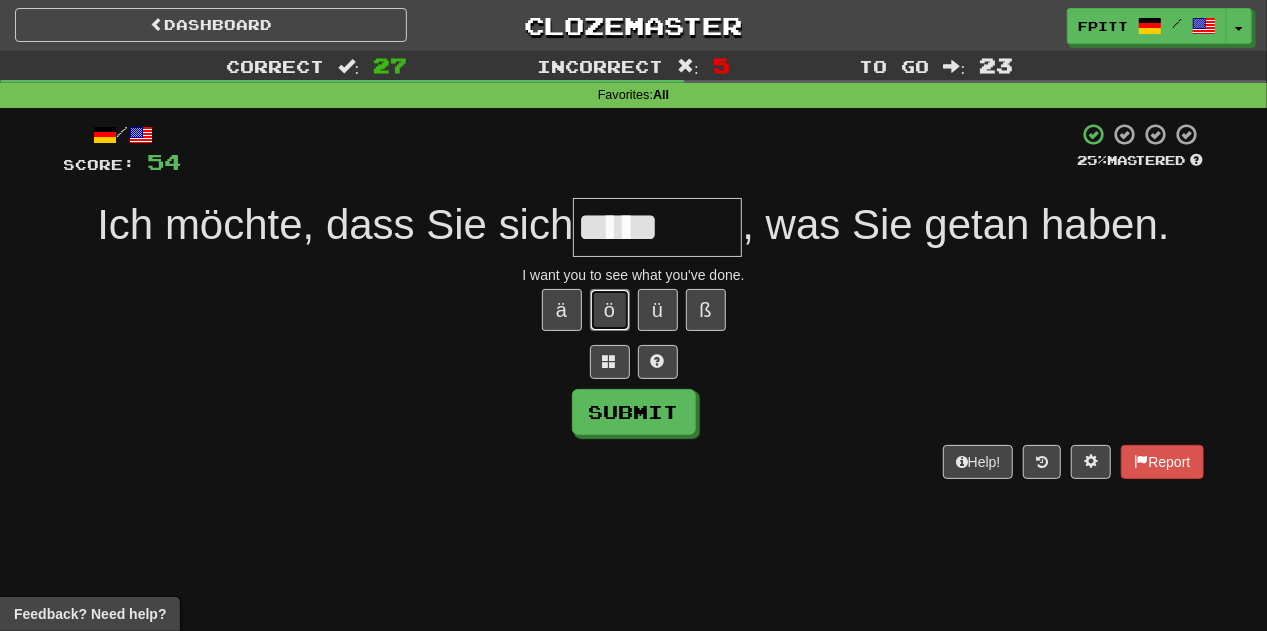 type 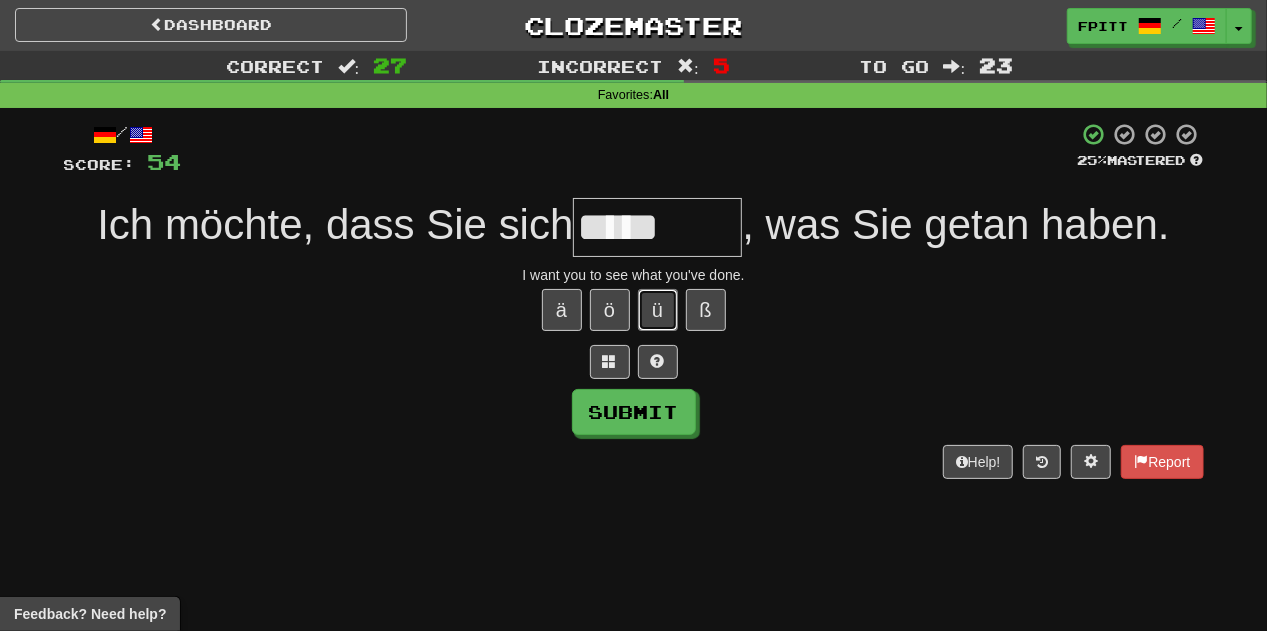 type 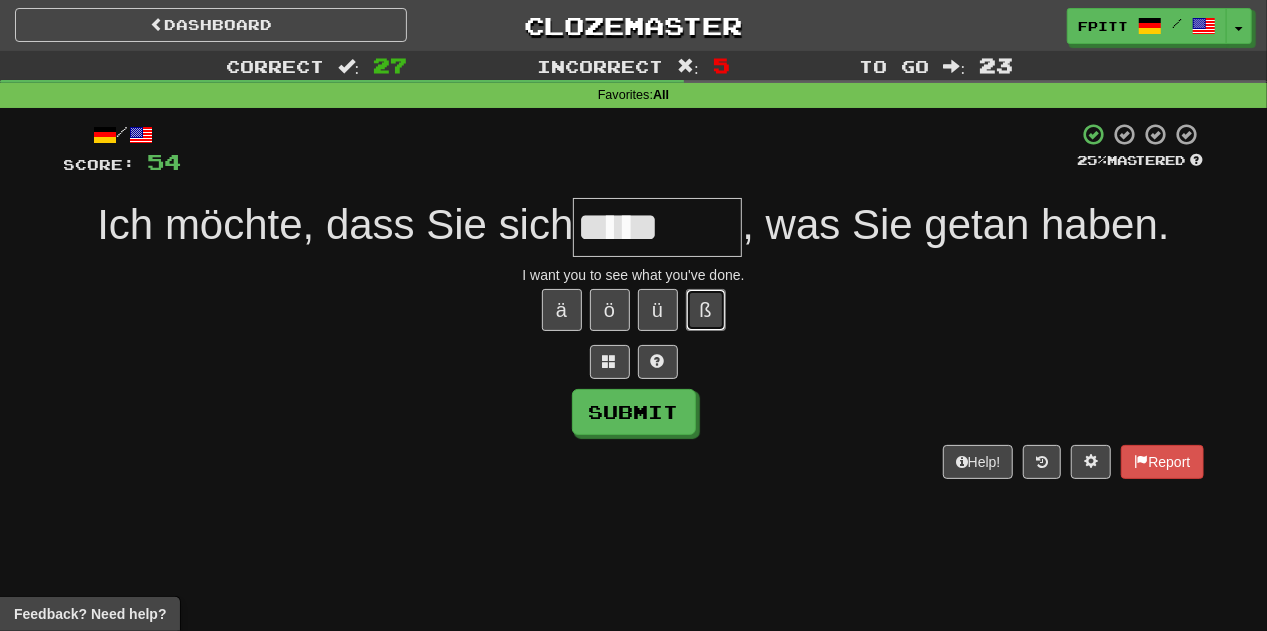 type 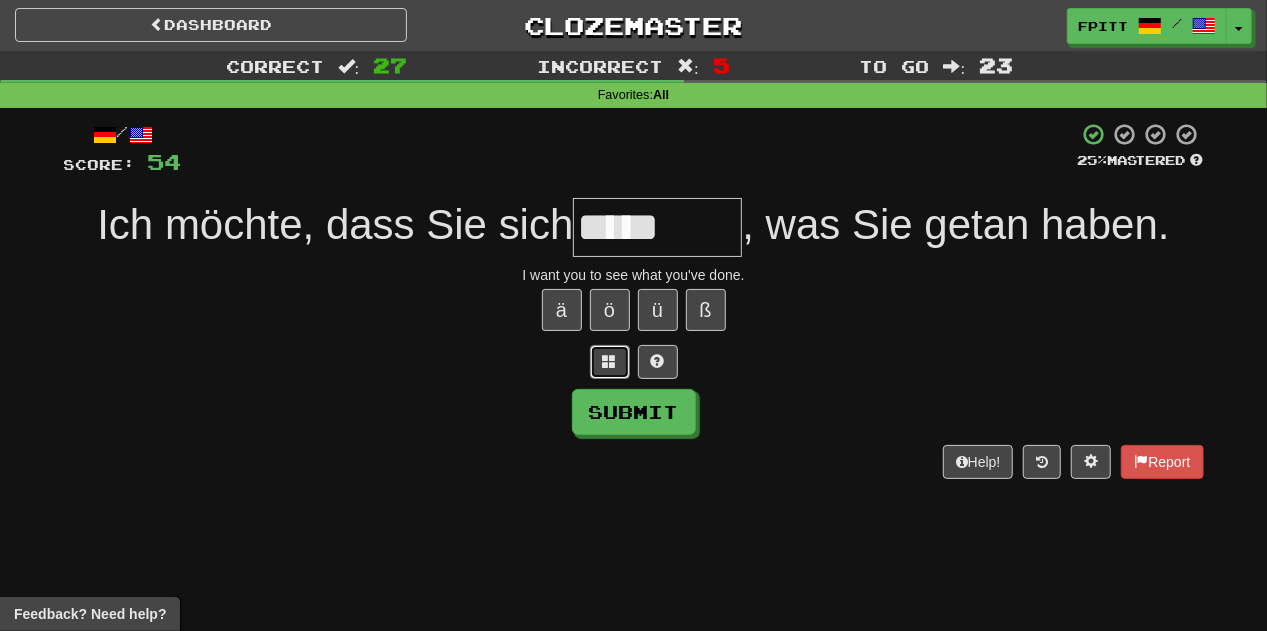 type 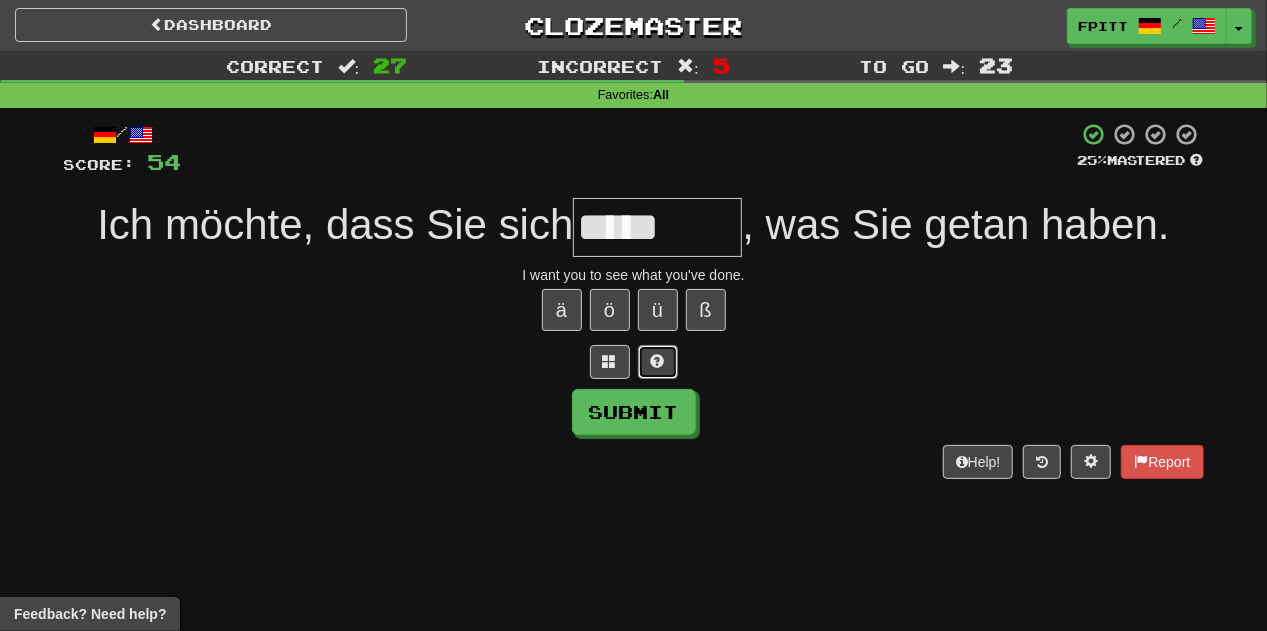 type 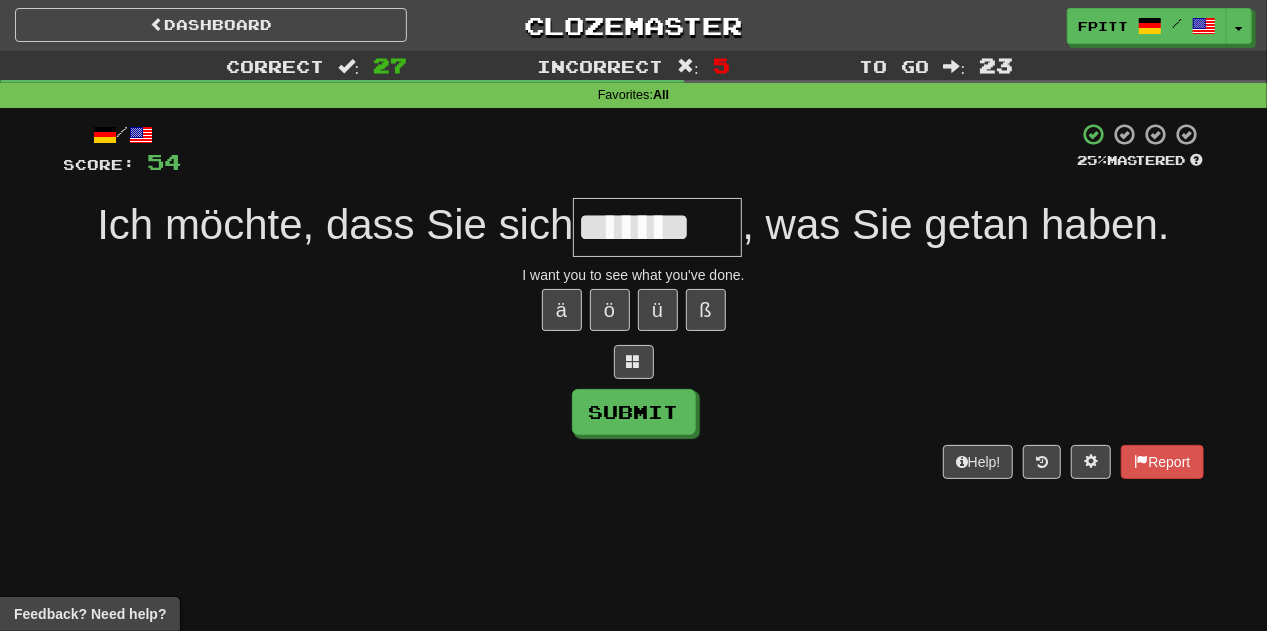 scroll, scrollTop: 0, scrollLeft: 0, axis: both 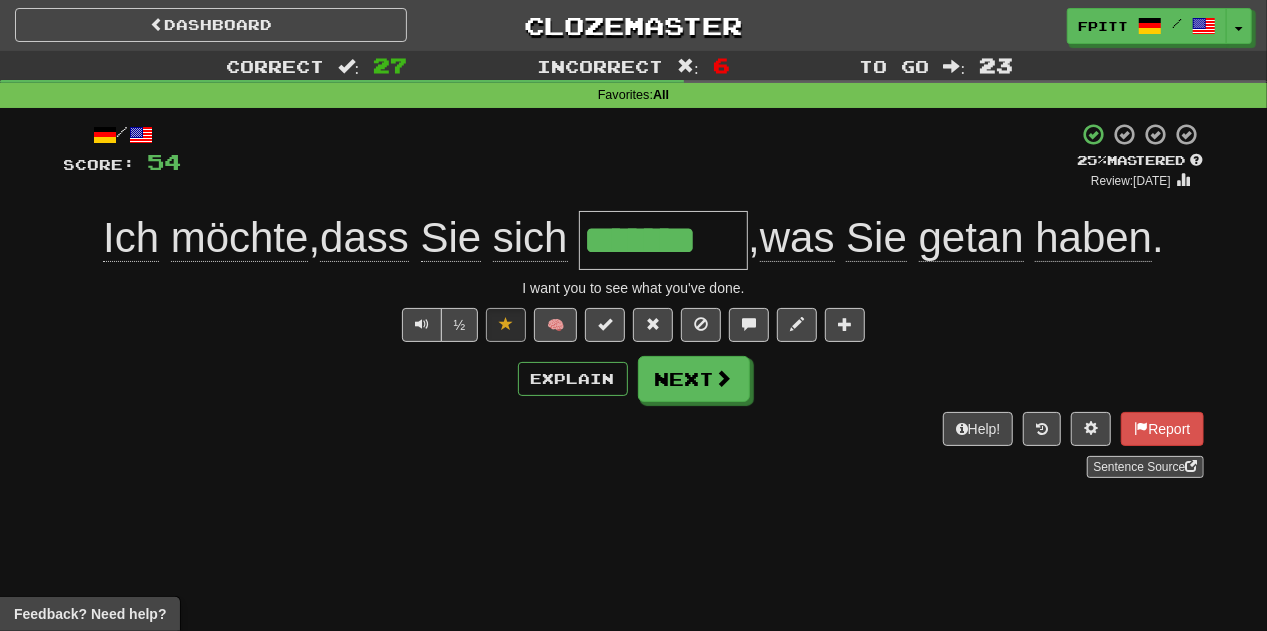 type on "*******" 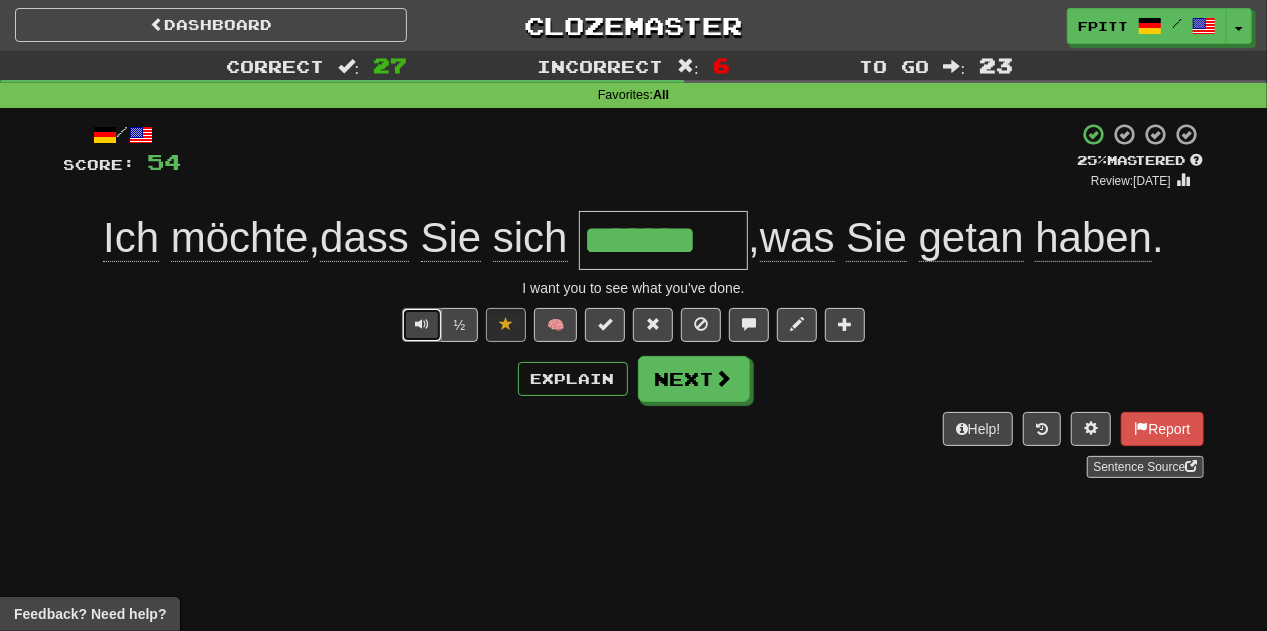 type 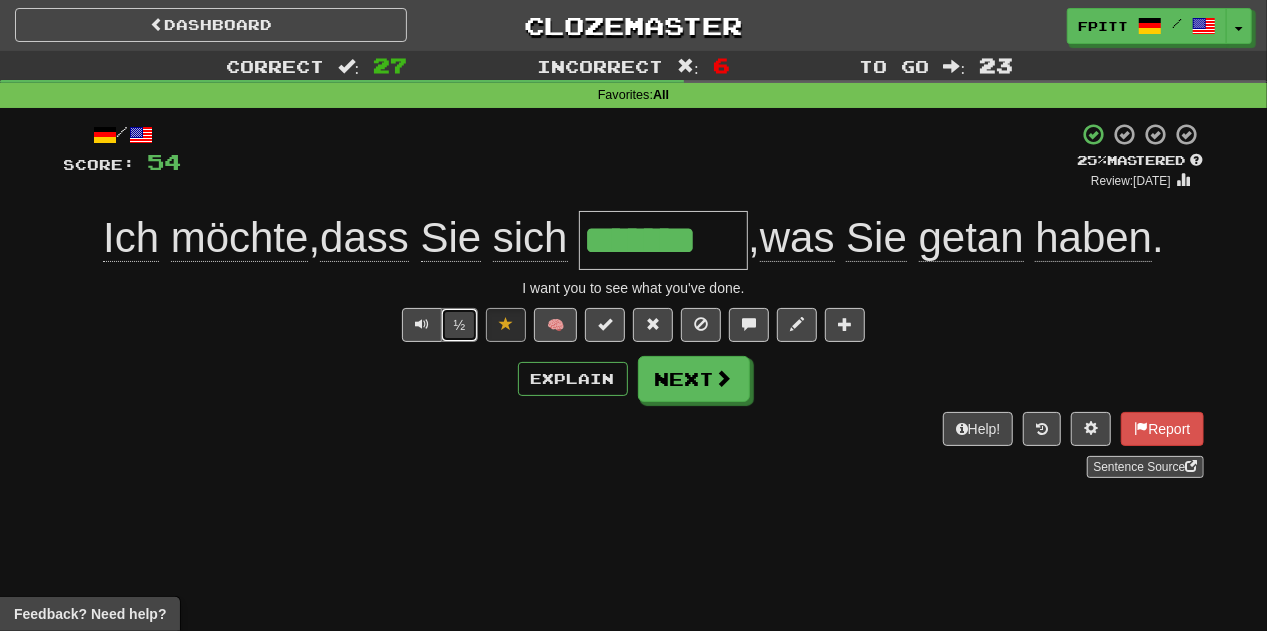 type 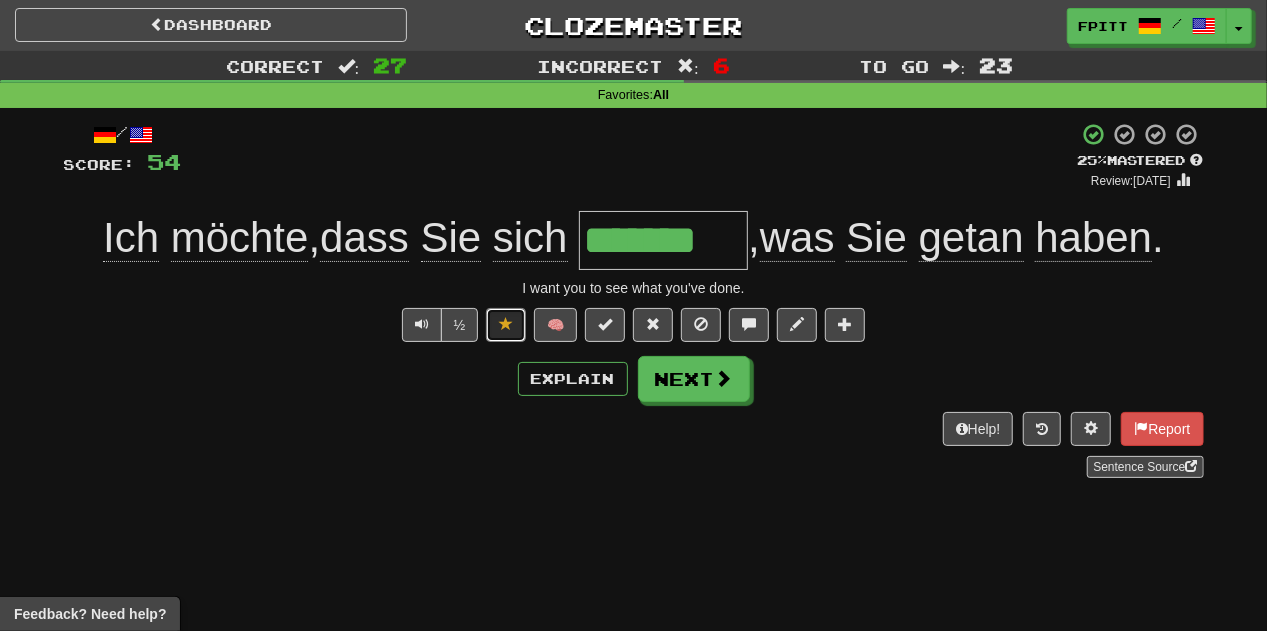 type 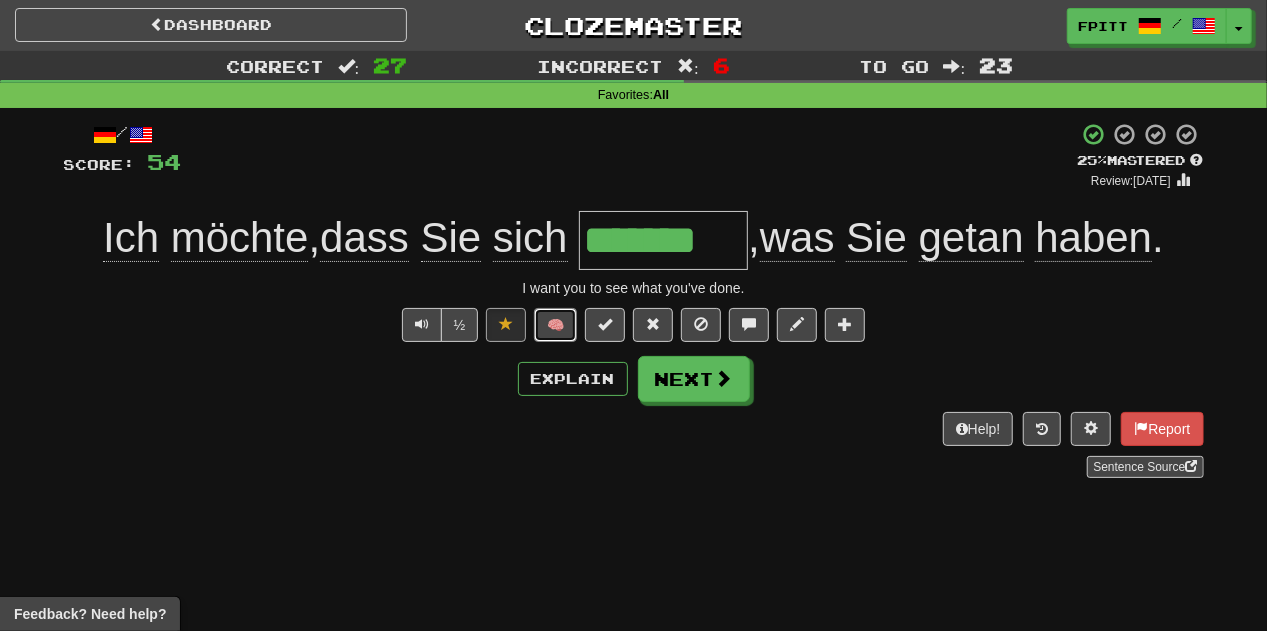 type 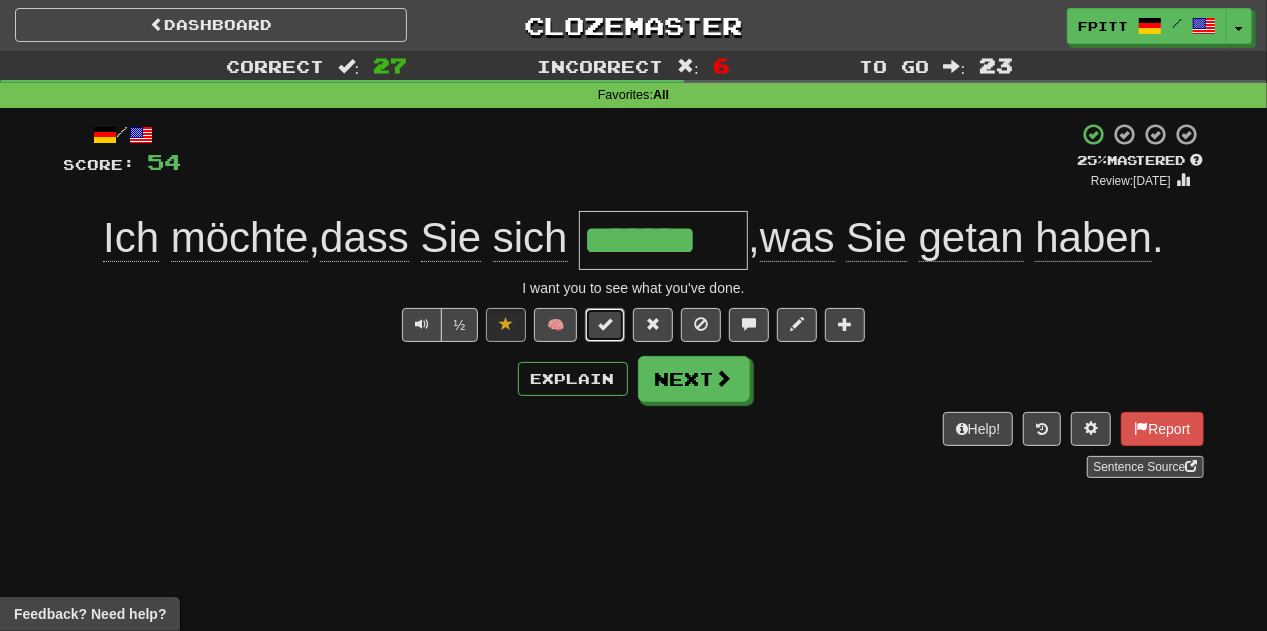 type 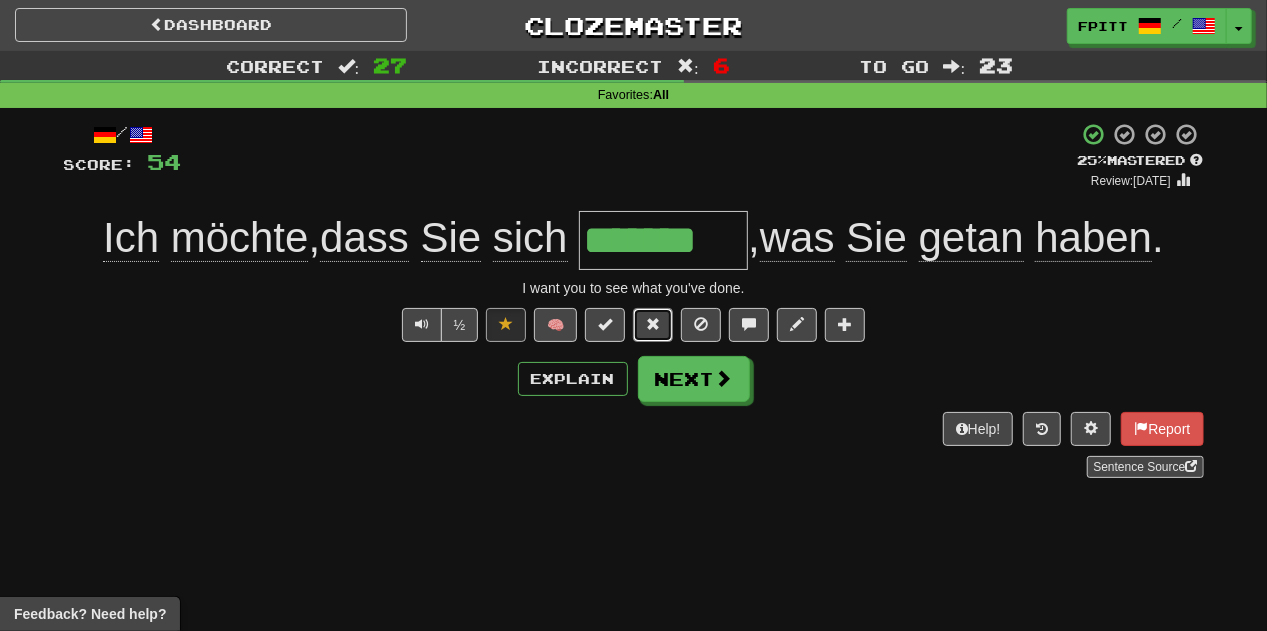 type 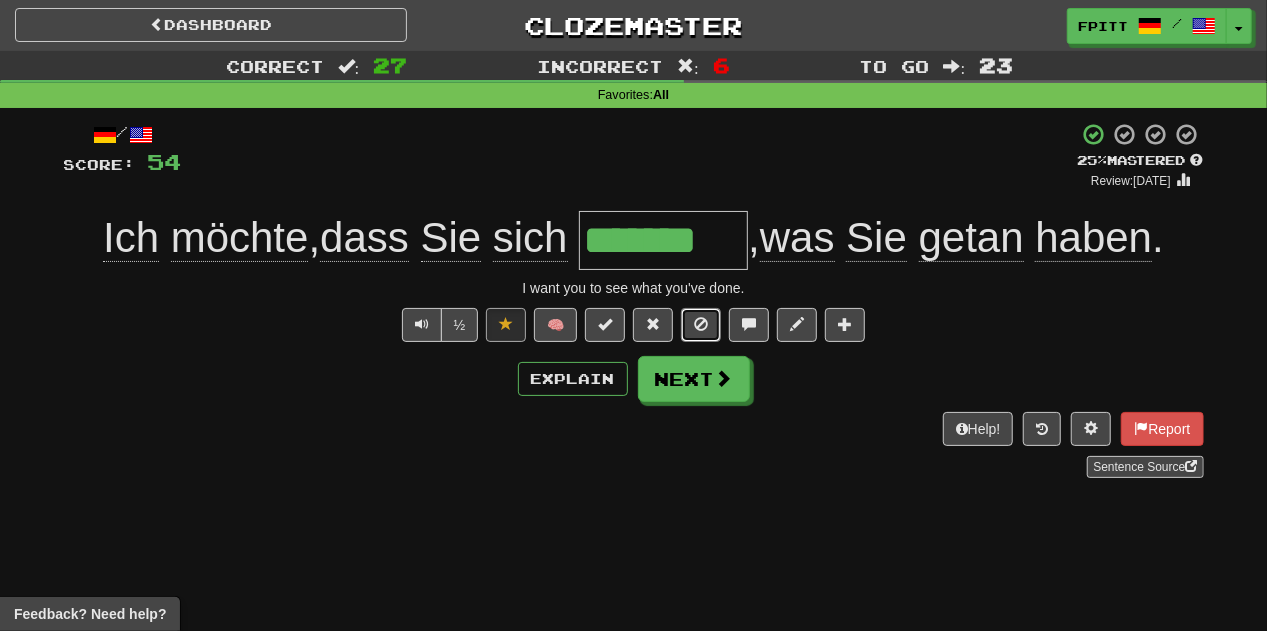 type 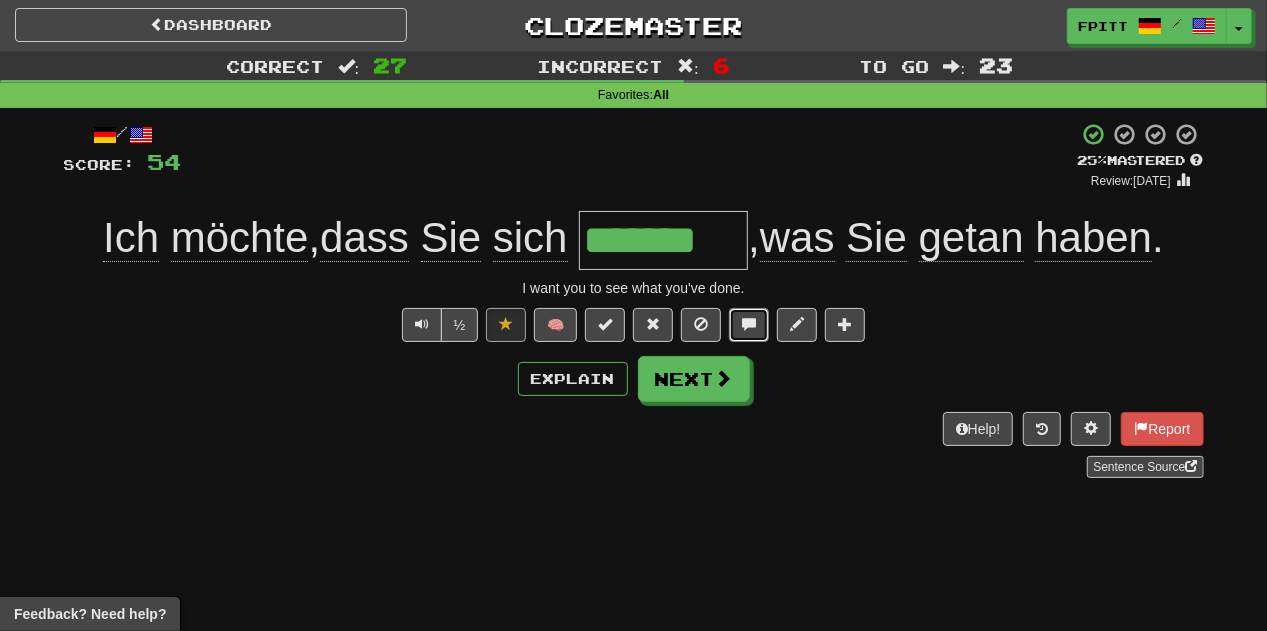 type 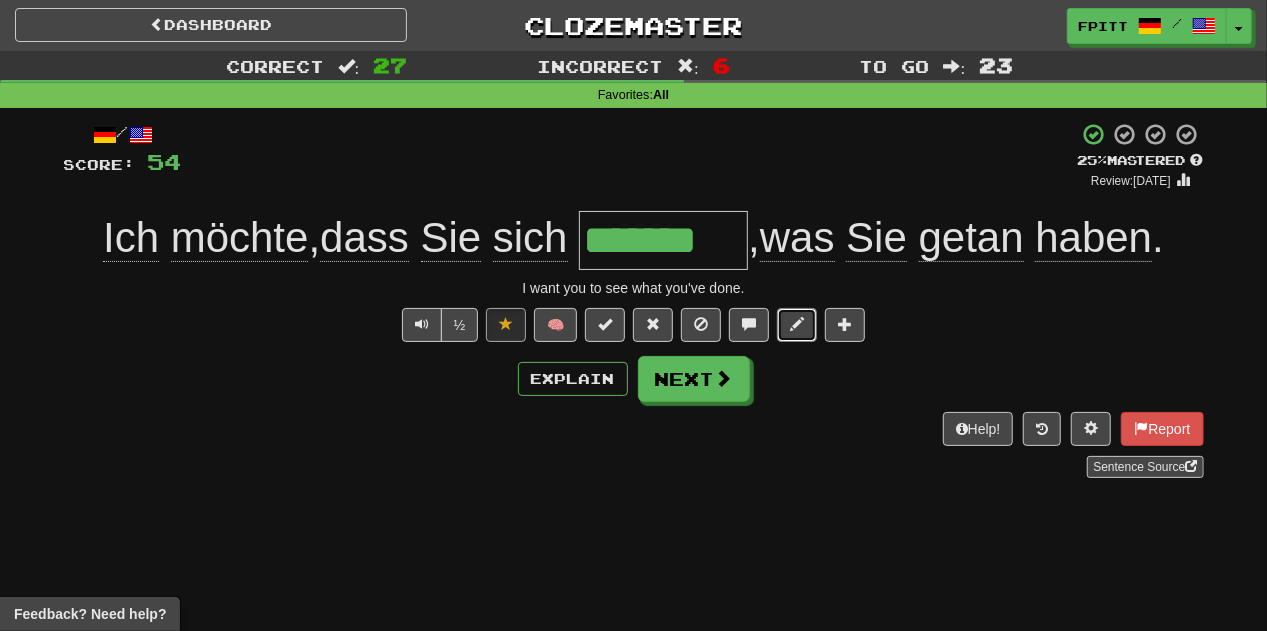 type 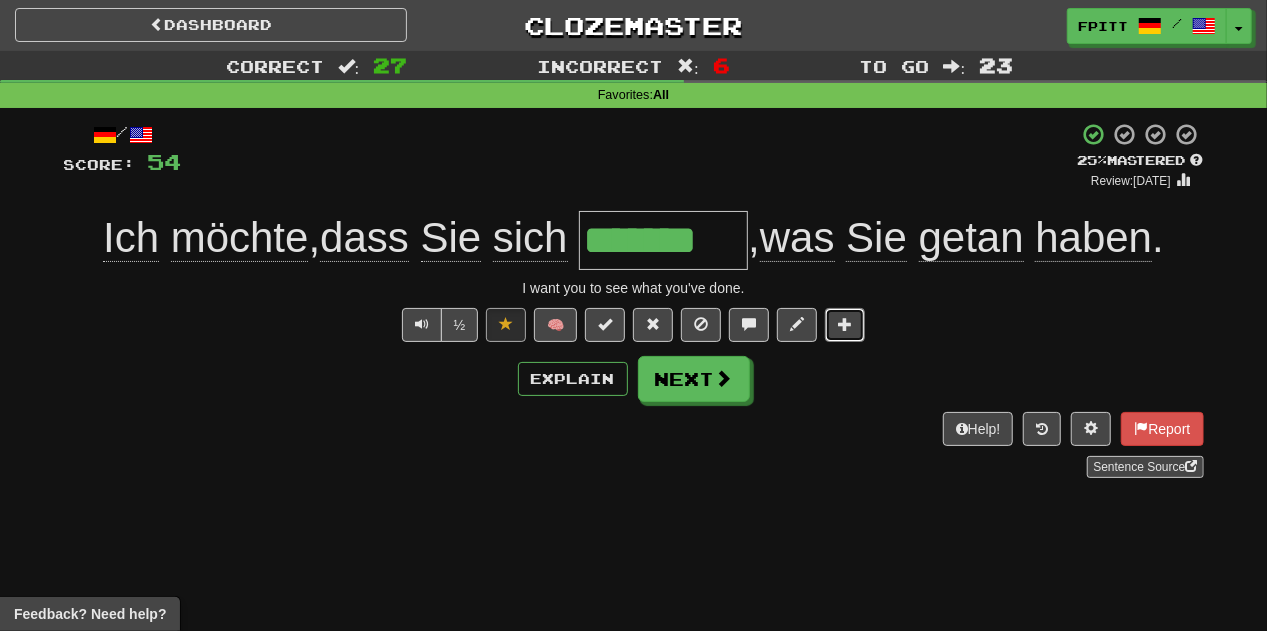 type 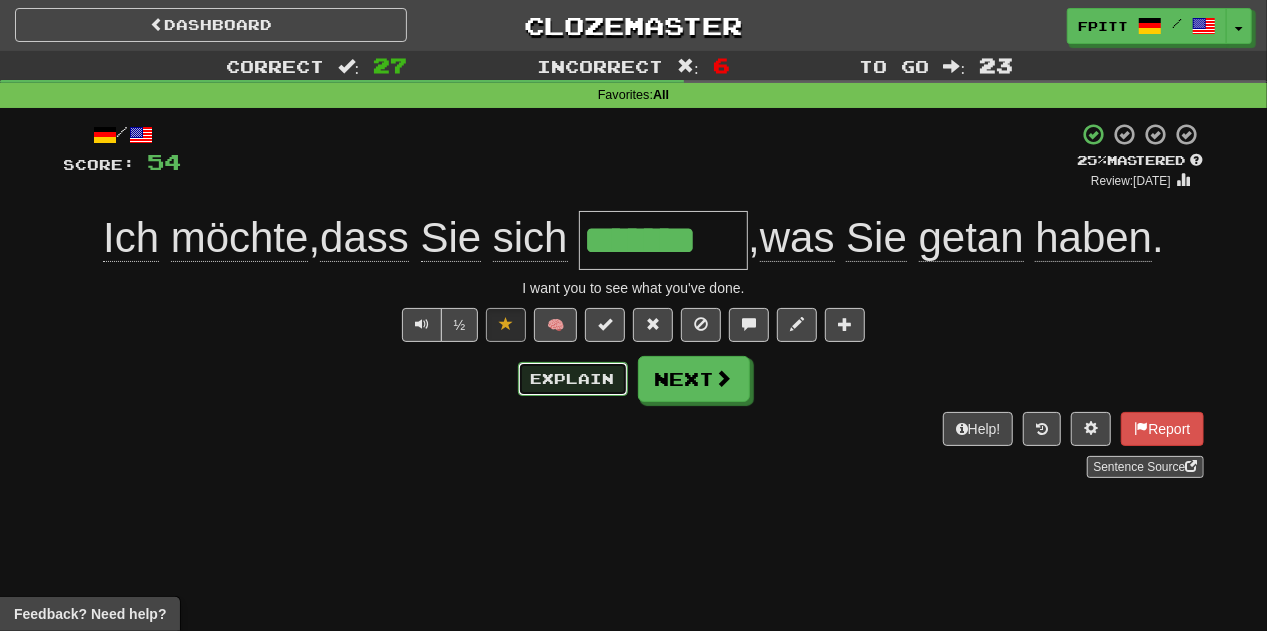type 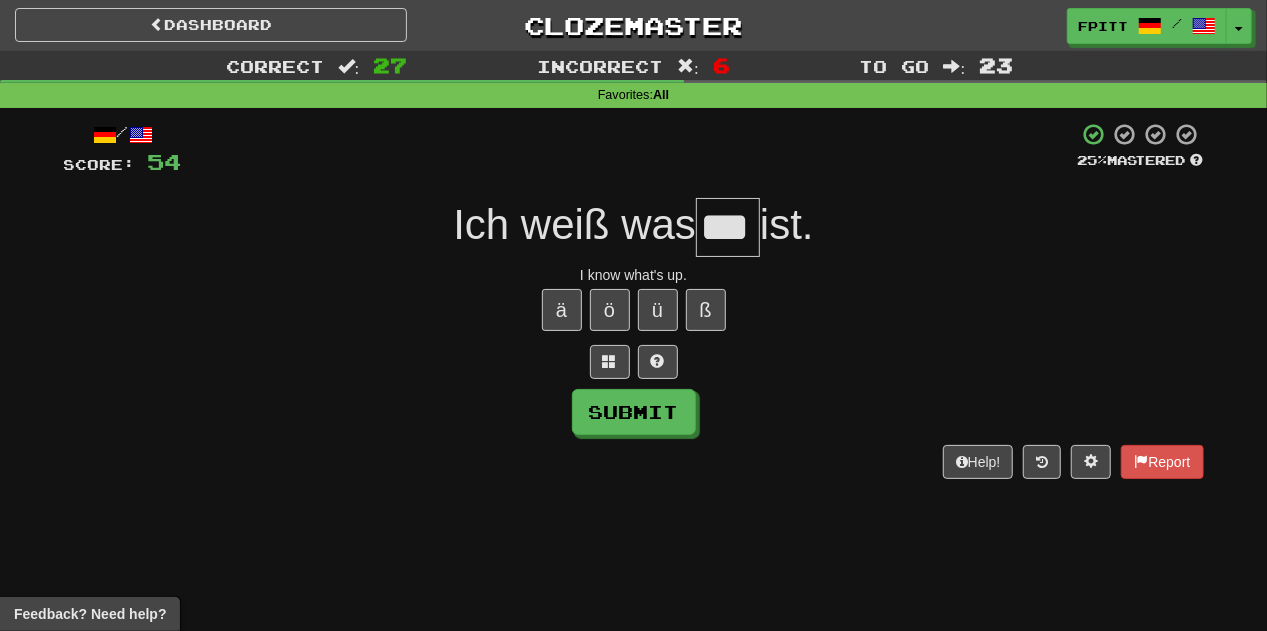 type on "***" 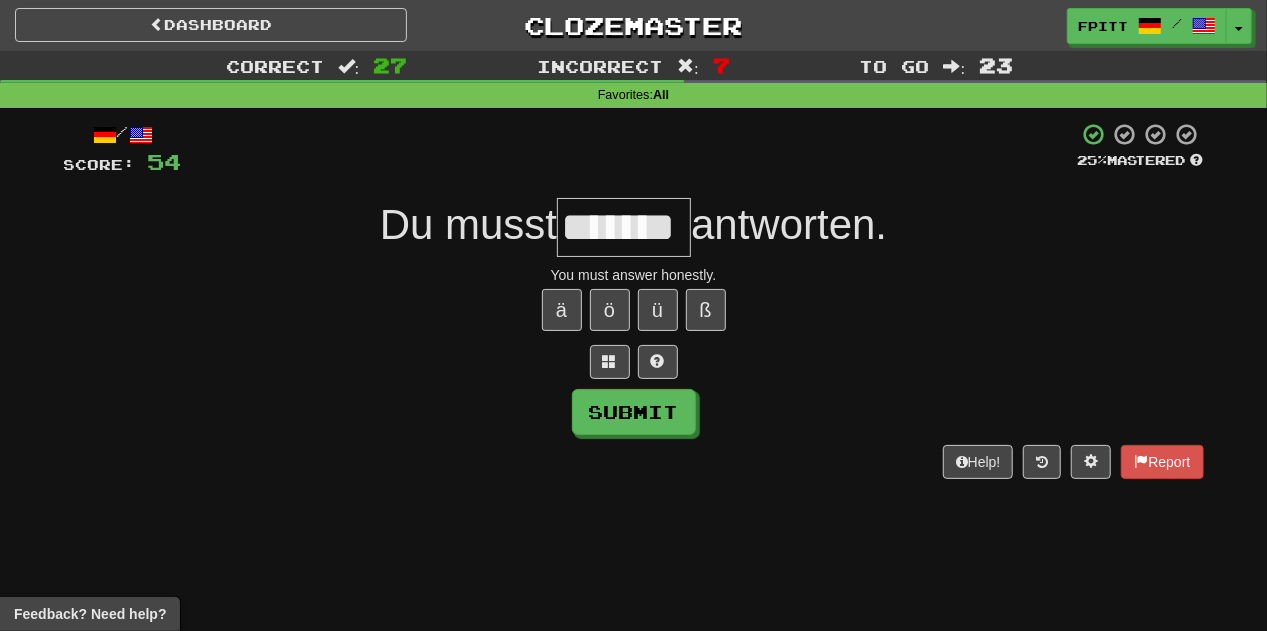 type on "*******" 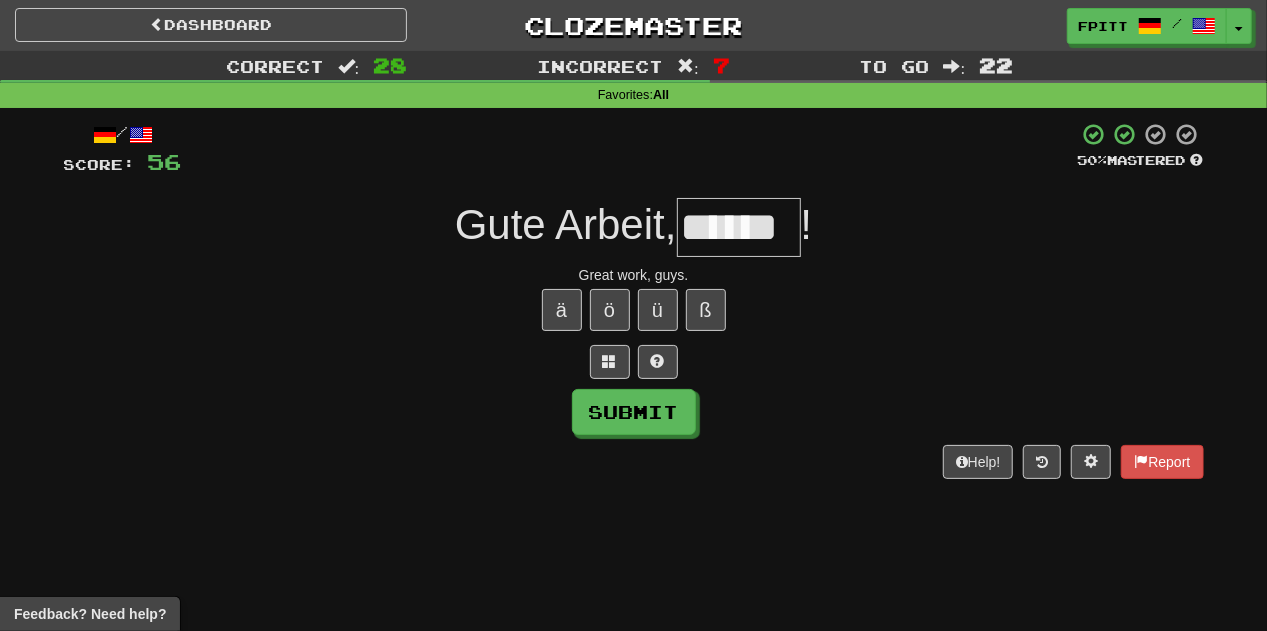 type on "******" 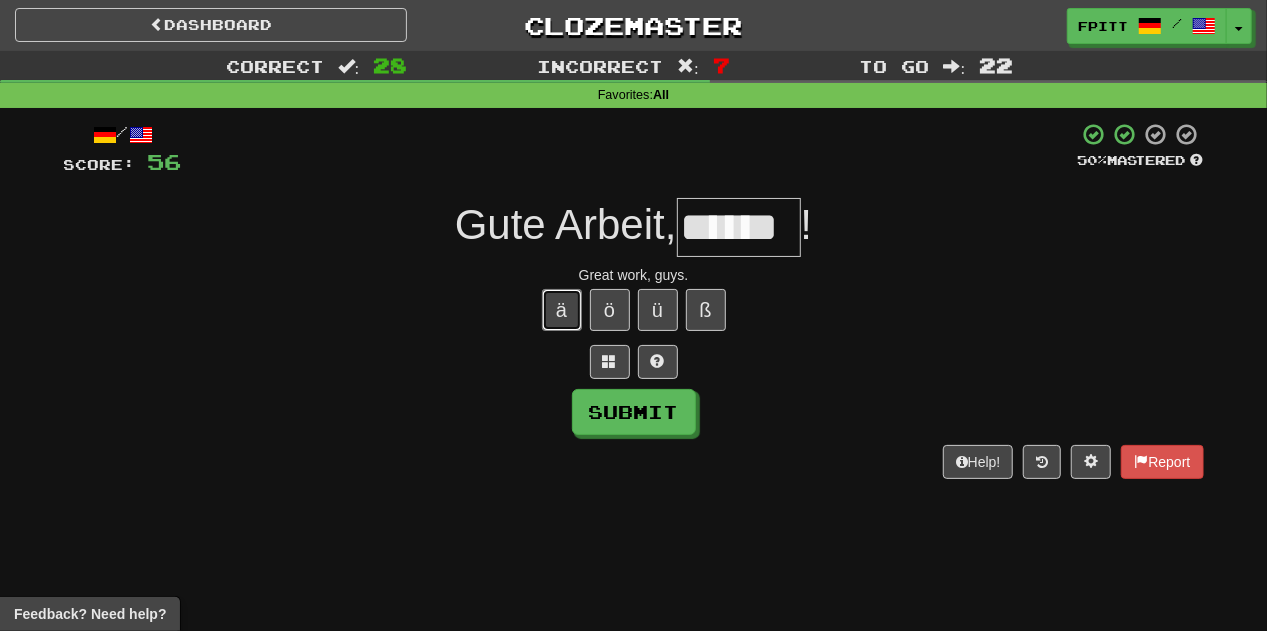 type 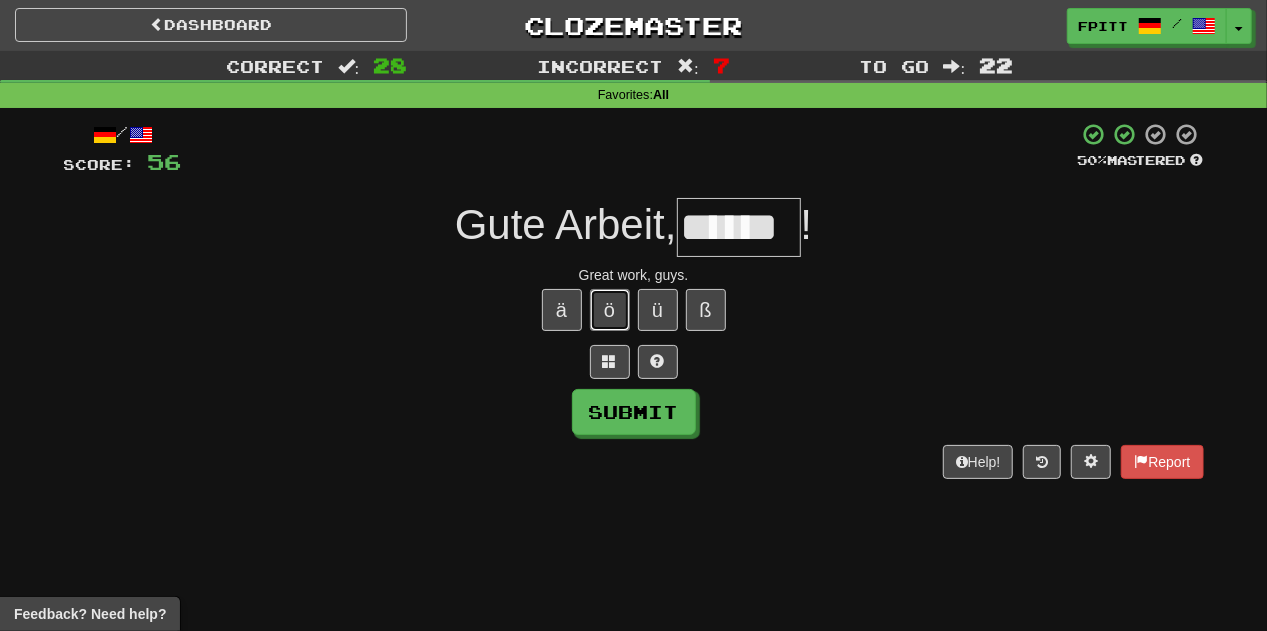 type 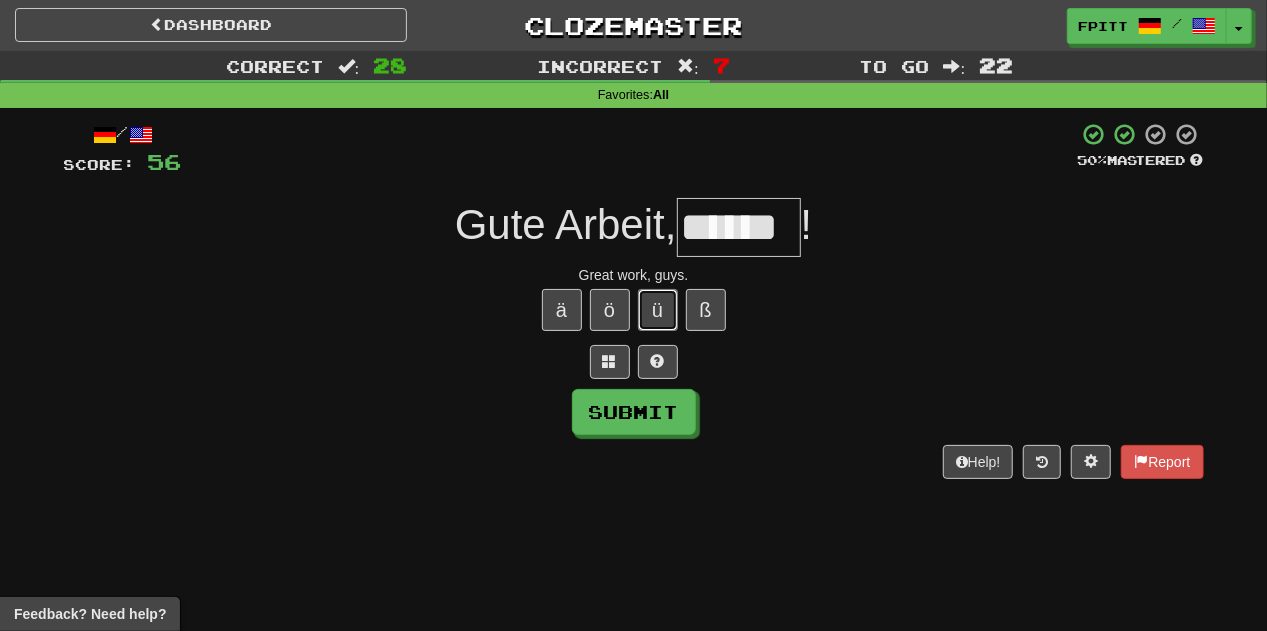 type 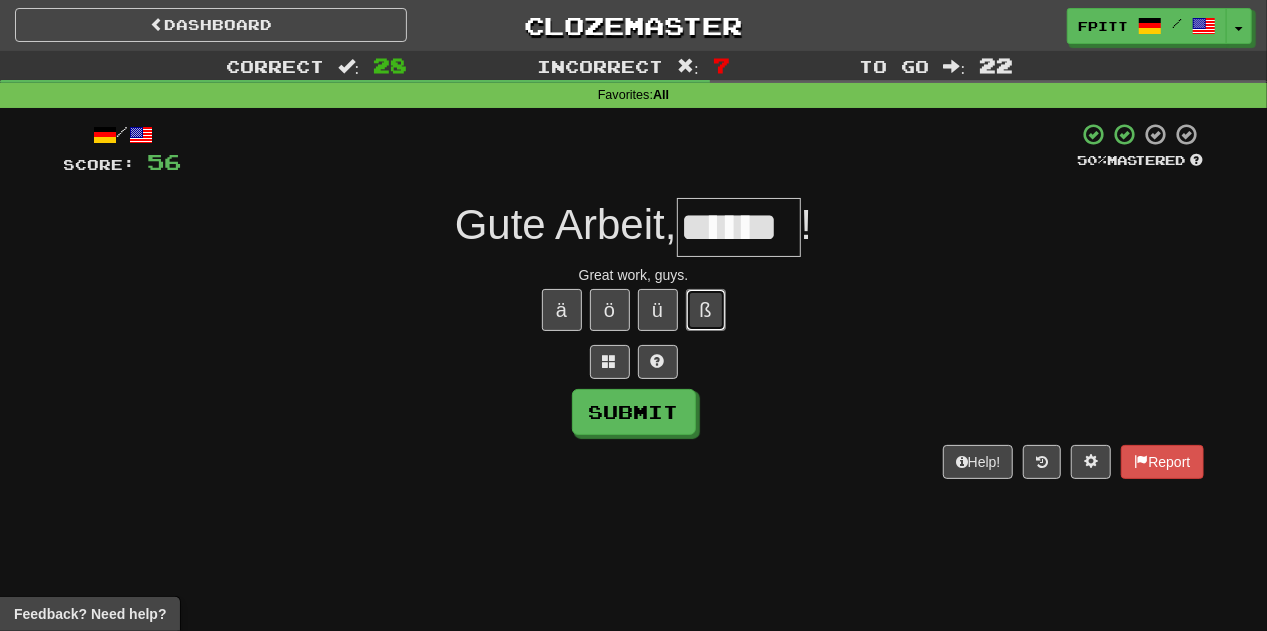 type 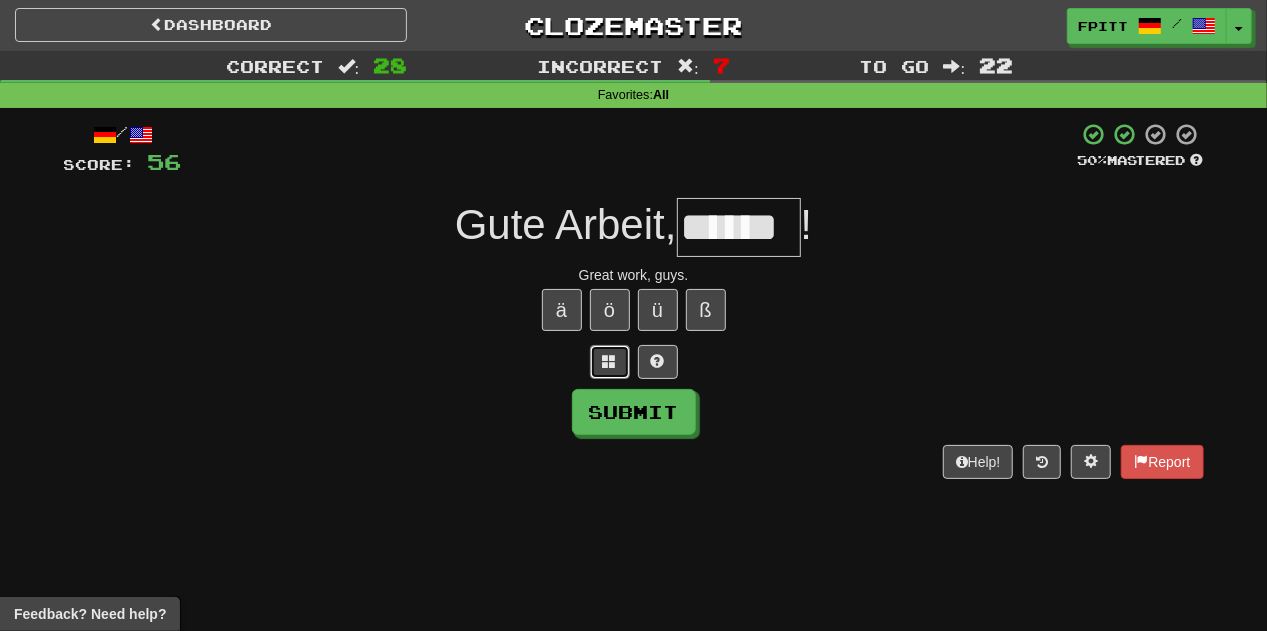 type 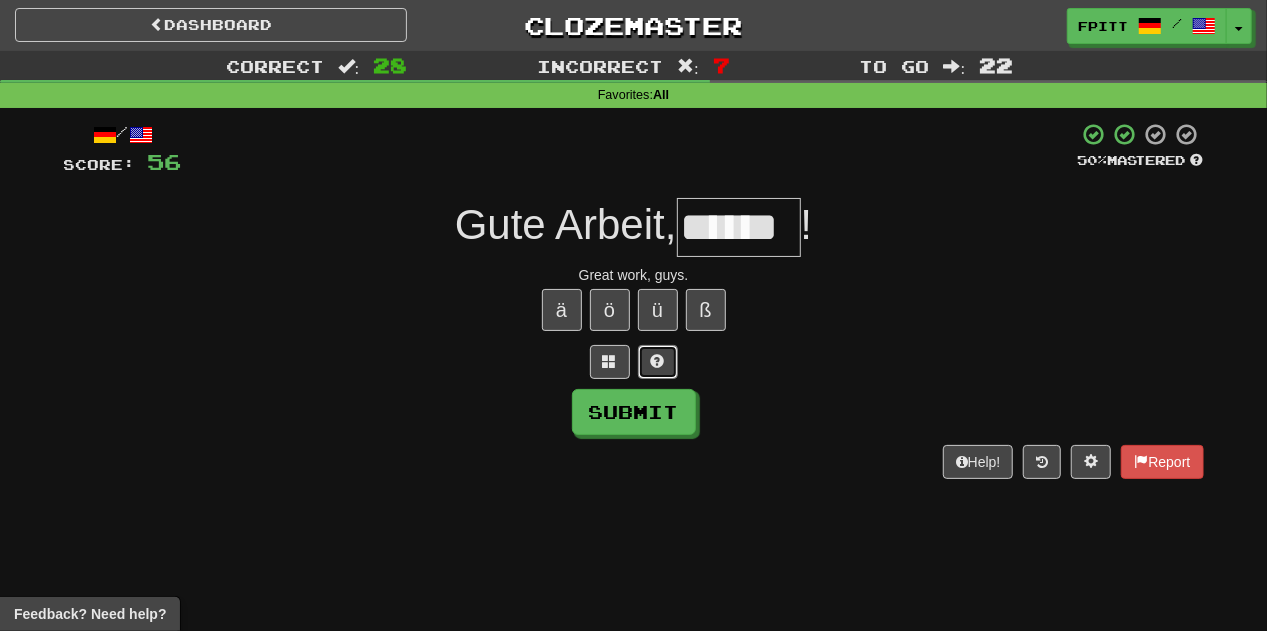 type 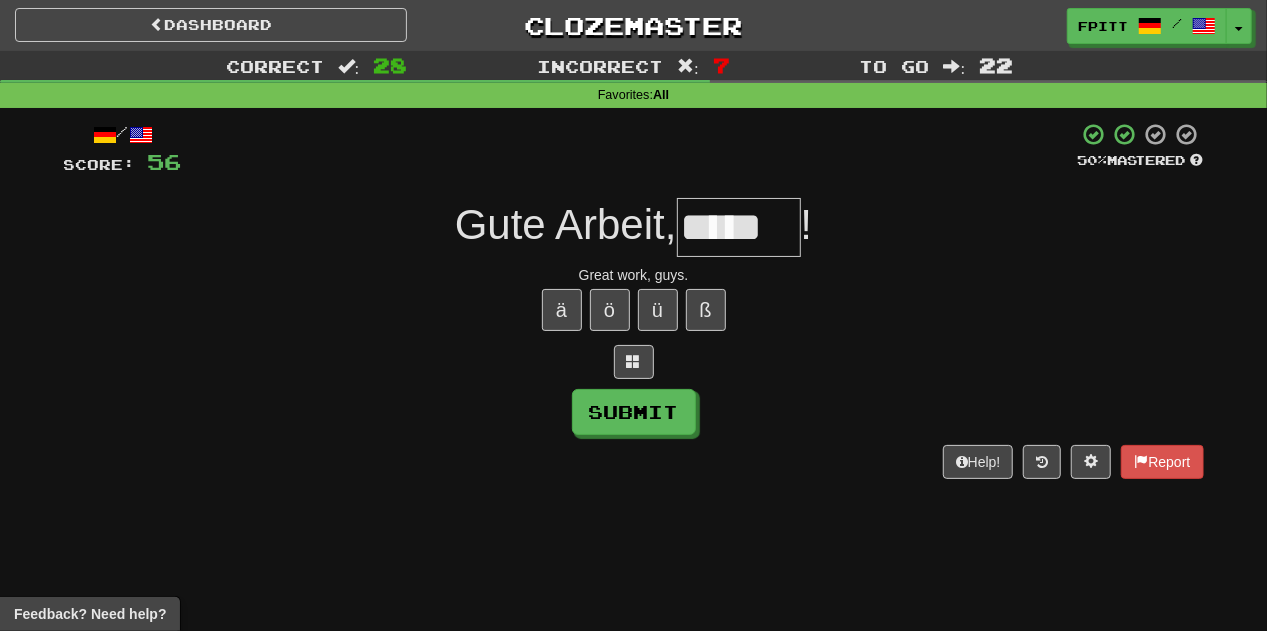 type on "*****" 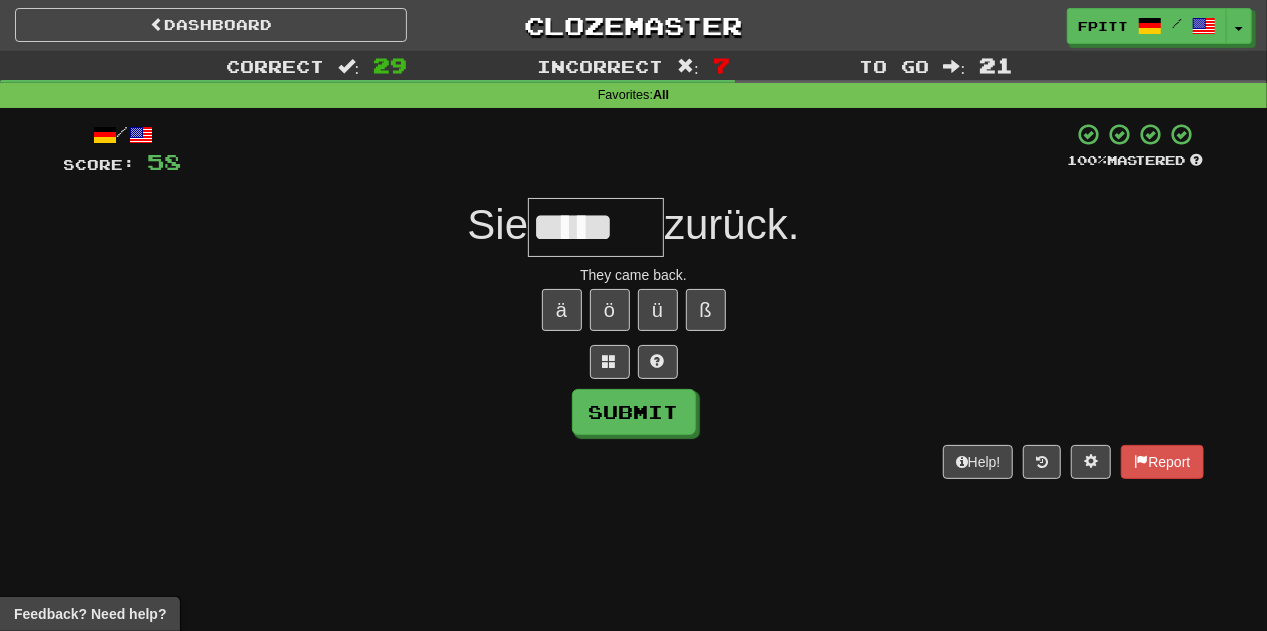 type on "*****" 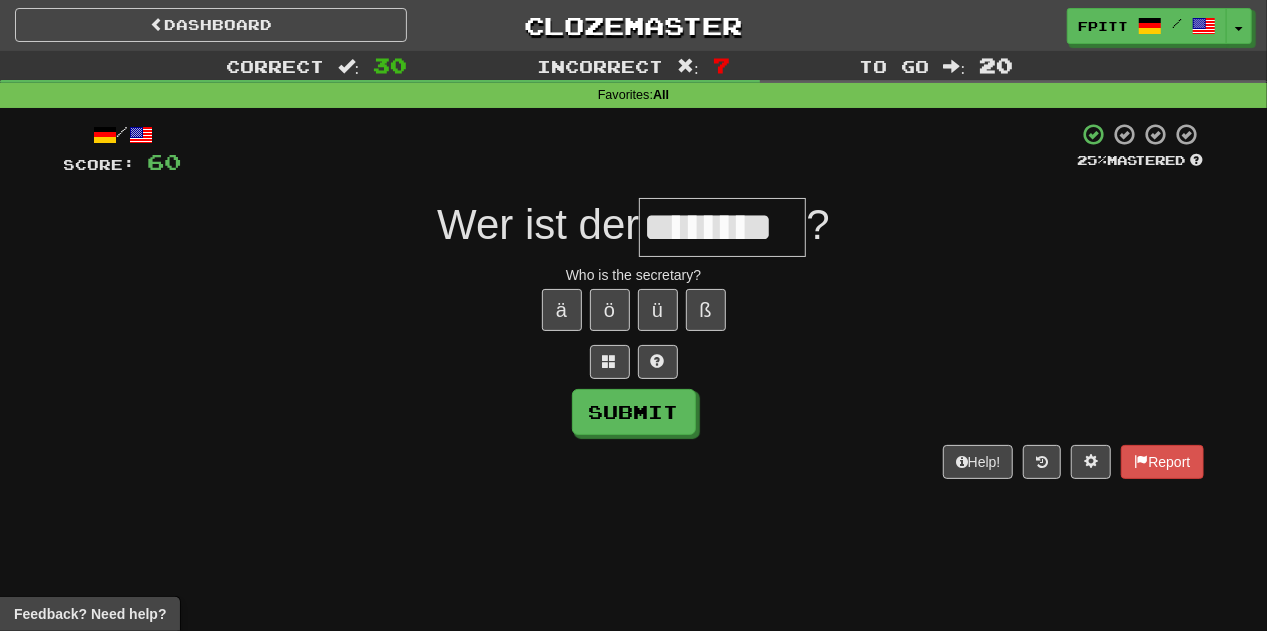 type on "********" 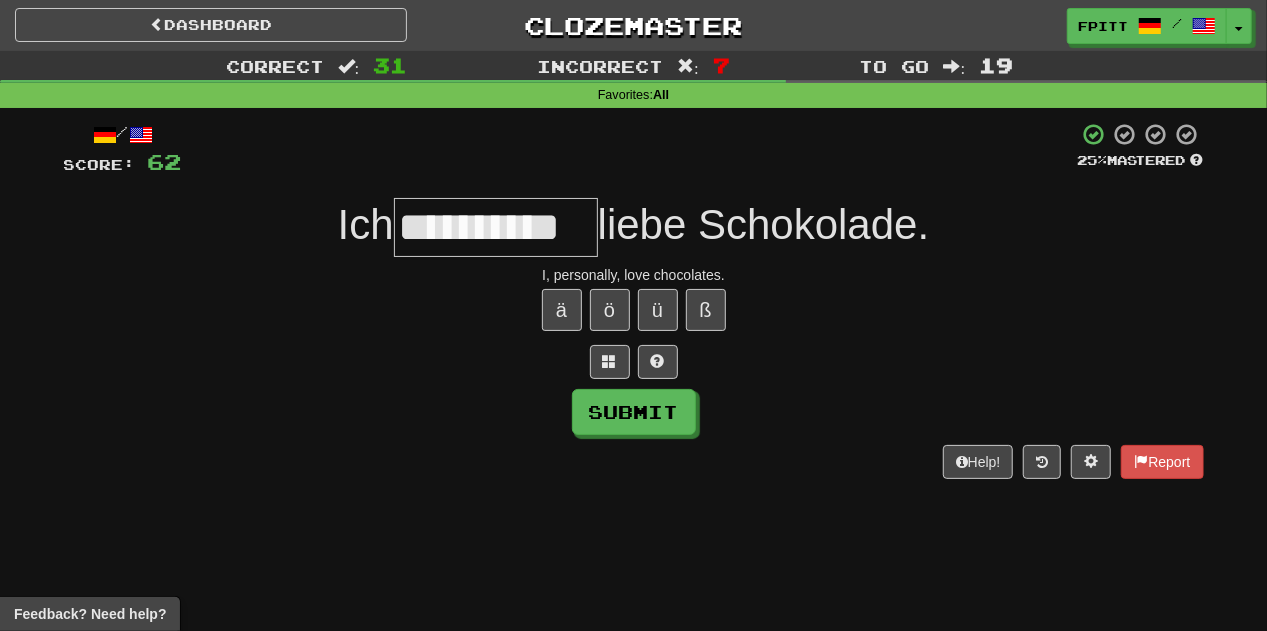 type on "**********" 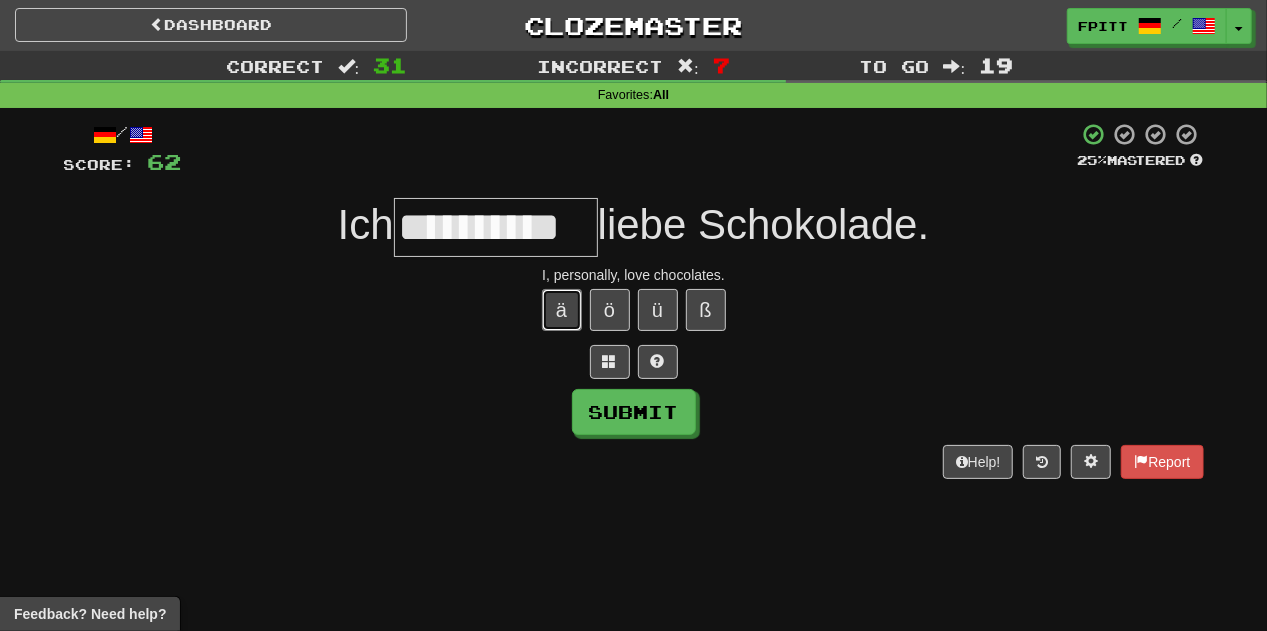 type 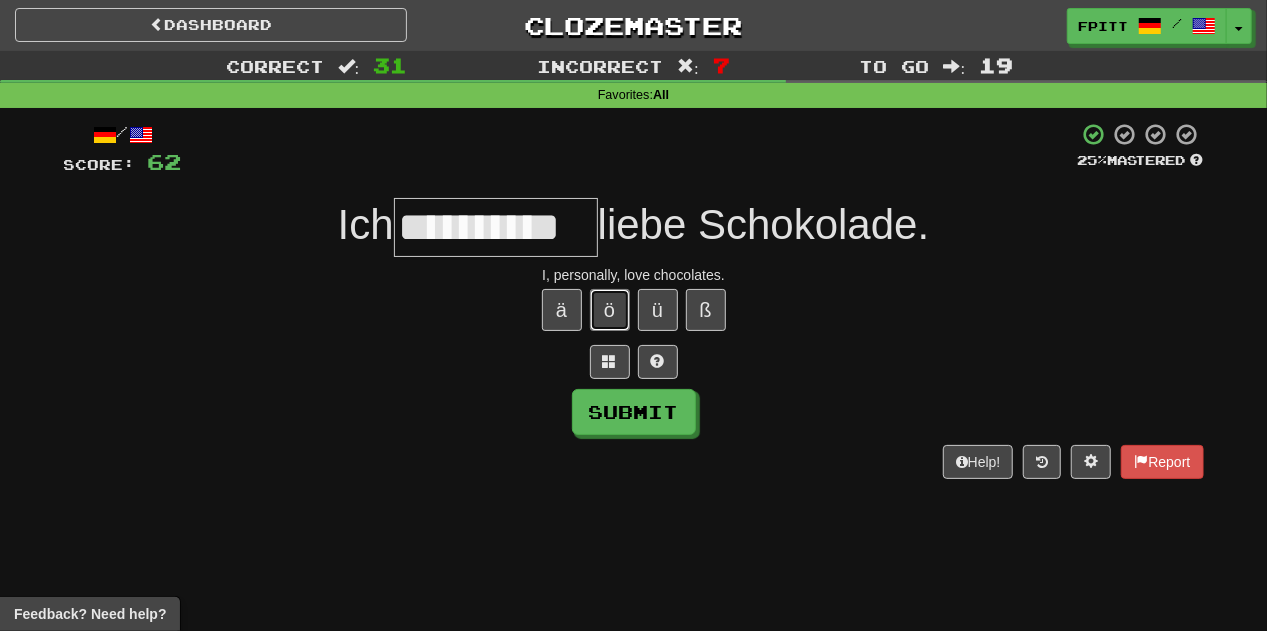 type 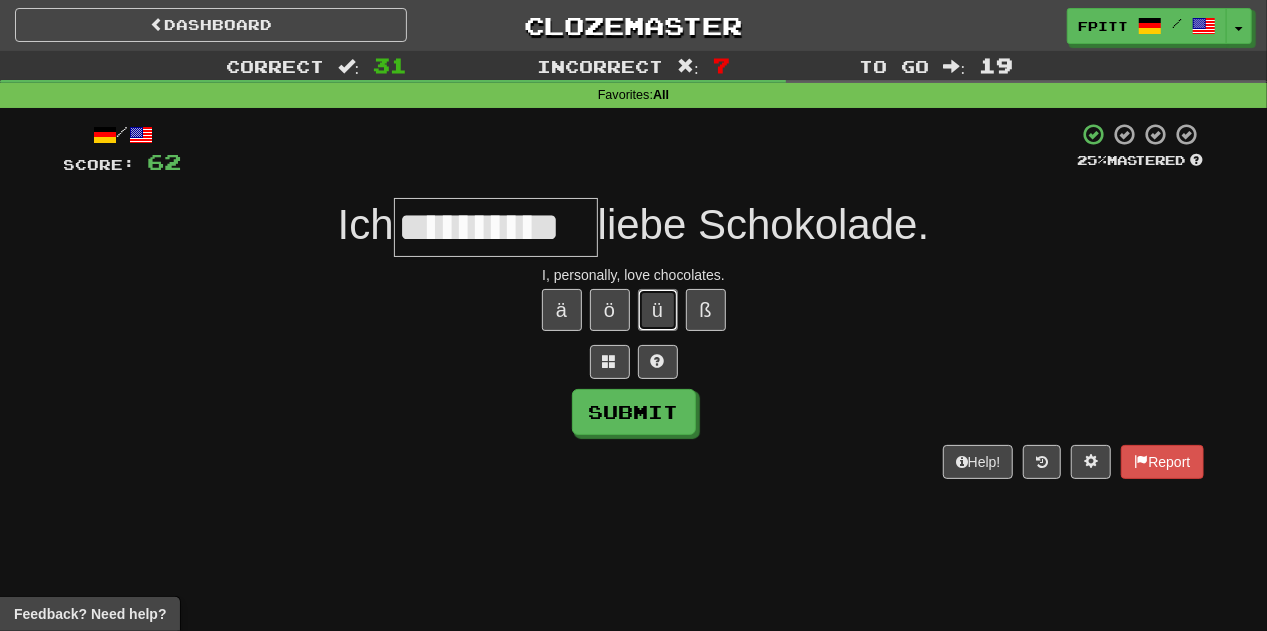 type 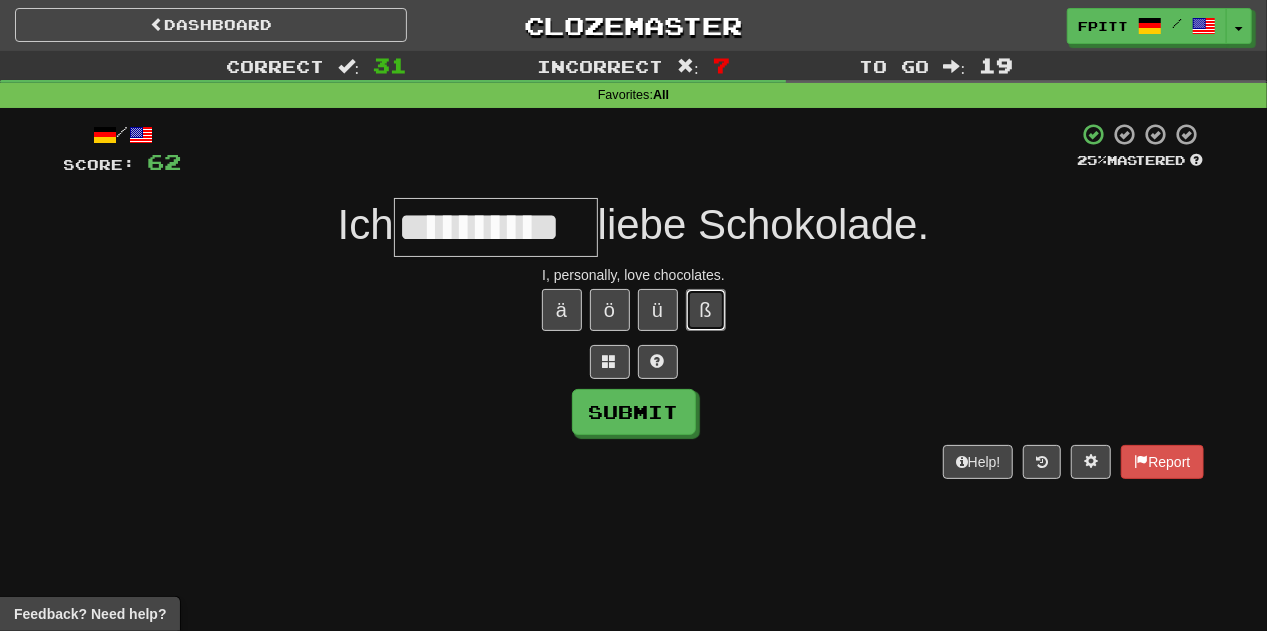 type 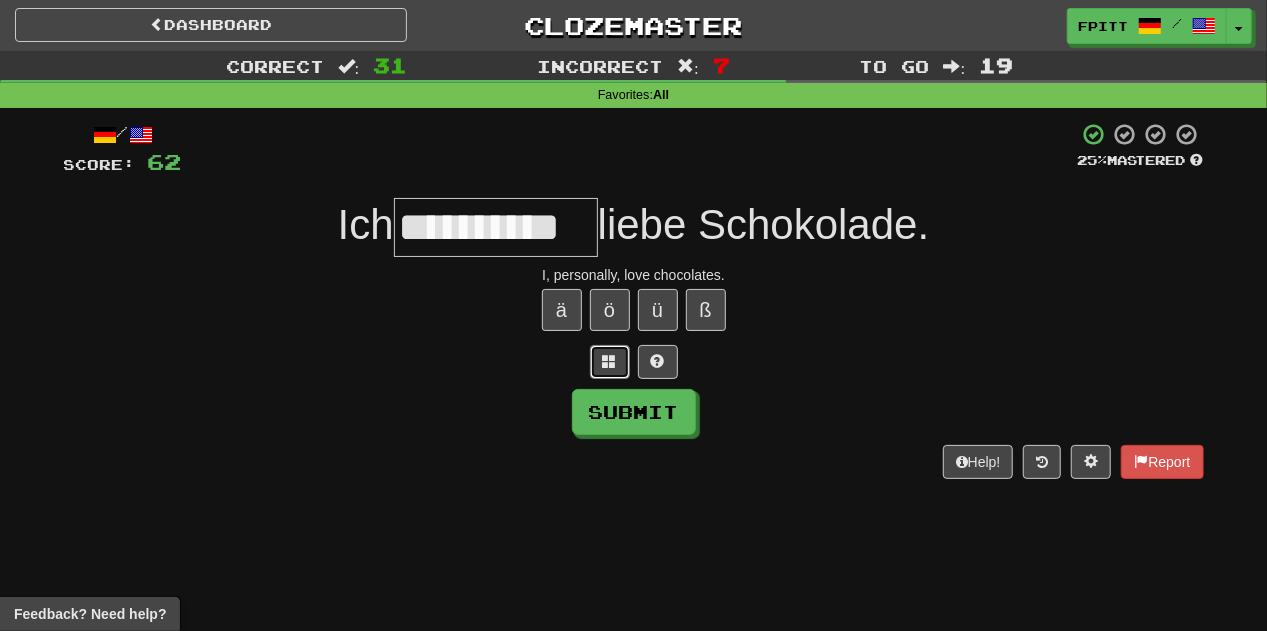type 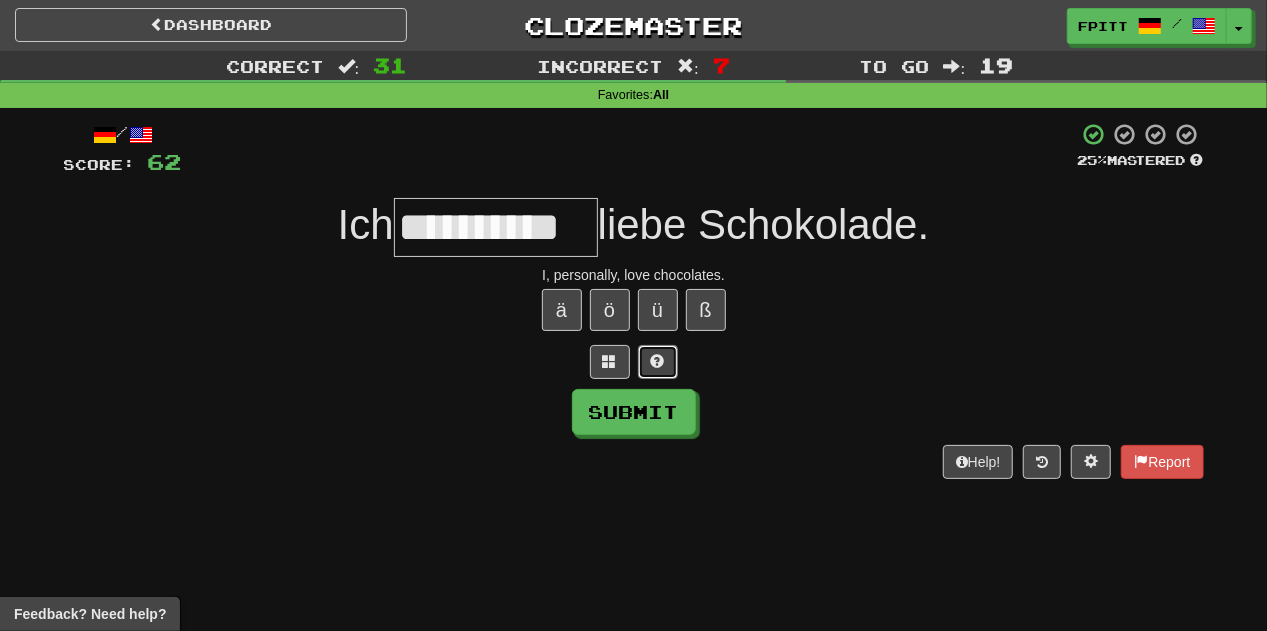 type 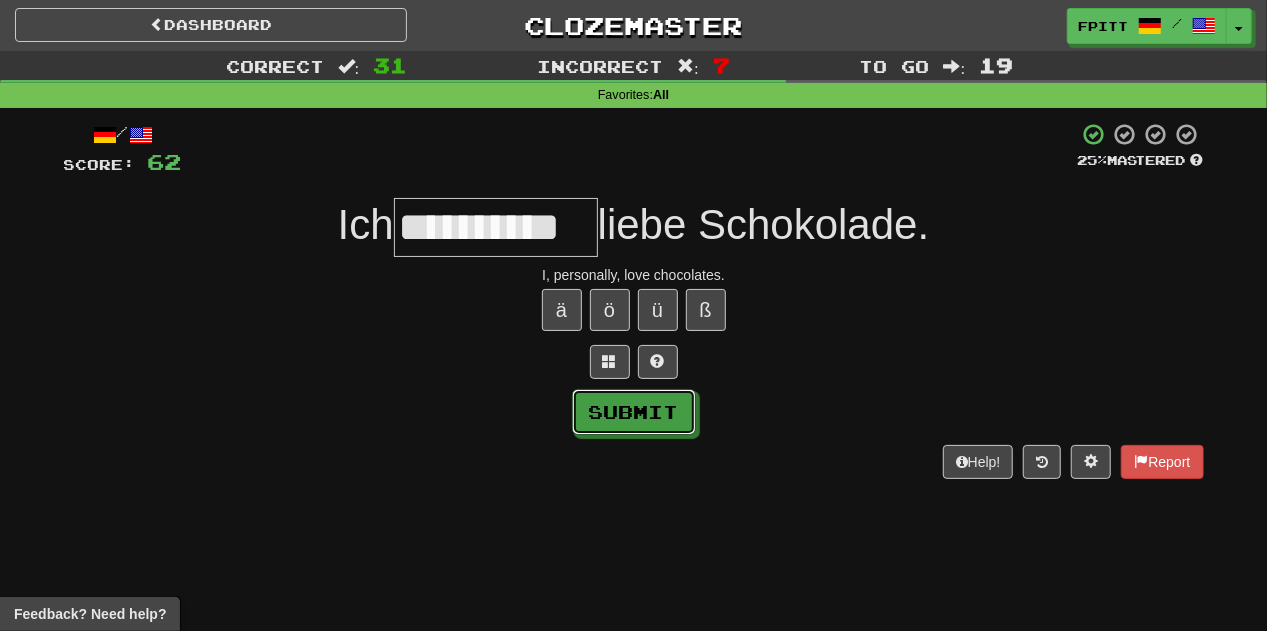 type 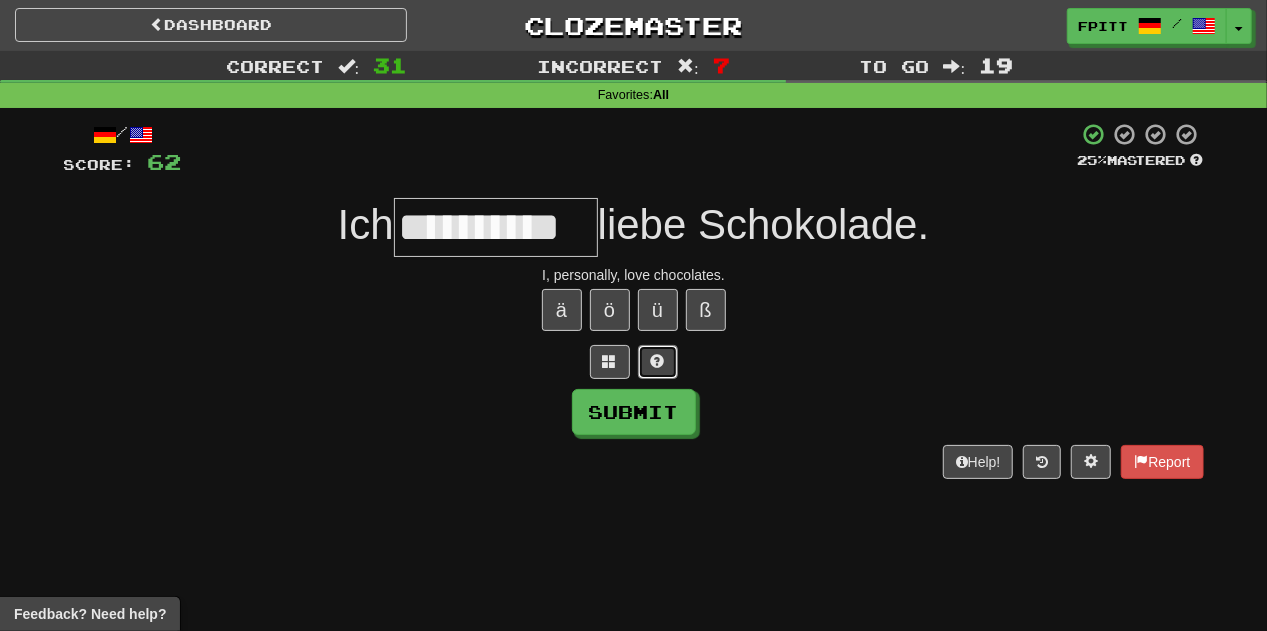 click at bounding box center [658, 362] 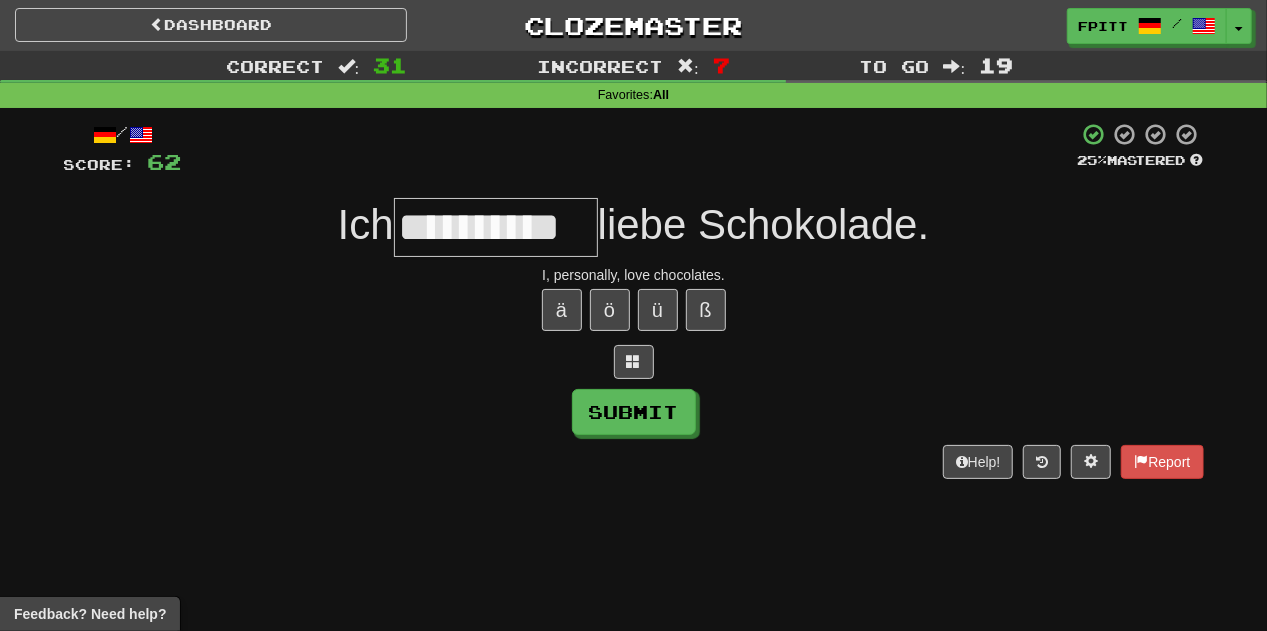 type on "**********" 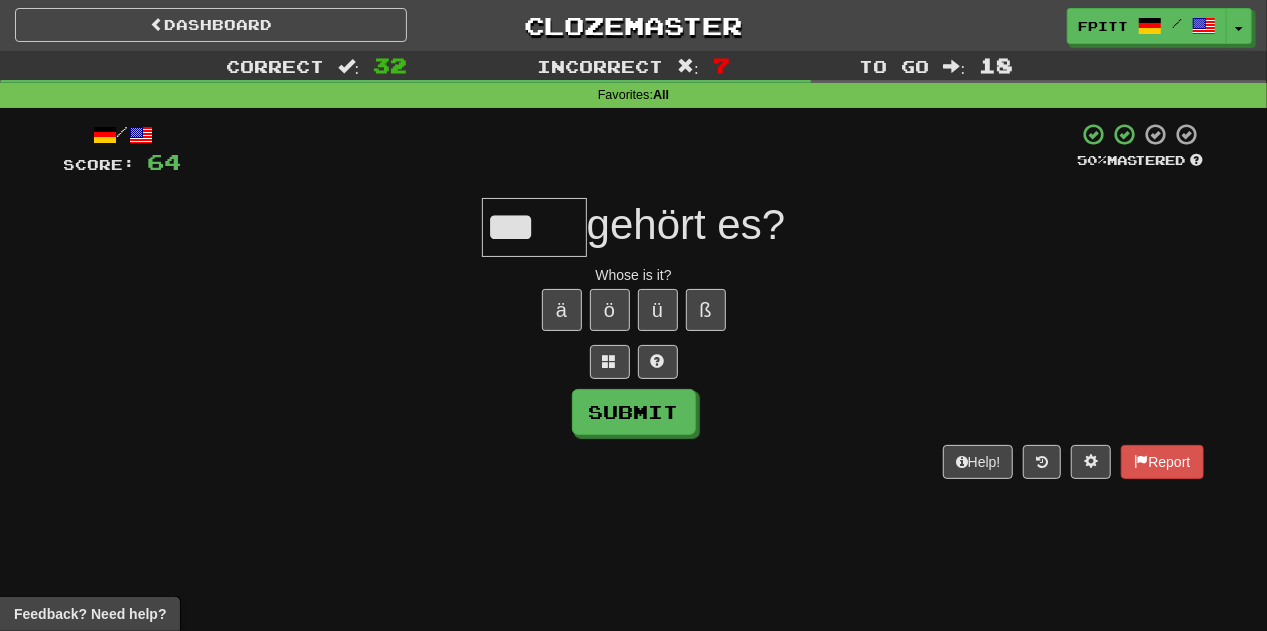type on "***" 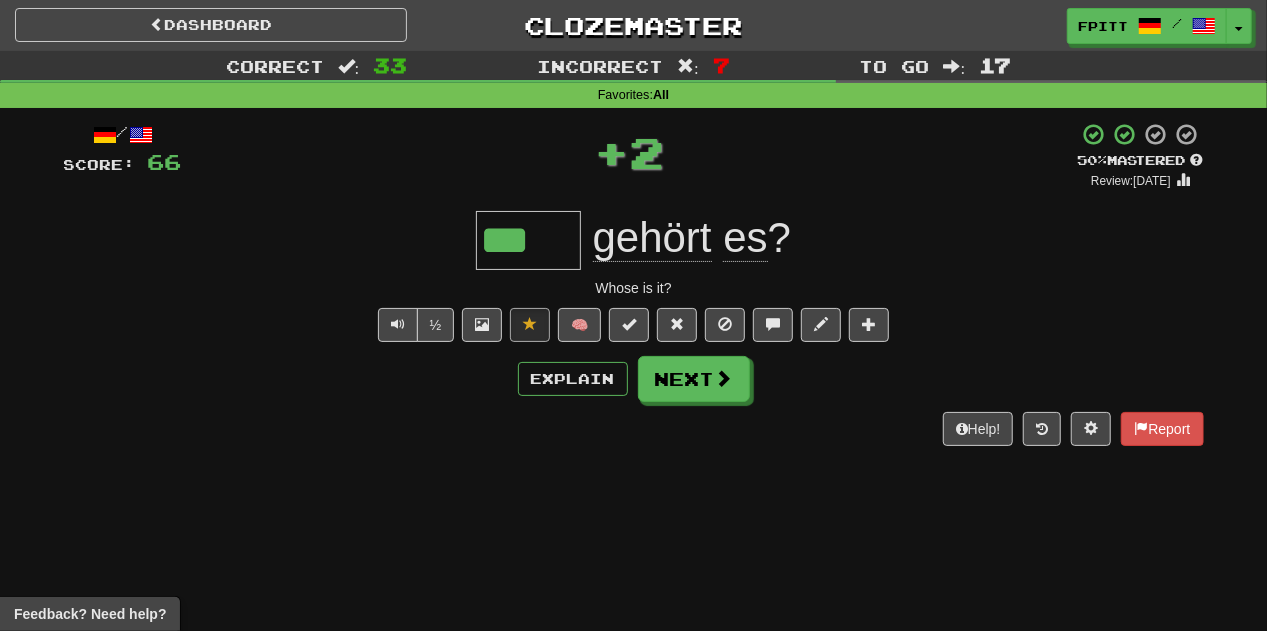 type 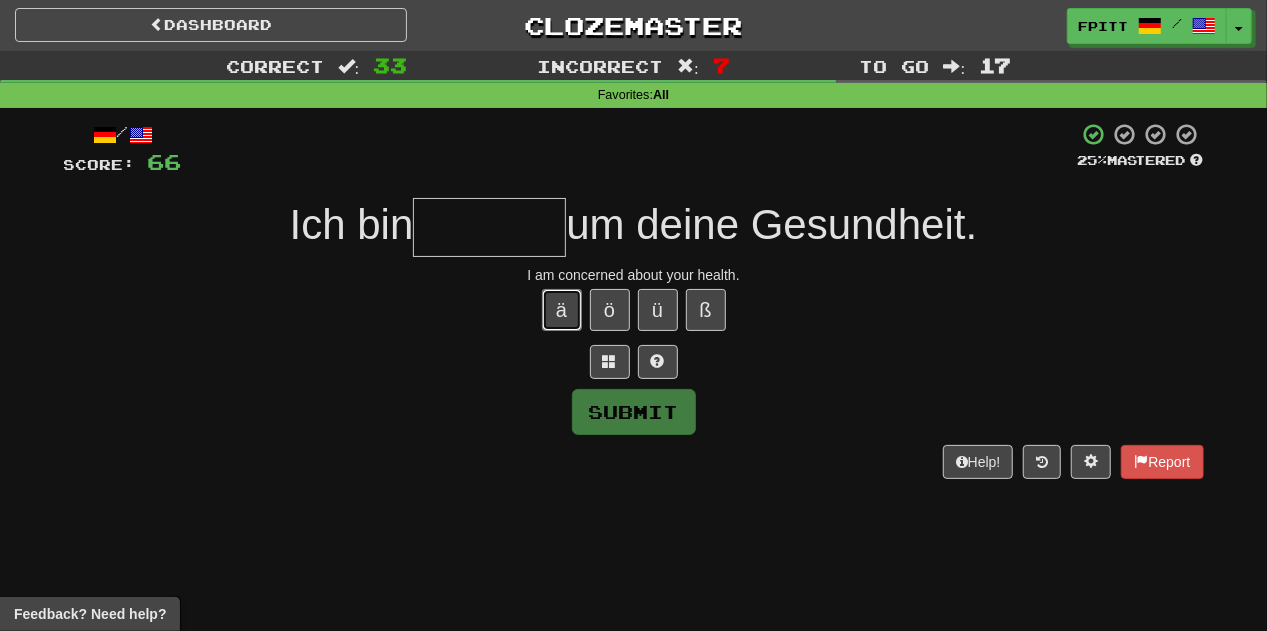 type 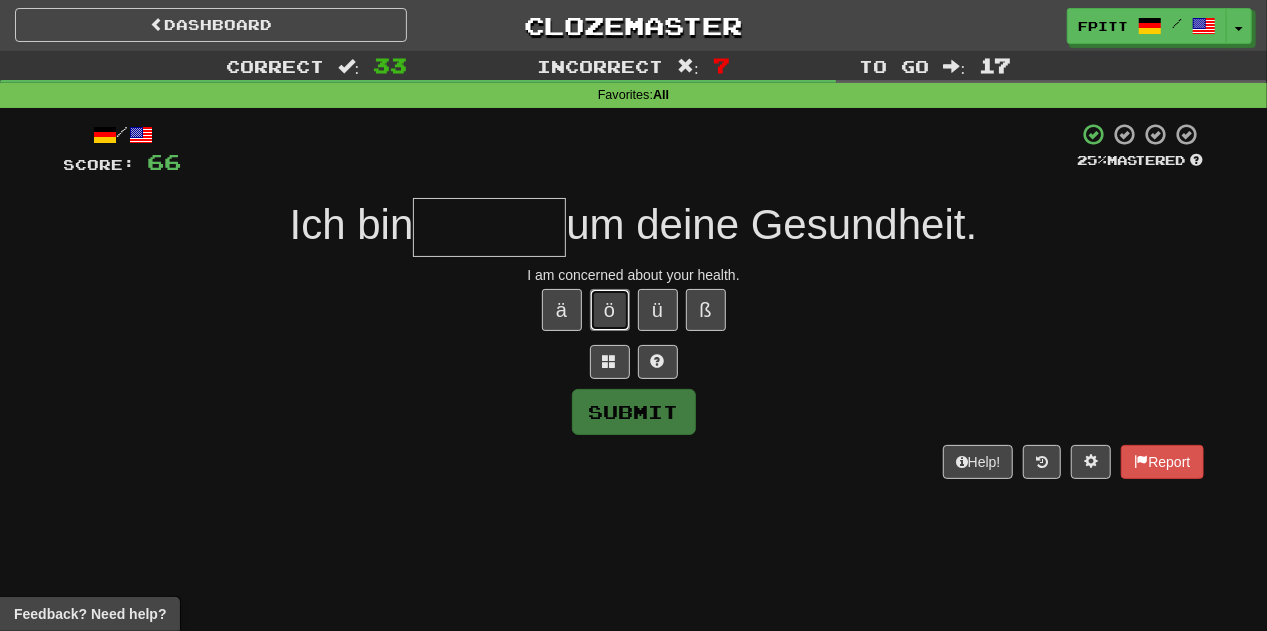 type 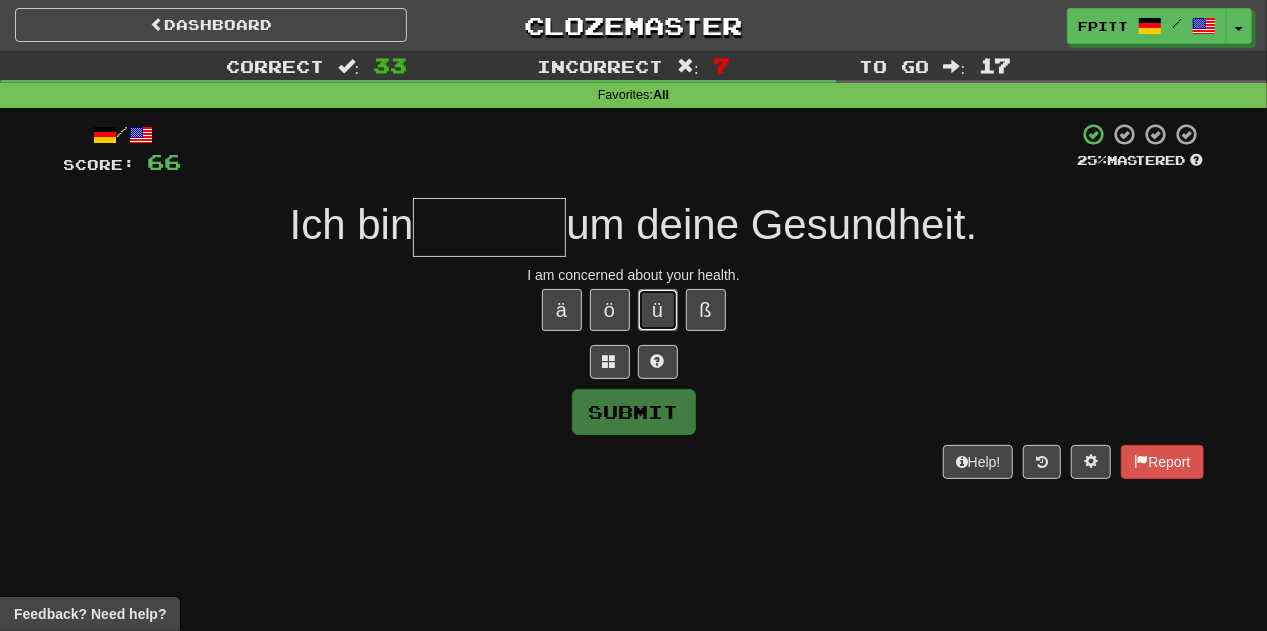 type 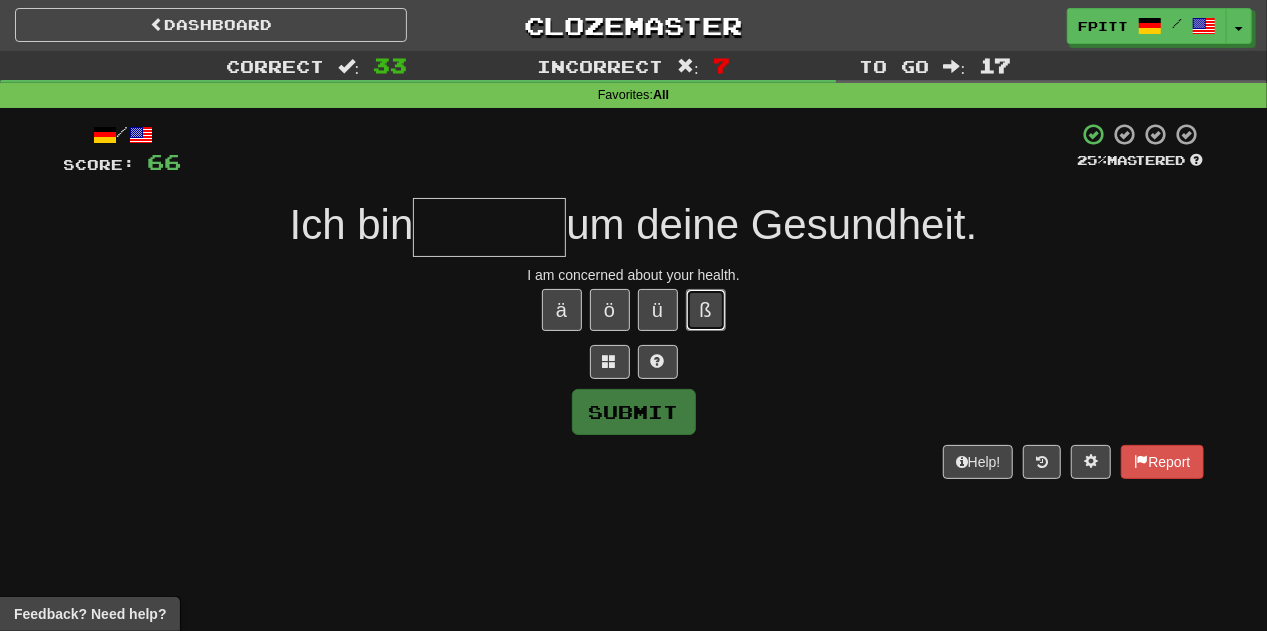 type 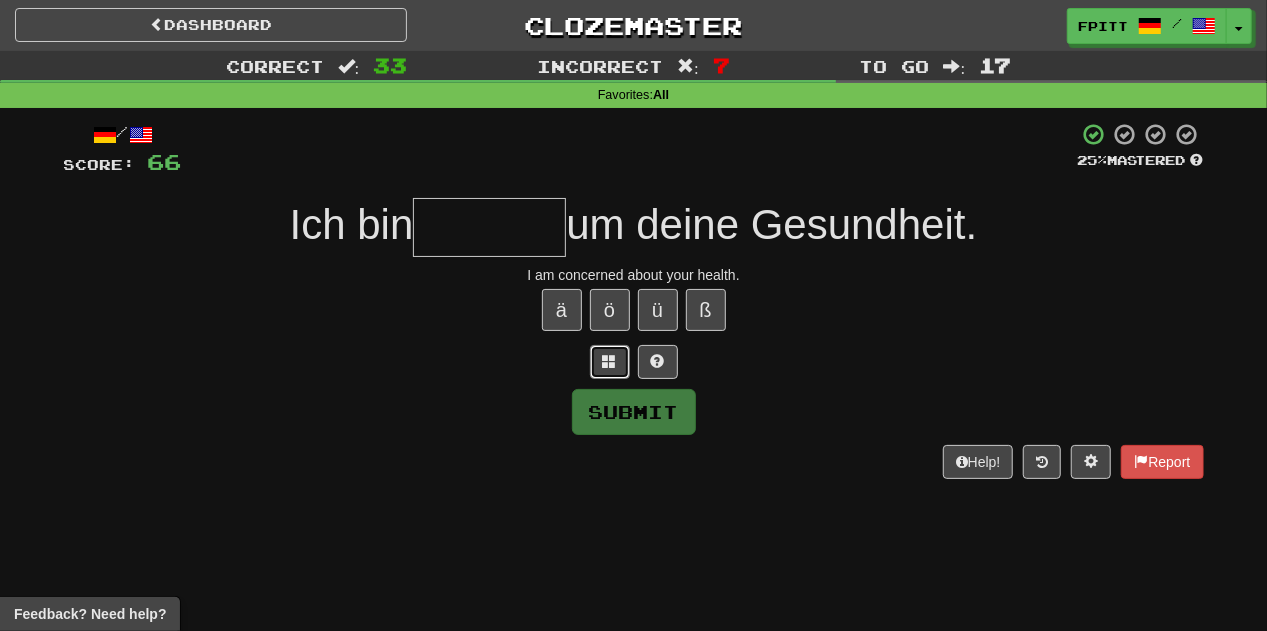 type 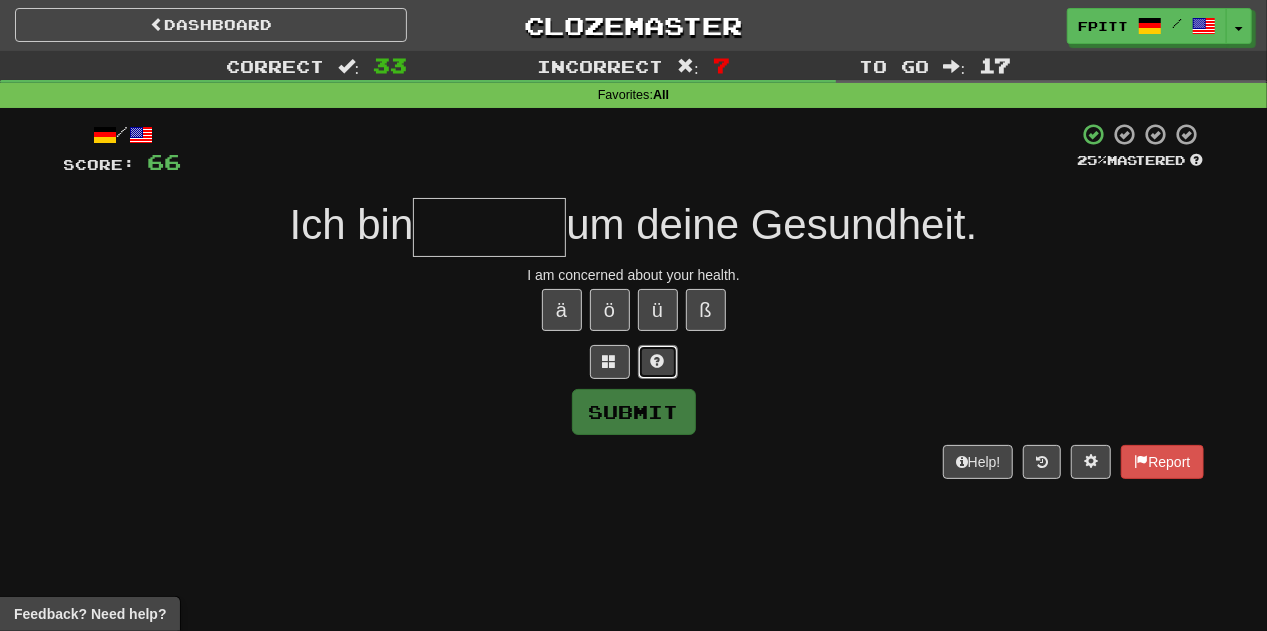 type 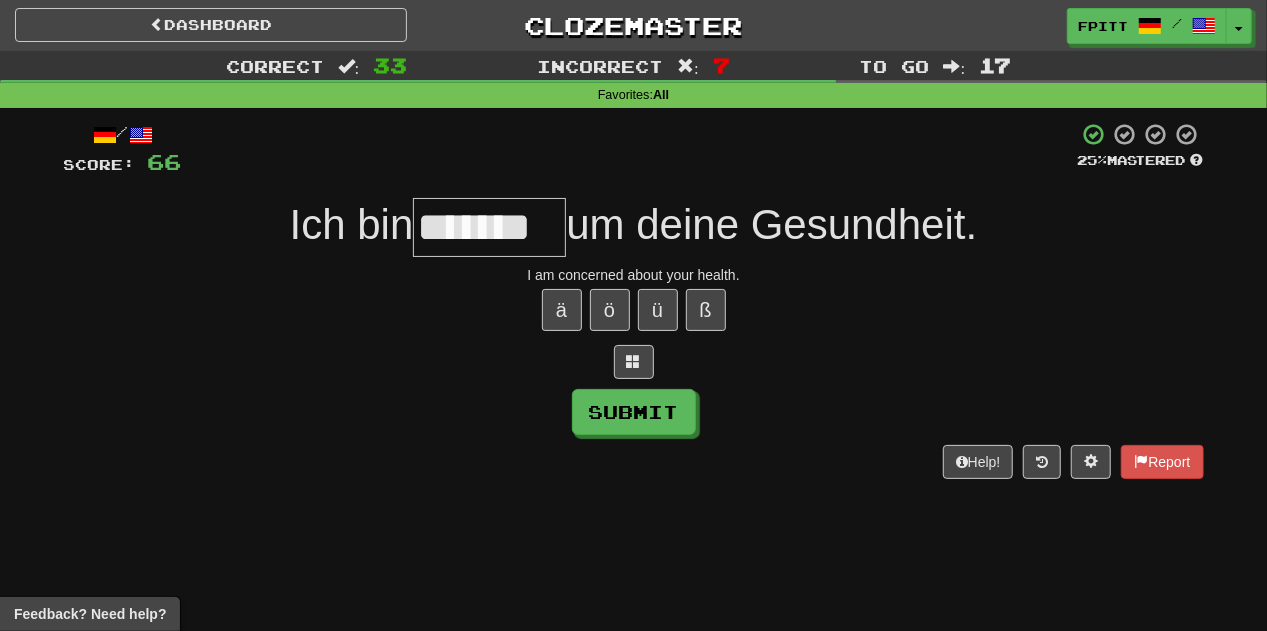 type on "*******" 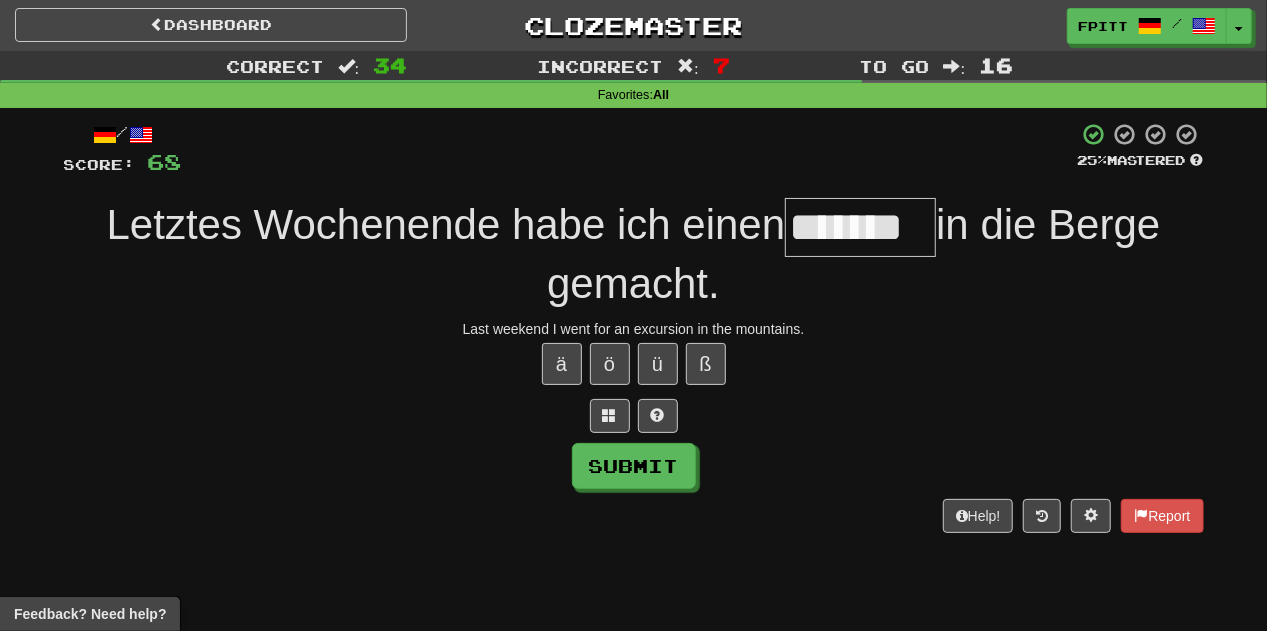 type on "*******" 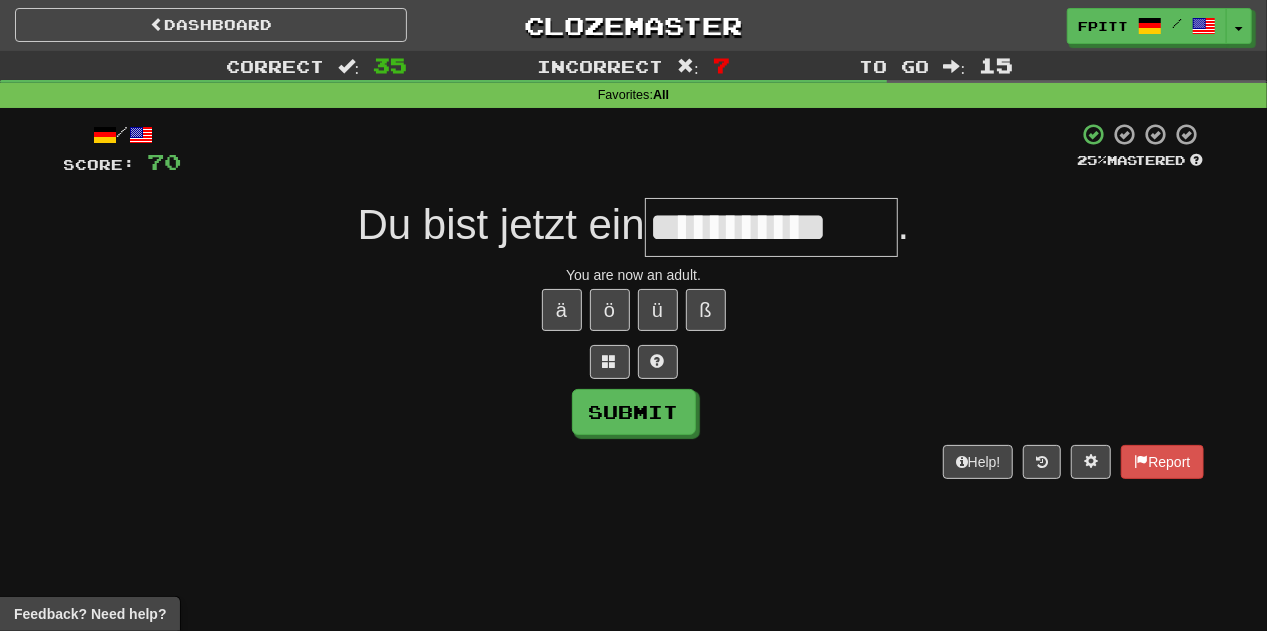 type on "**********" 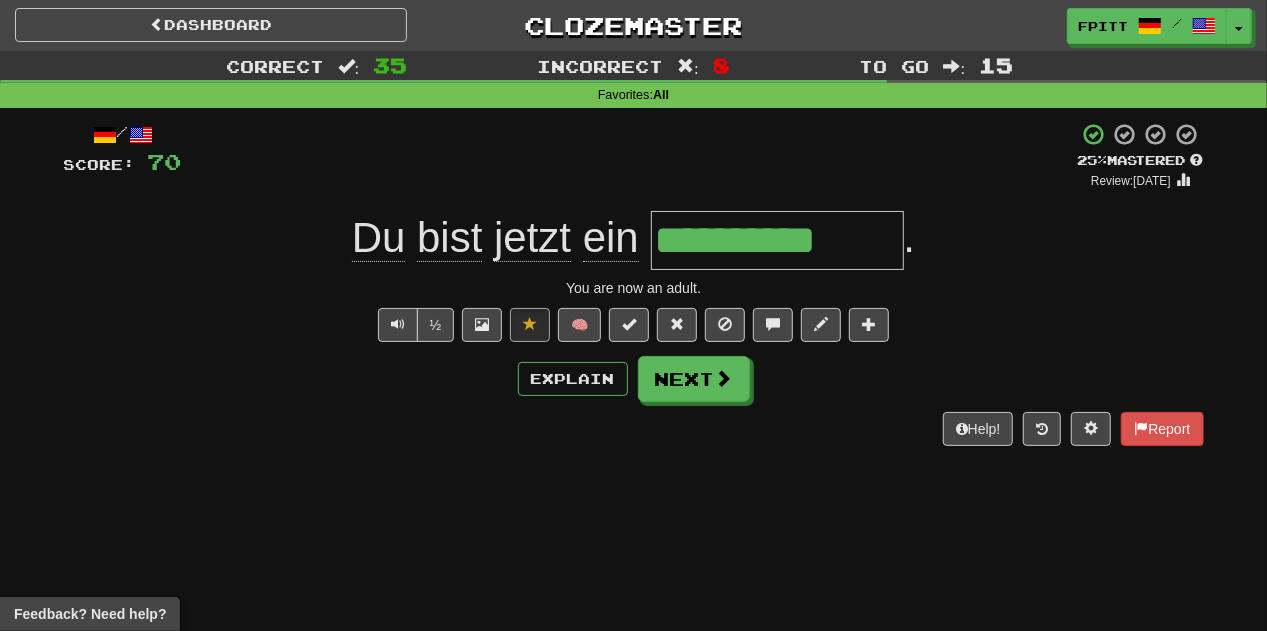 type on "**********" 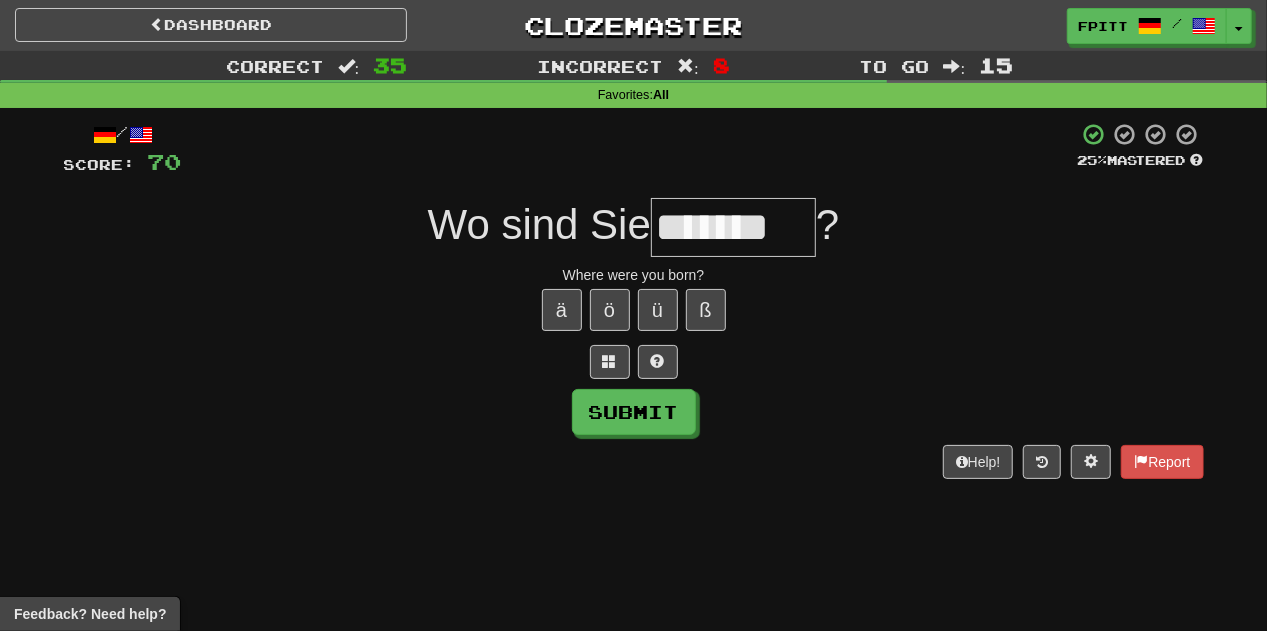 type on "*******" 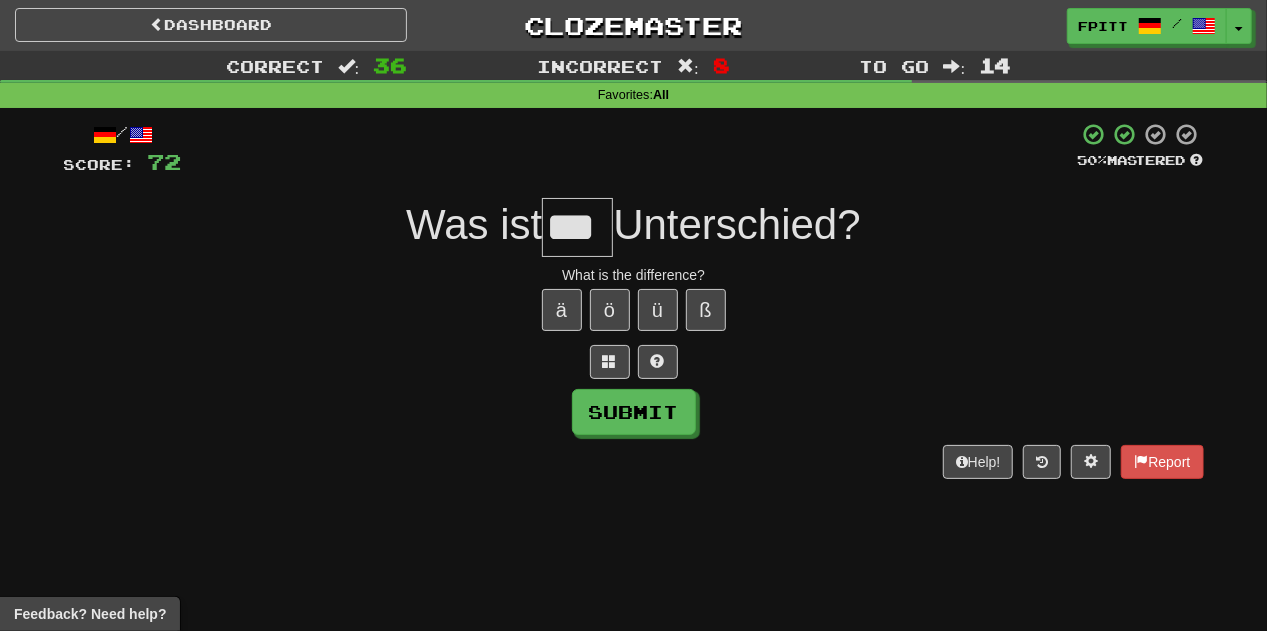 type on "***" 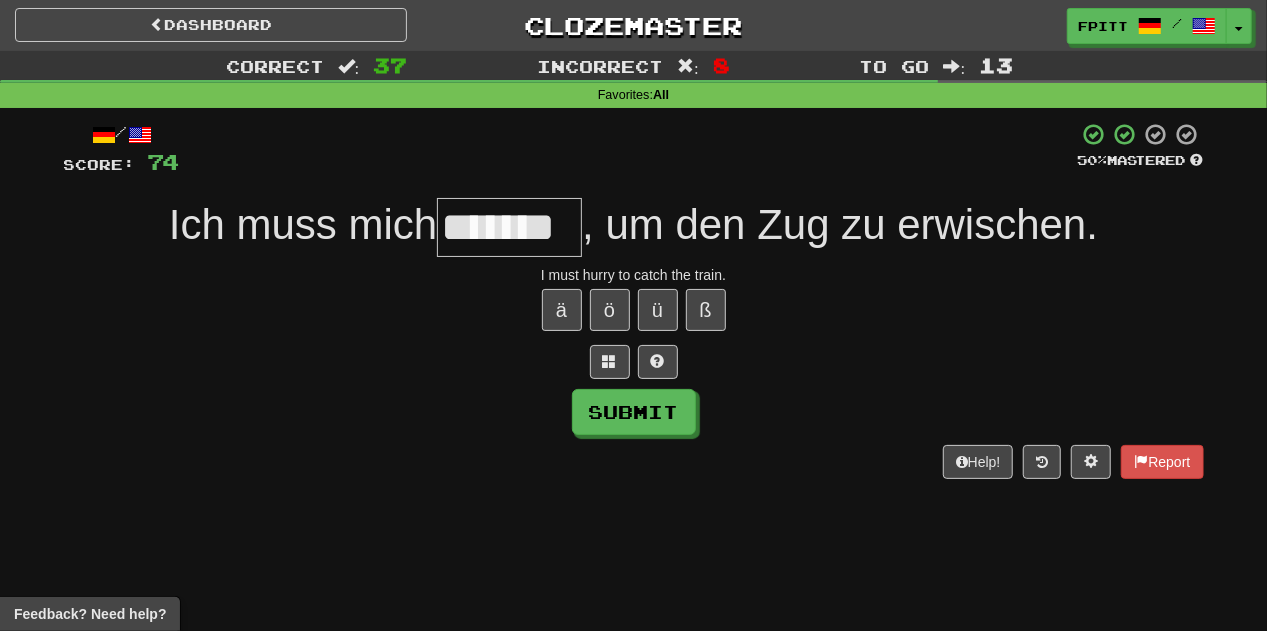type on "*******" 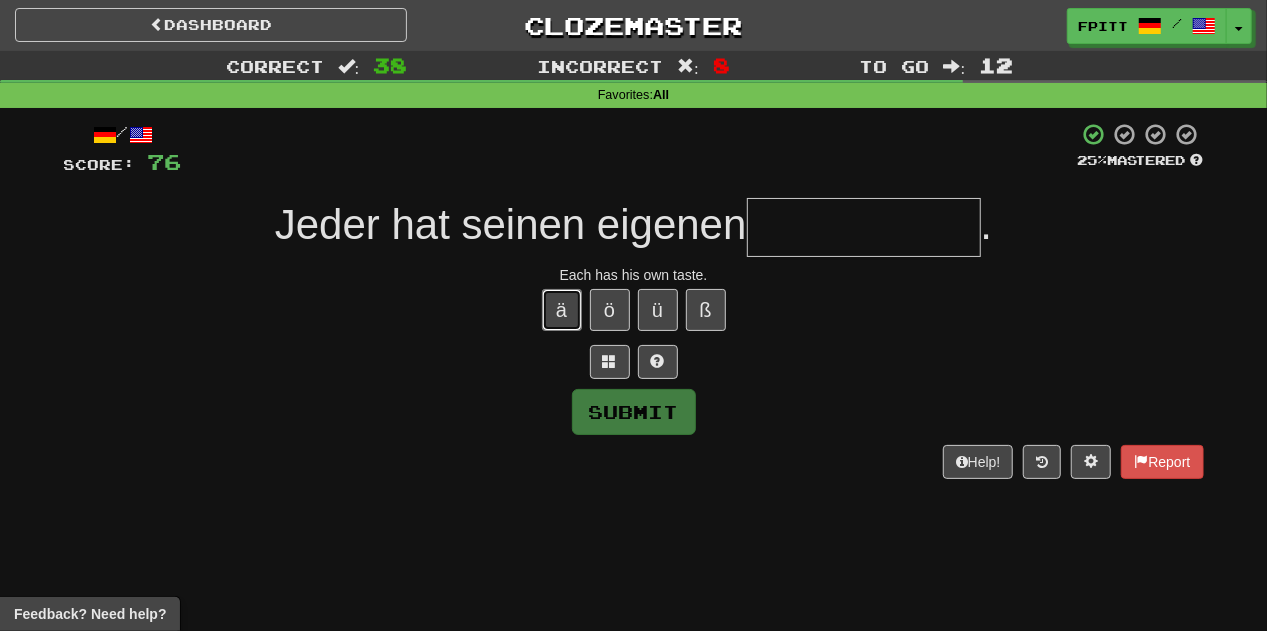 type 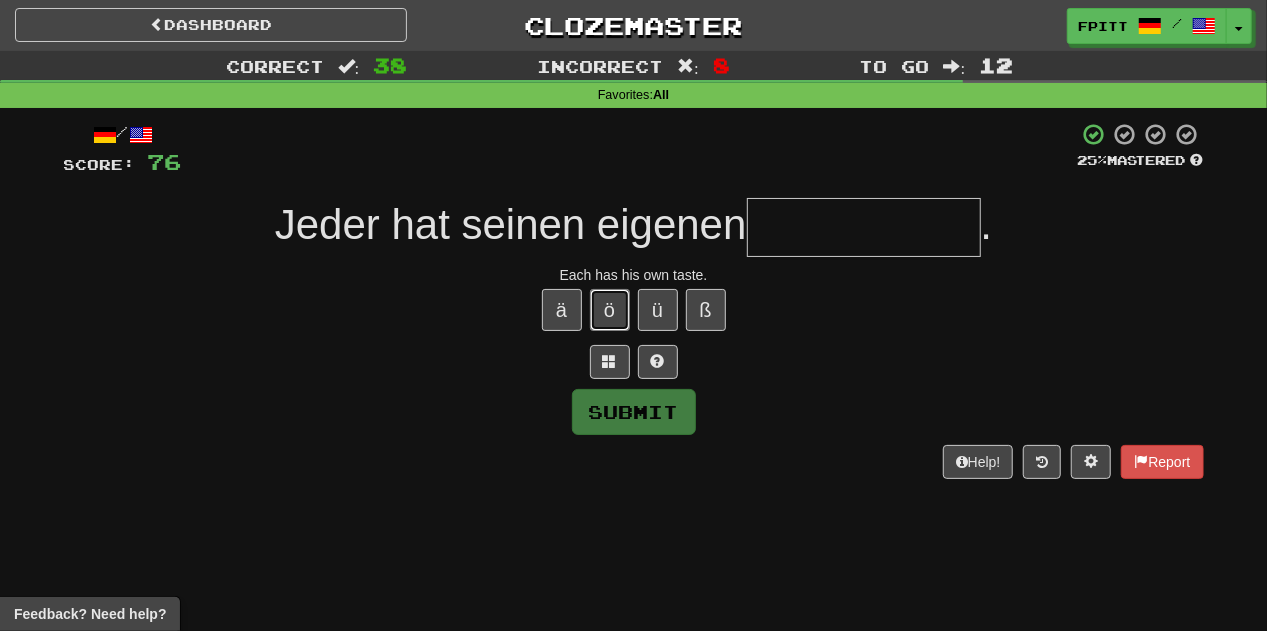 type 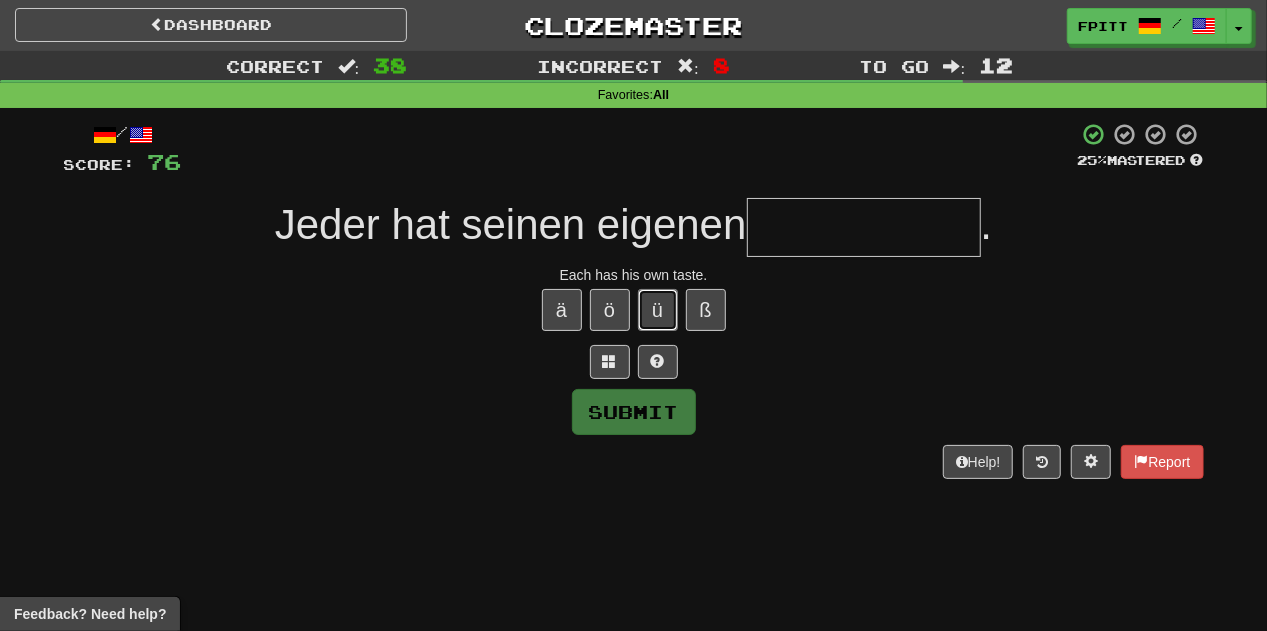 type 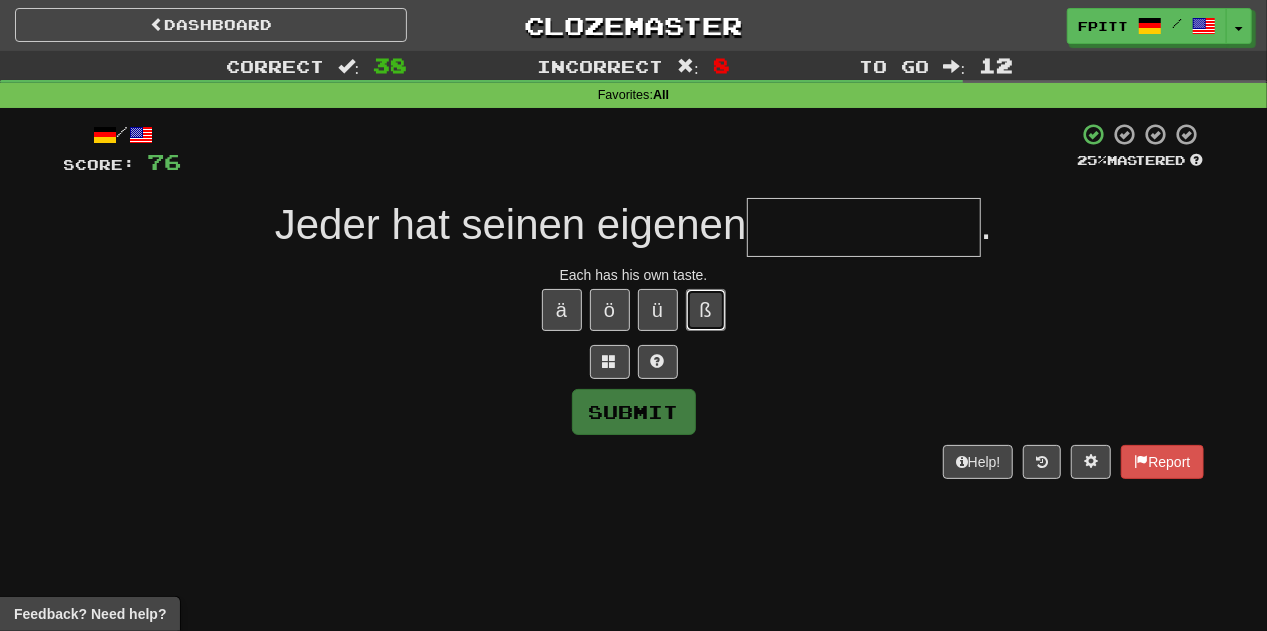 type 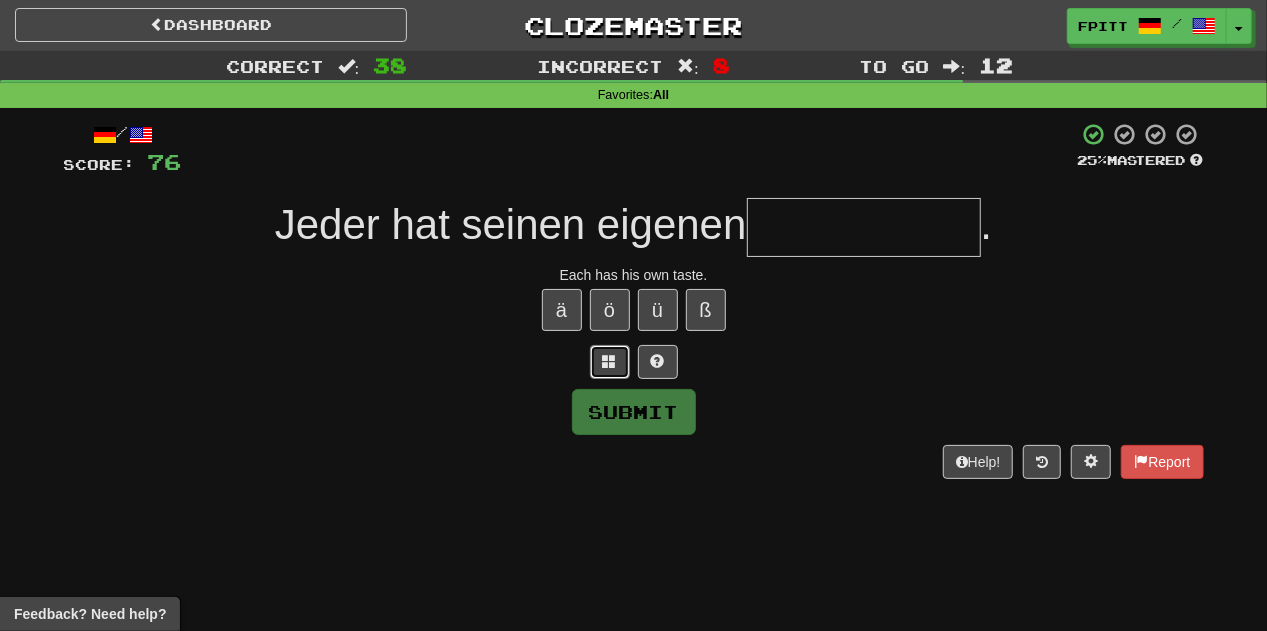 type 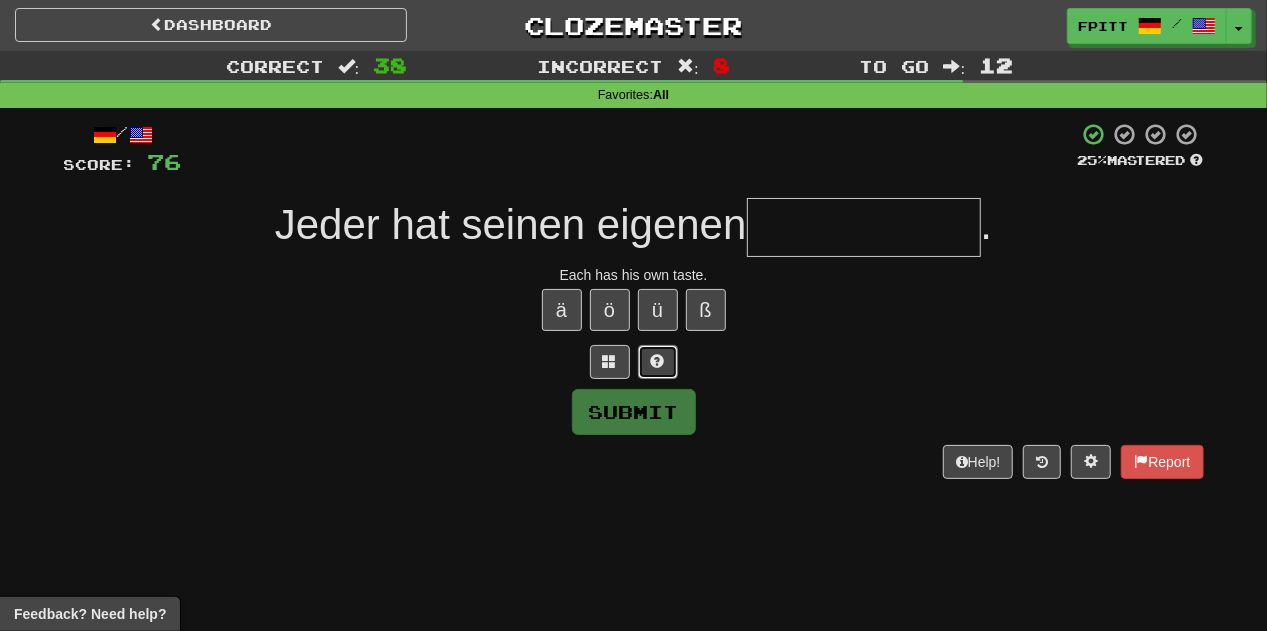 type 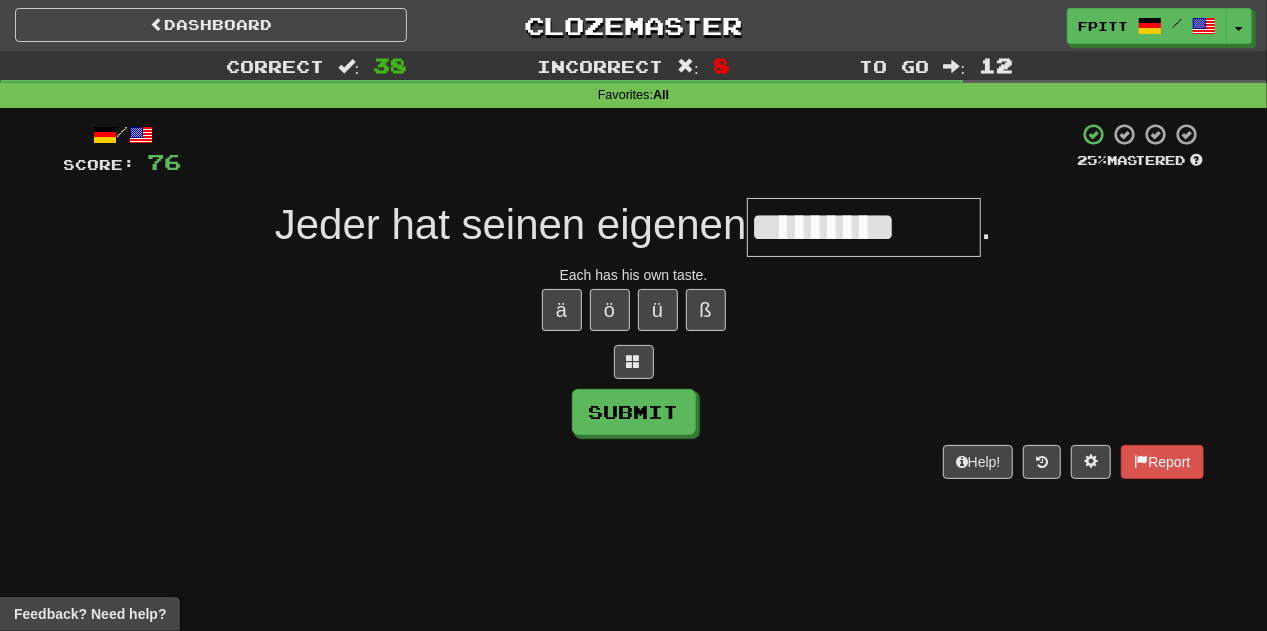 scroll, scrollTop: 0, scrollLeft: 0, axis: both 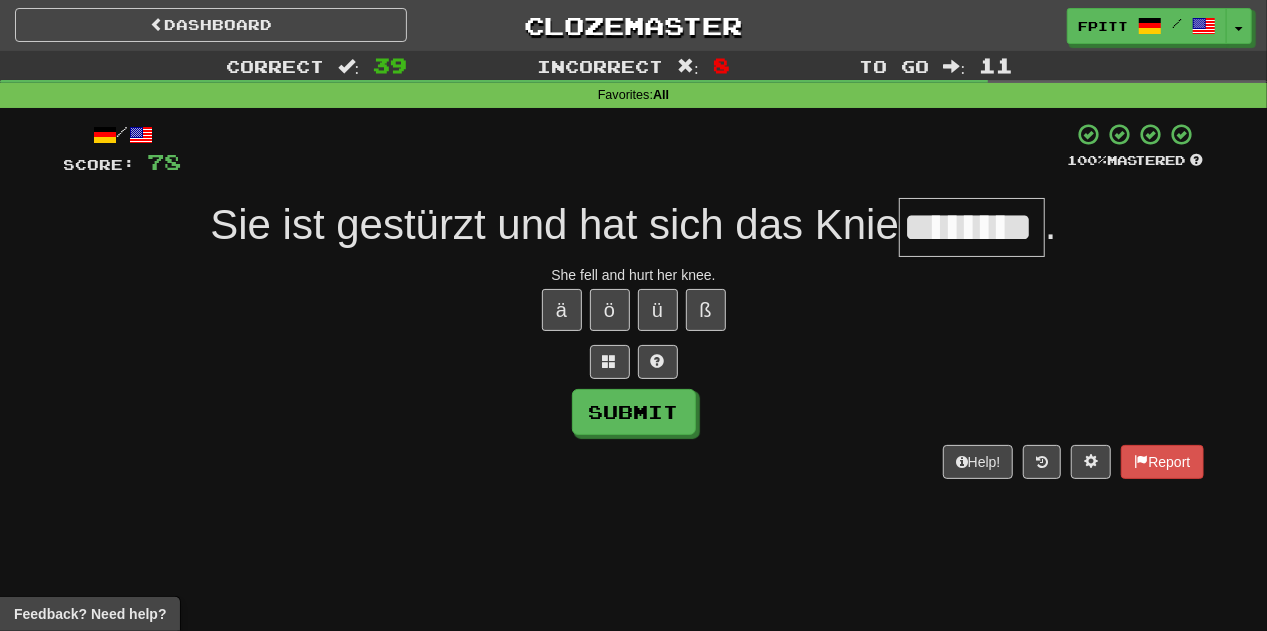 type on "********" 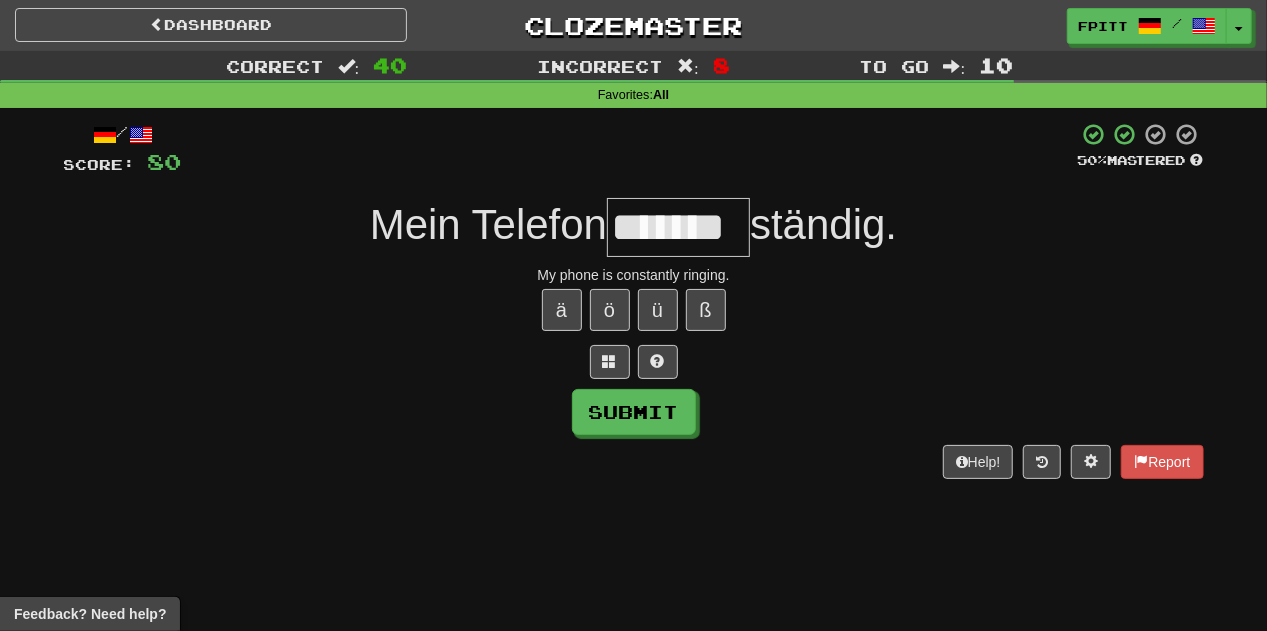 type on "********" 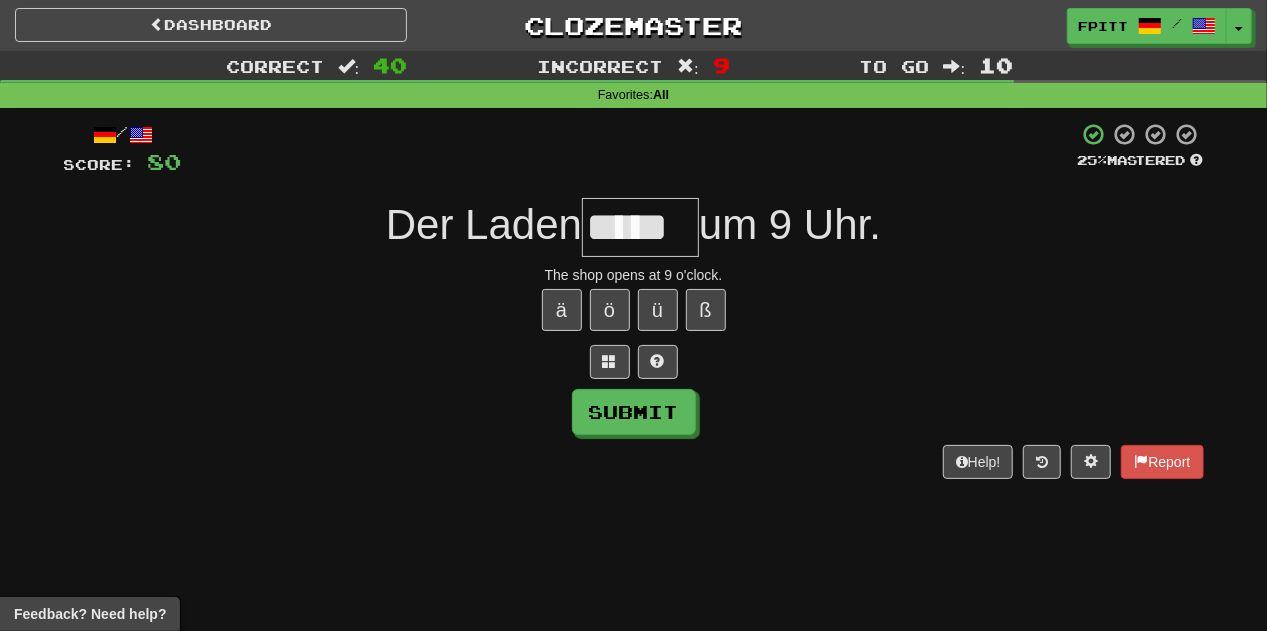 type on "******" 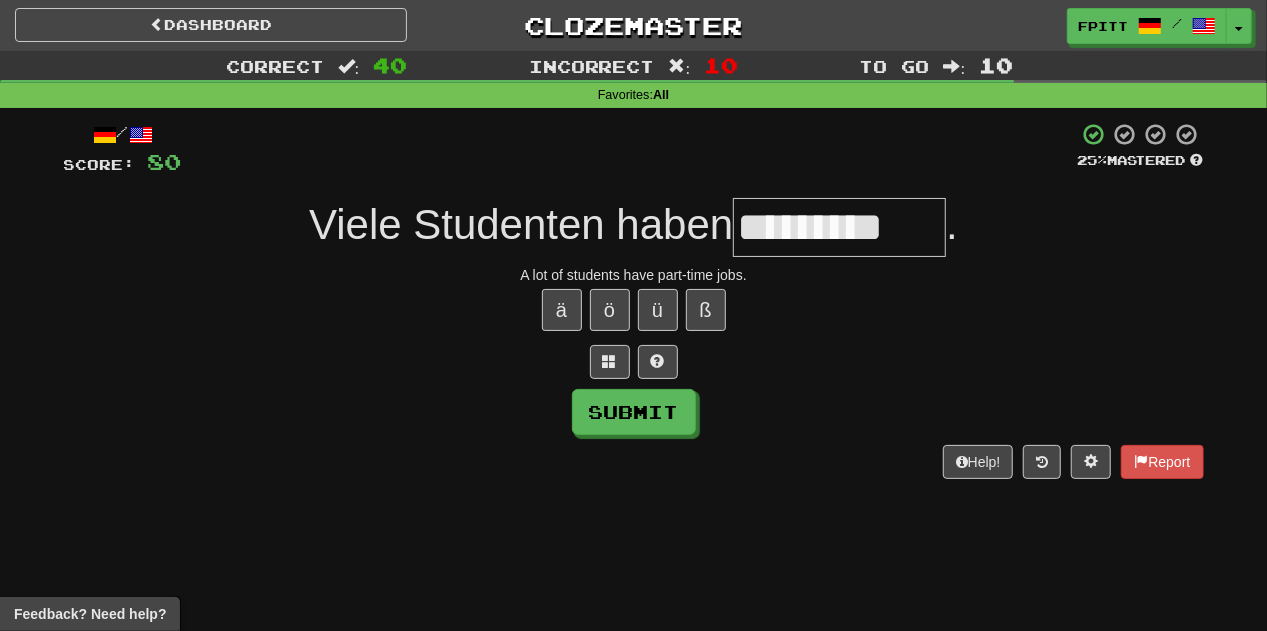 type on "*********" 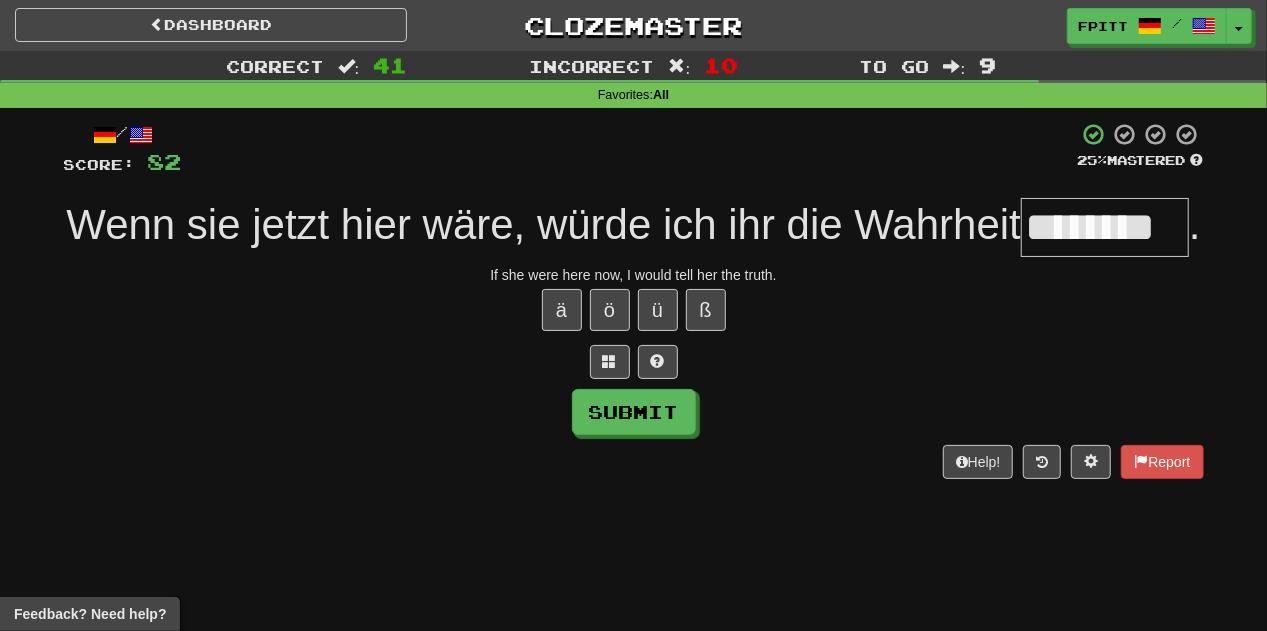 type on "********" 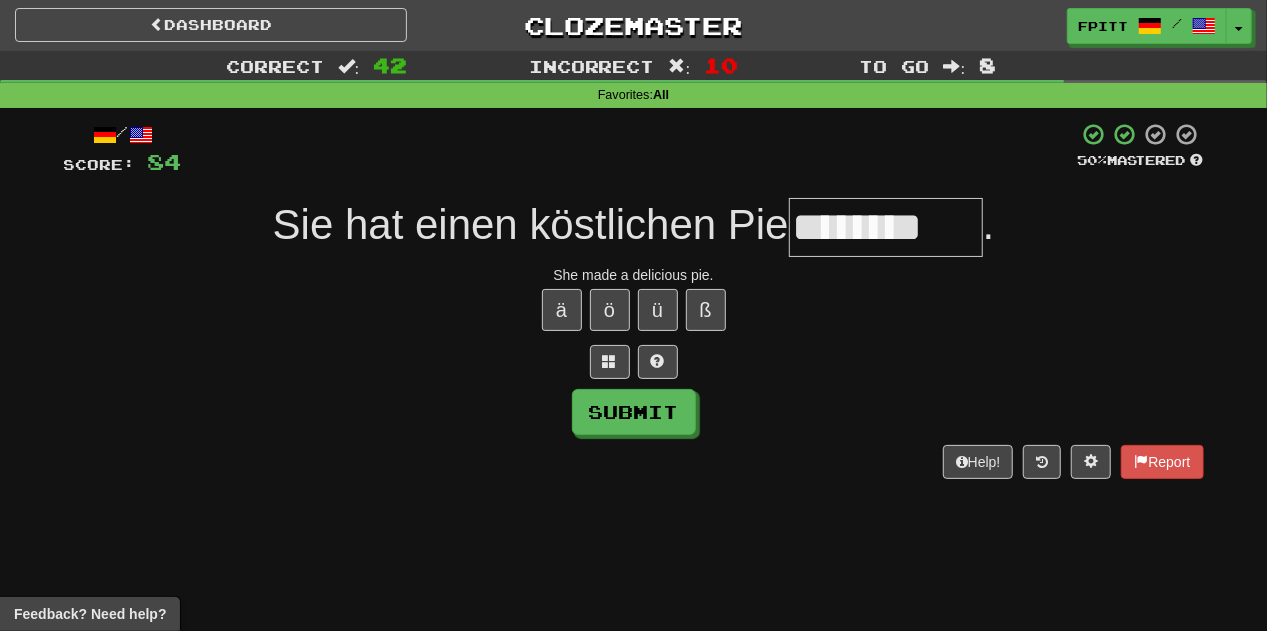 type on "********" 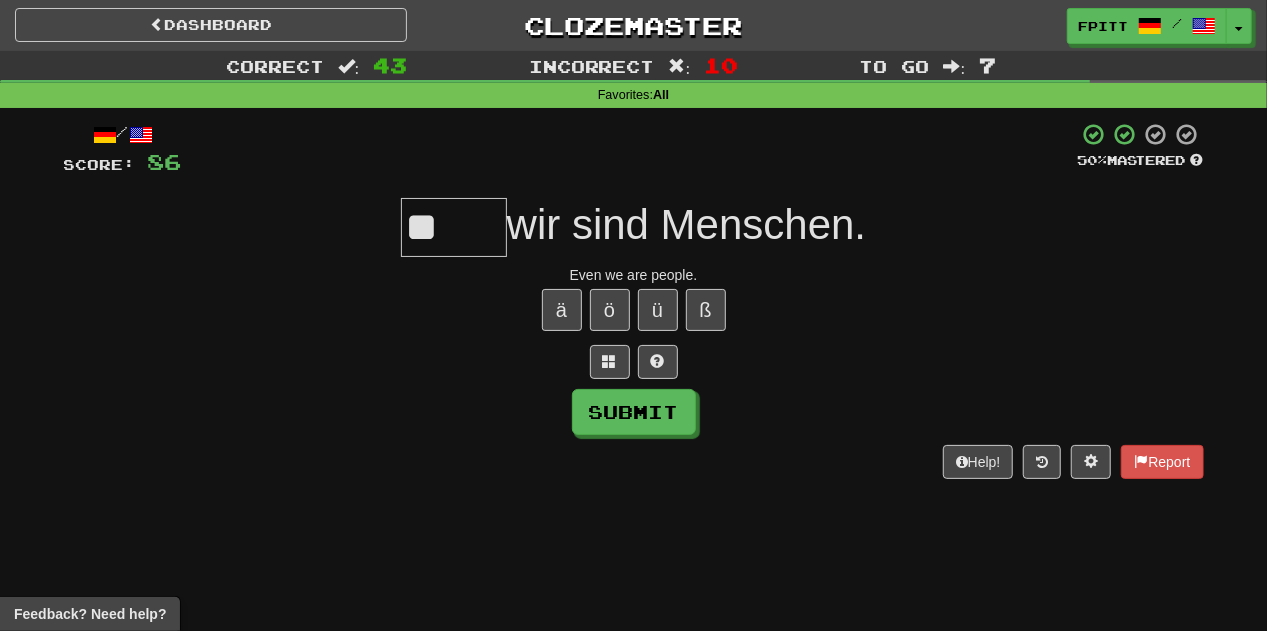 type on "*" 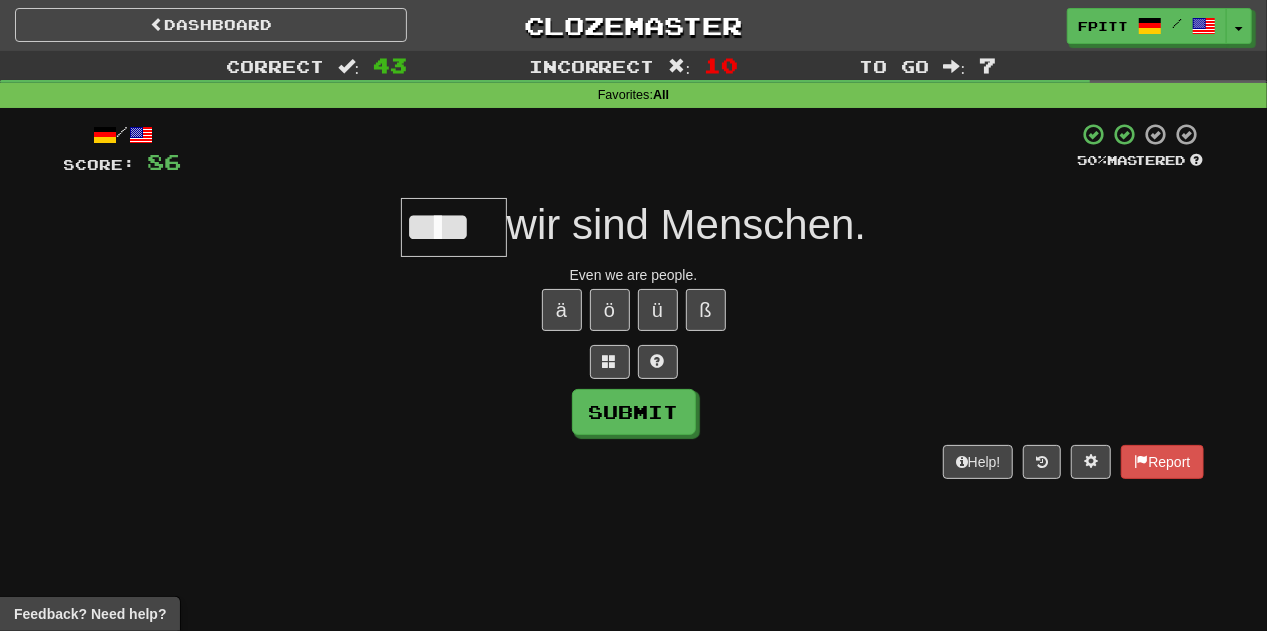 type on "****" 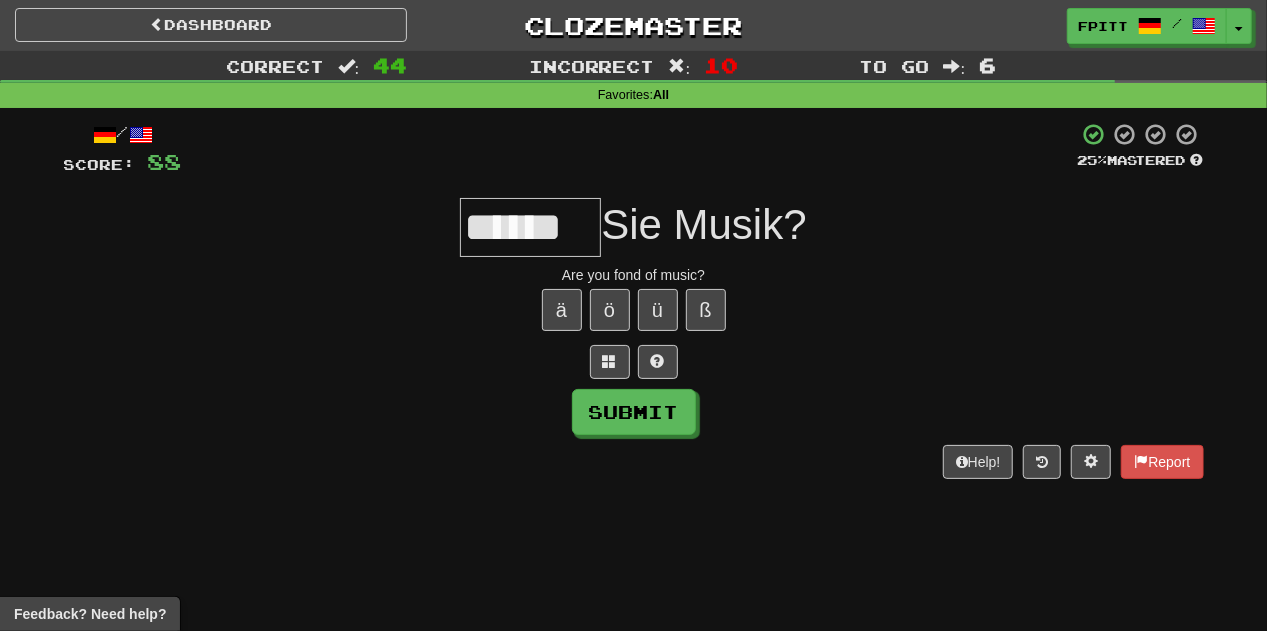 scroll, scrollTop: 0, scrollLeft: 8, axis: horizontal 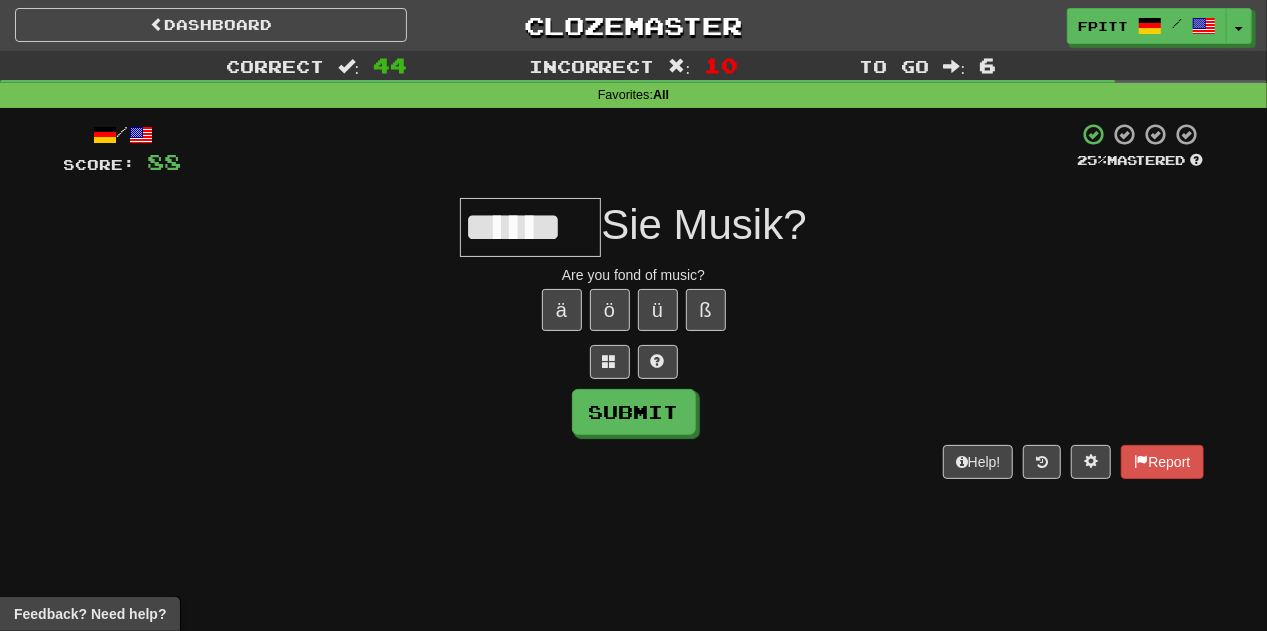 type on "******" 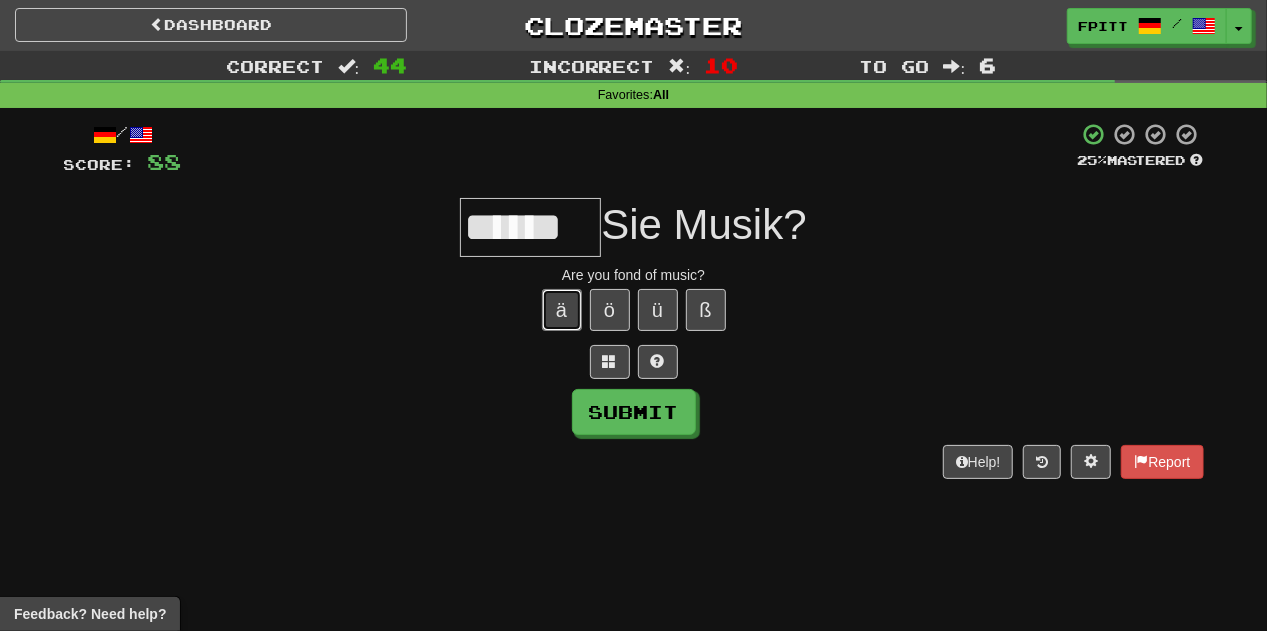 scroll, scrollTop: 0, scrollLeft: 0, axis: both 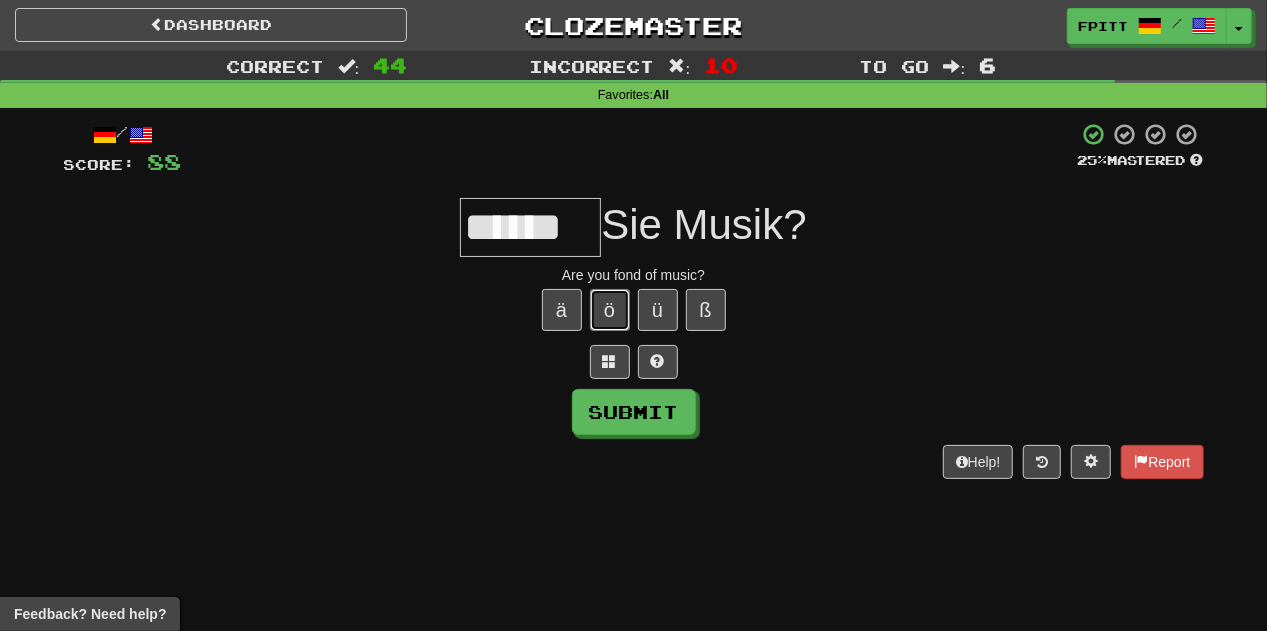 type 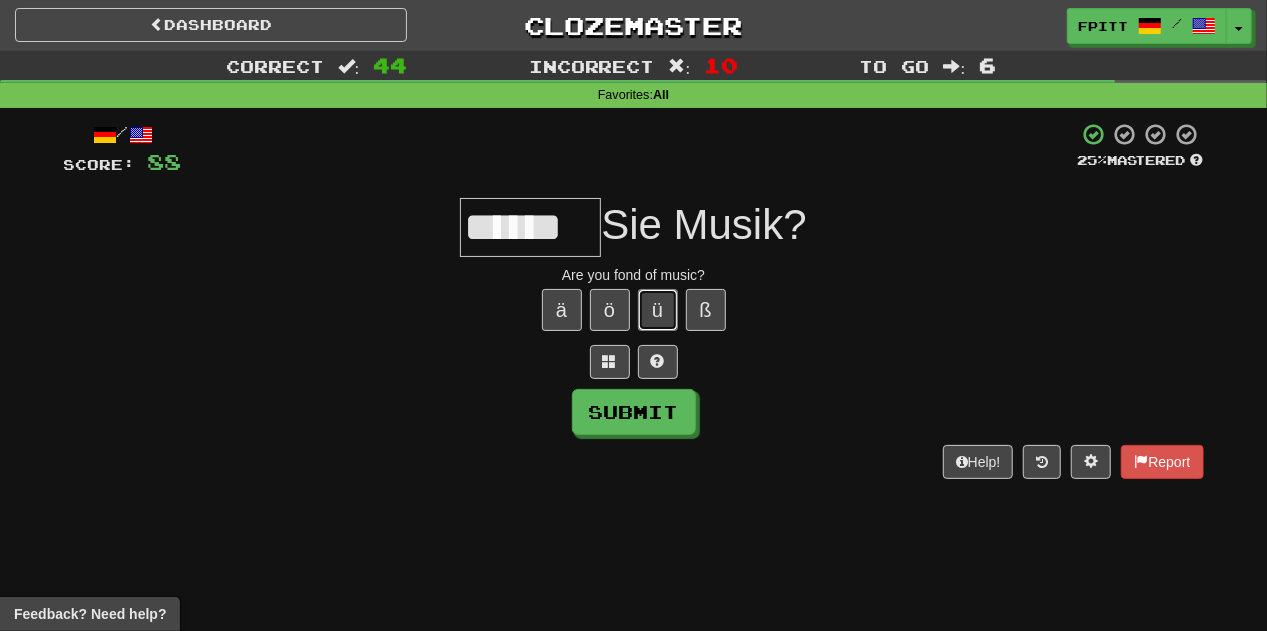 type 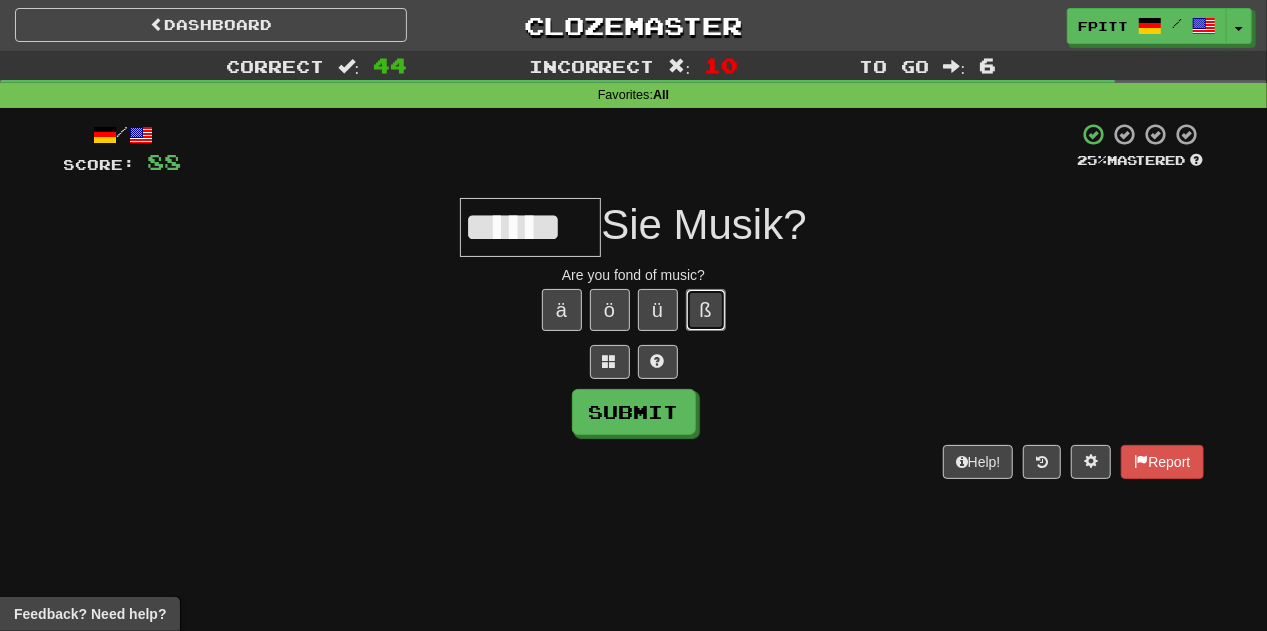 type 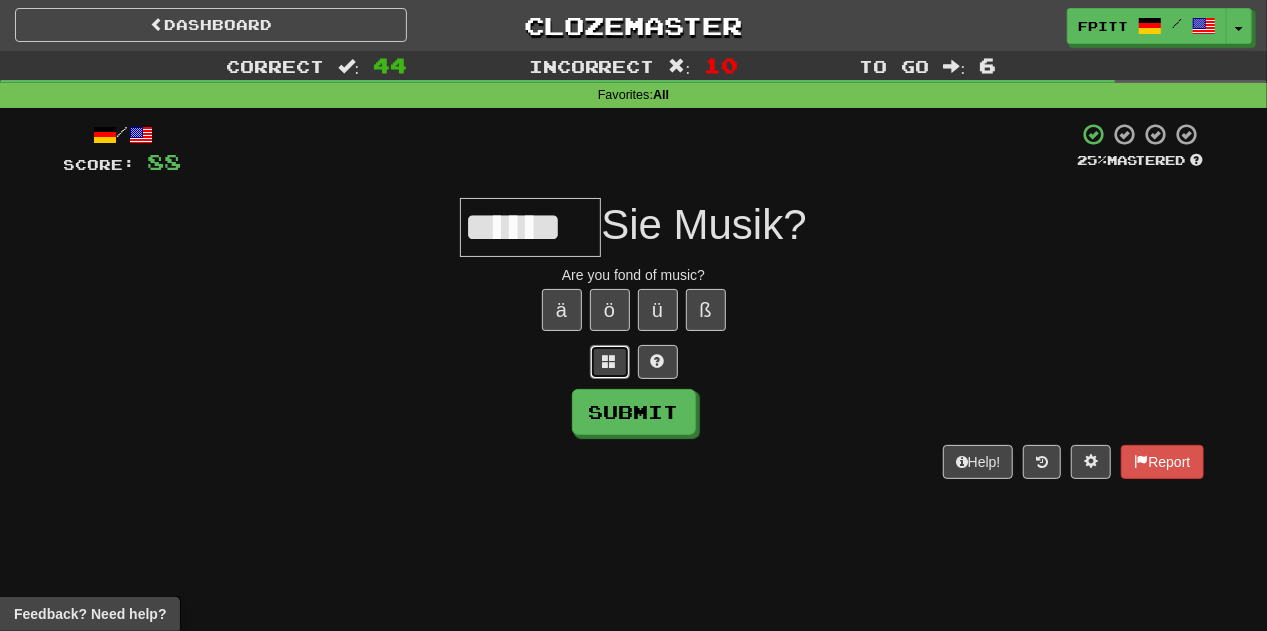 type 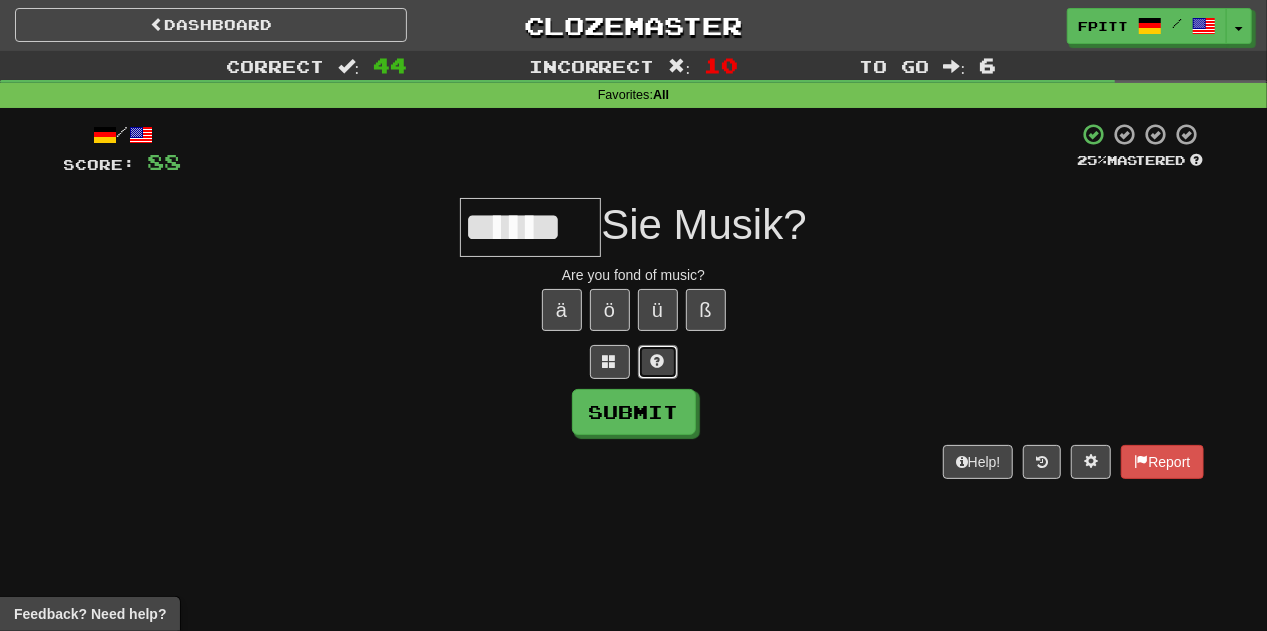 type 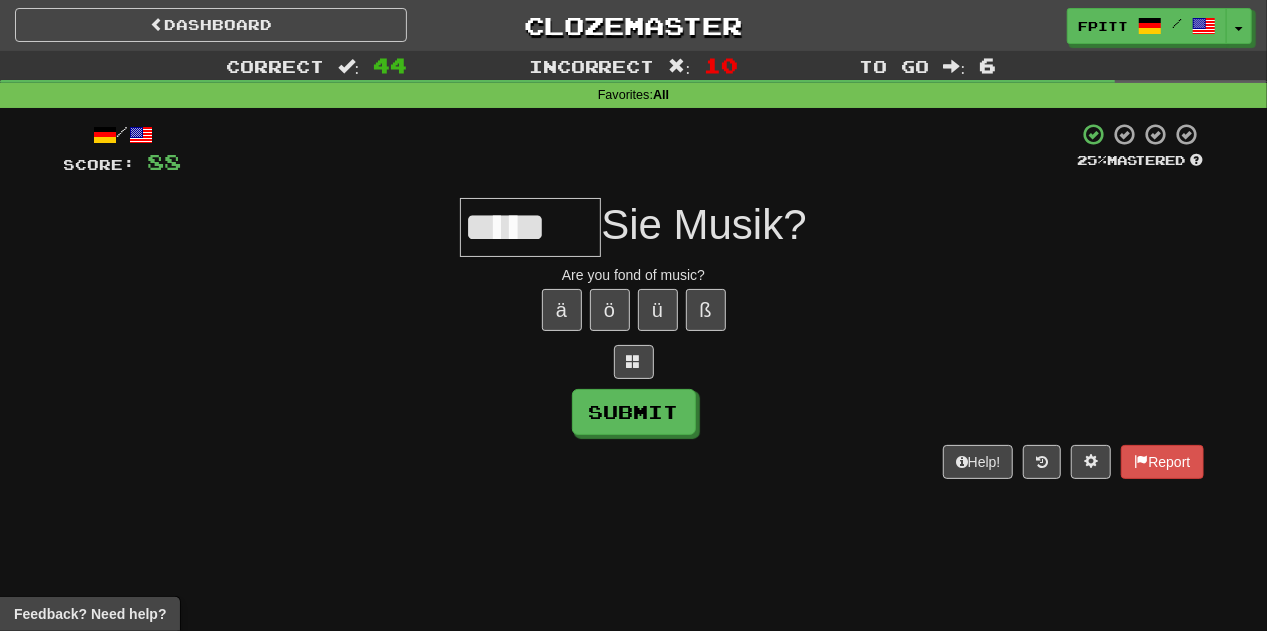 type on "*****" 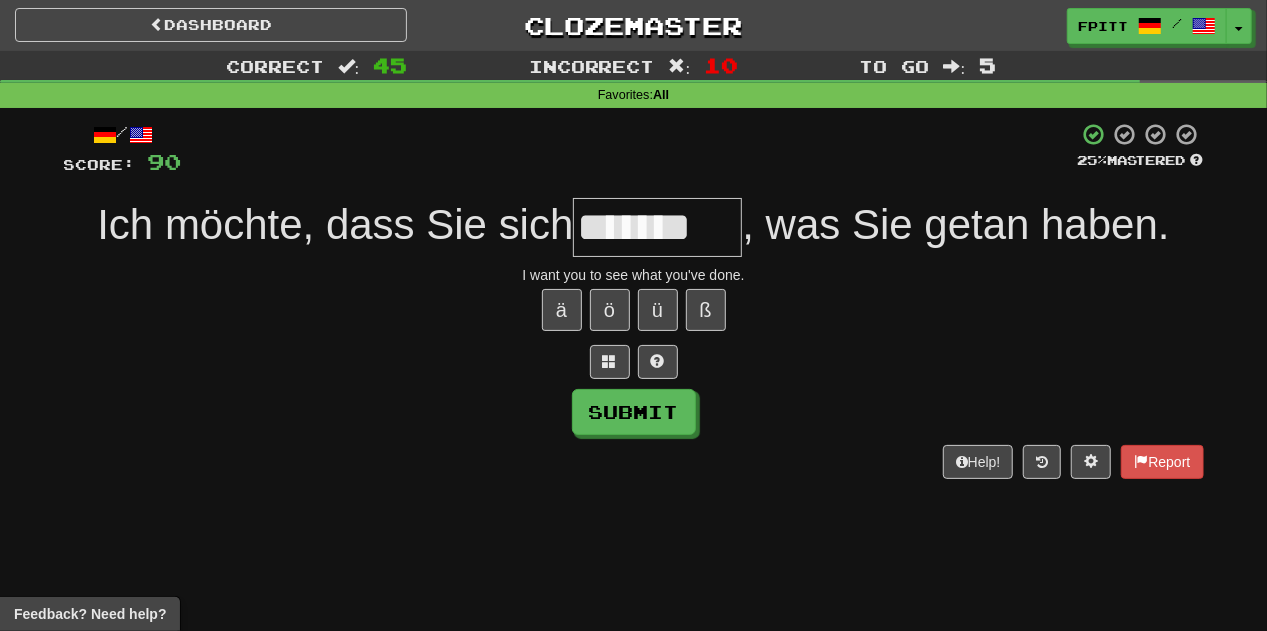 type on "*******" 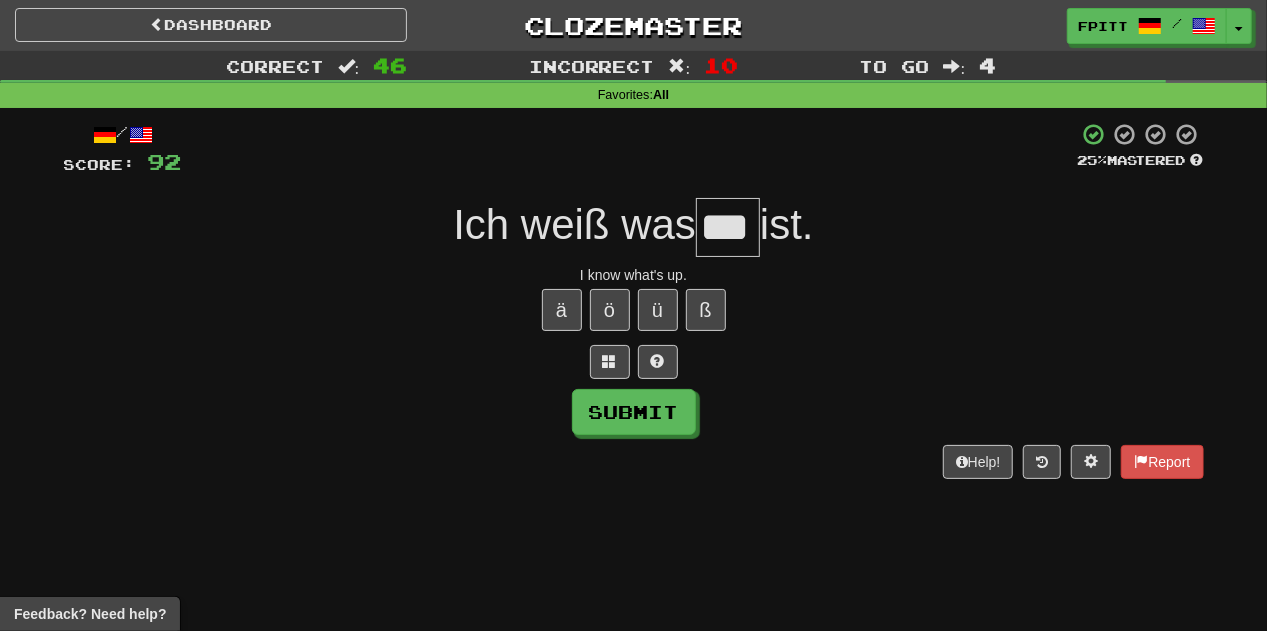 type on "***" 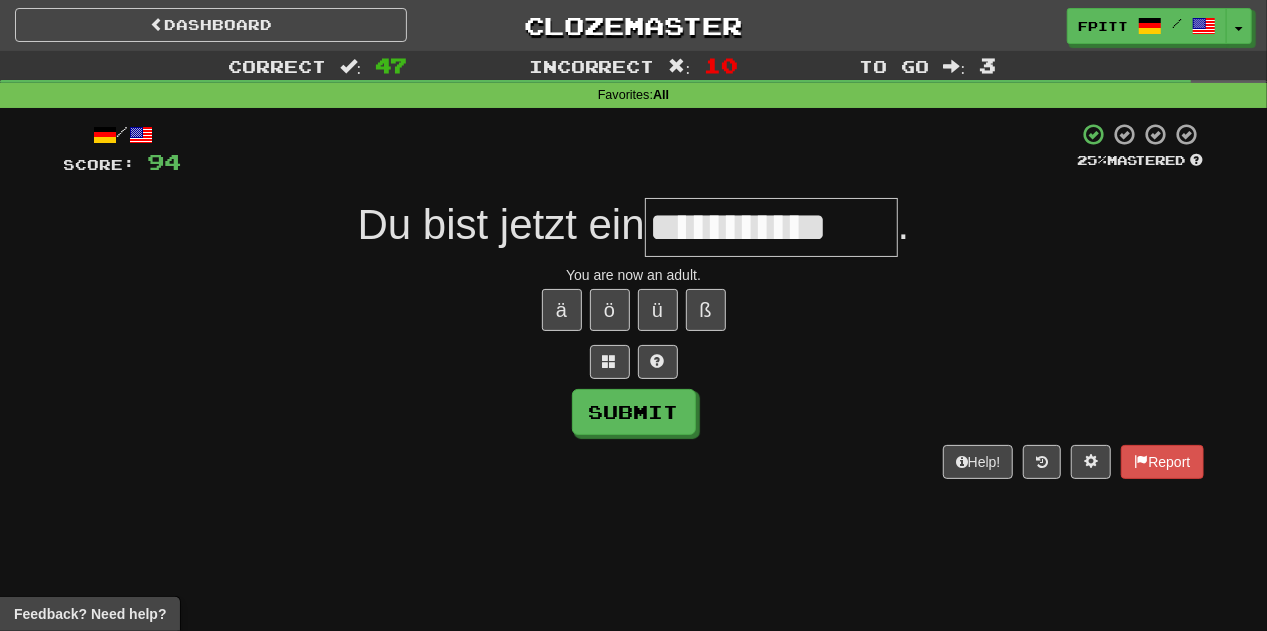 type on "**********" 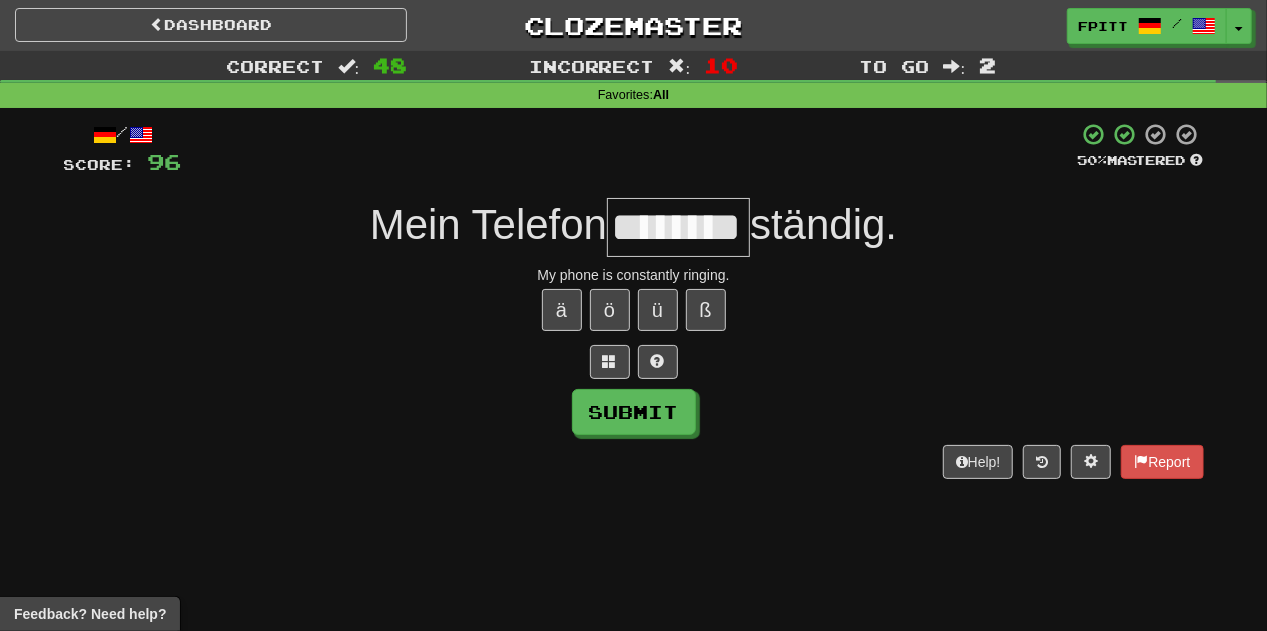 type on "********" 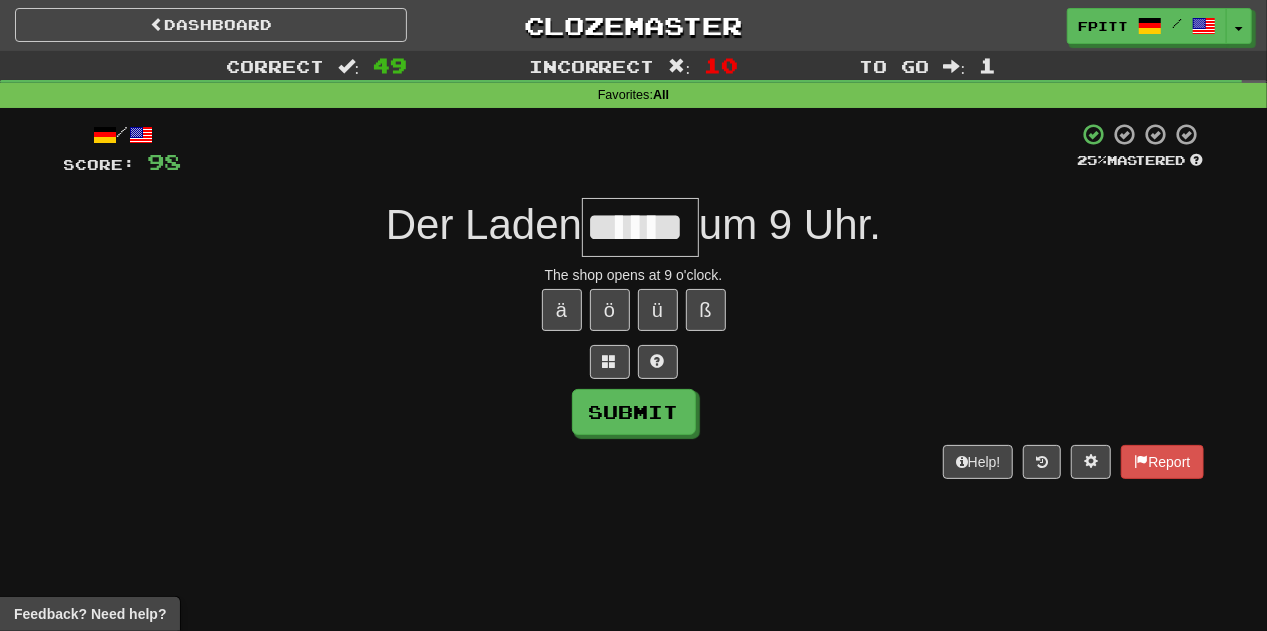 type on "******" 